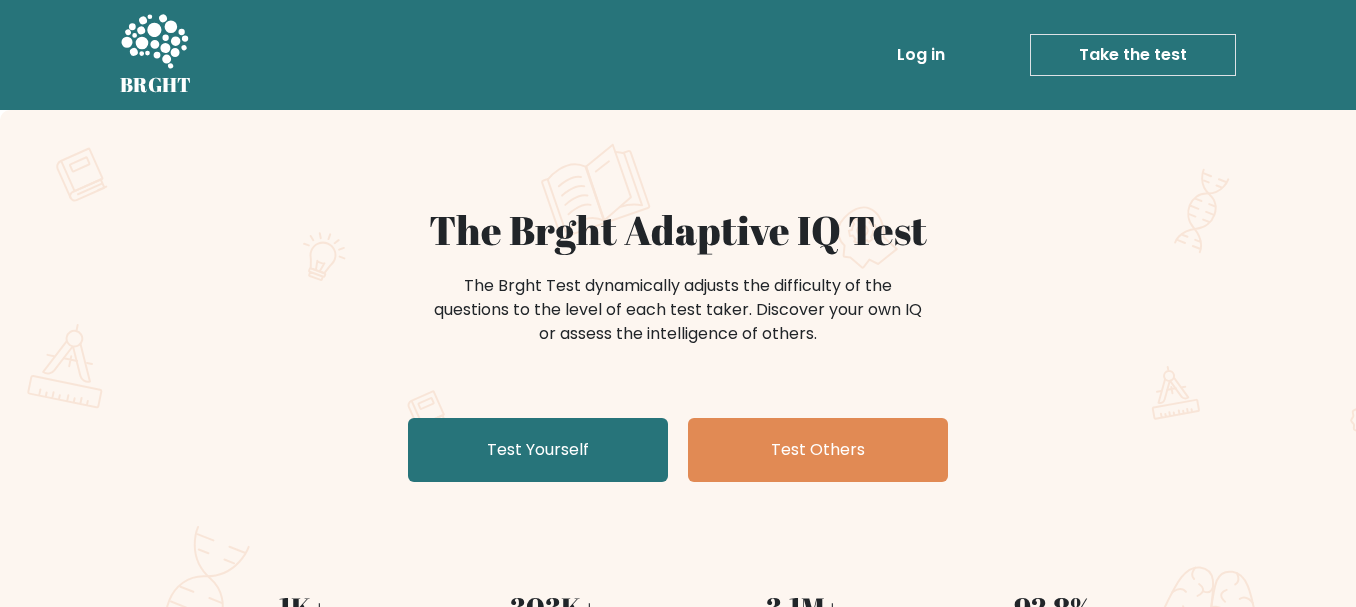 scroll, scrollTop: 0, scrollLeft: 0, axis: both 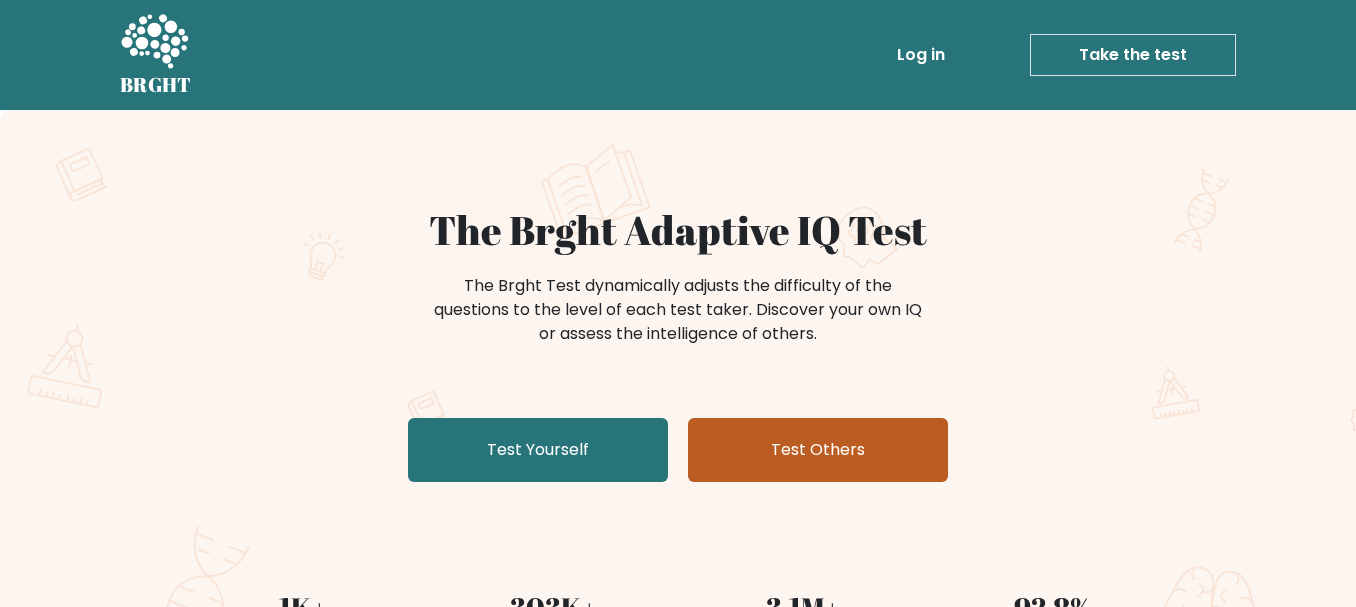 click on "Test Others" at bounding box center [818, 450] 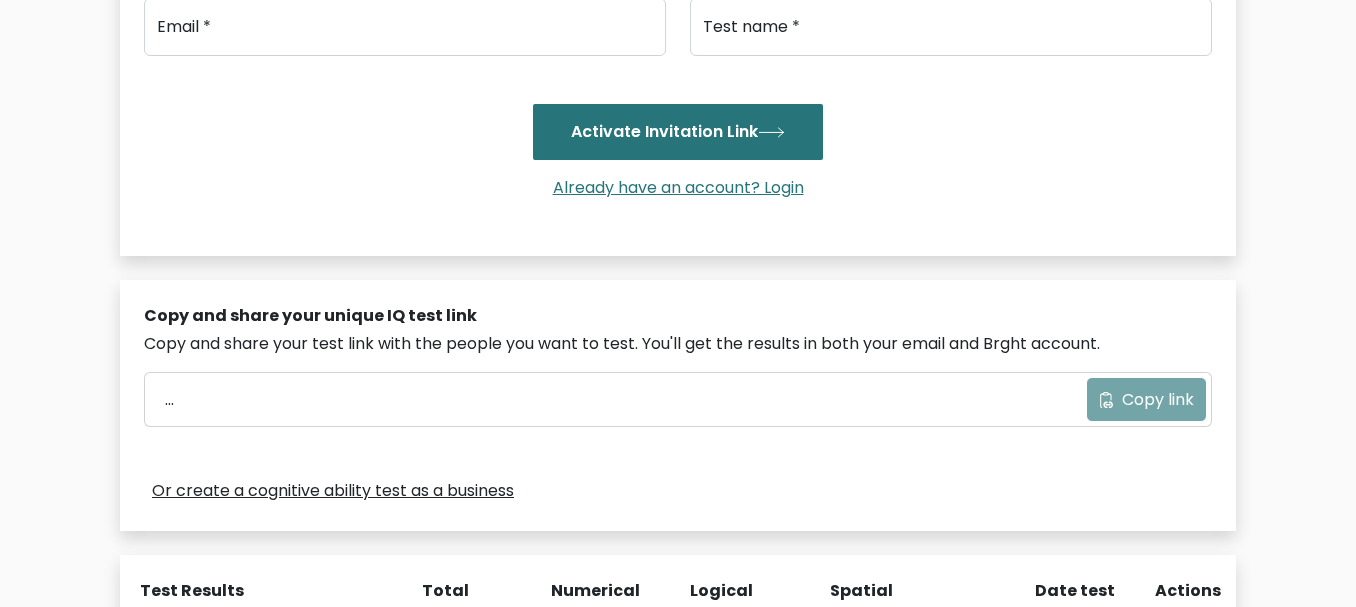 scroll, scrollTop: 200, scrollLeft: 0, axis: vertical 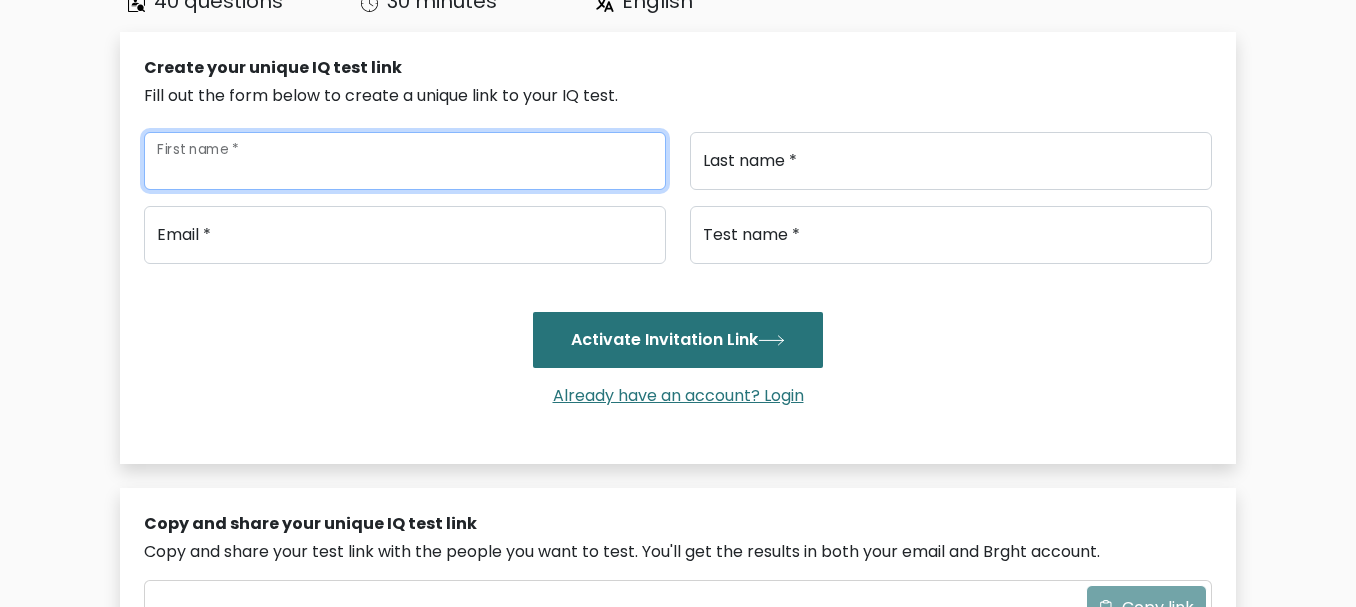 click on "First name *" at bounding box center (405, 161) 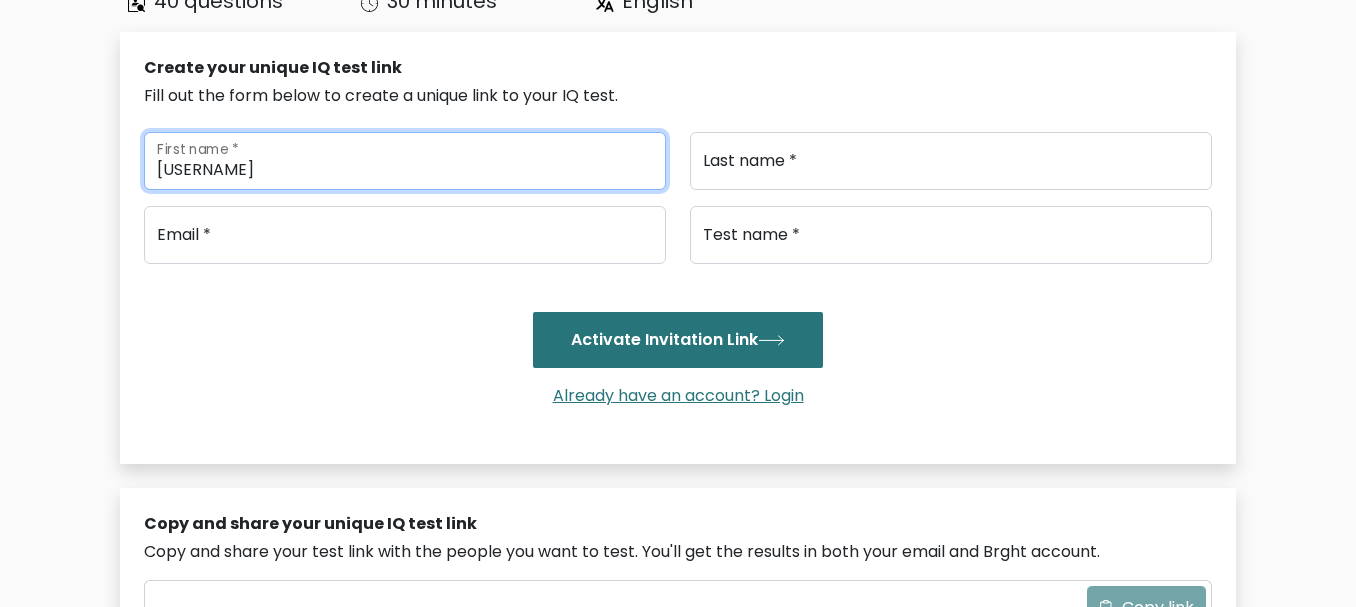 type on "puneet" 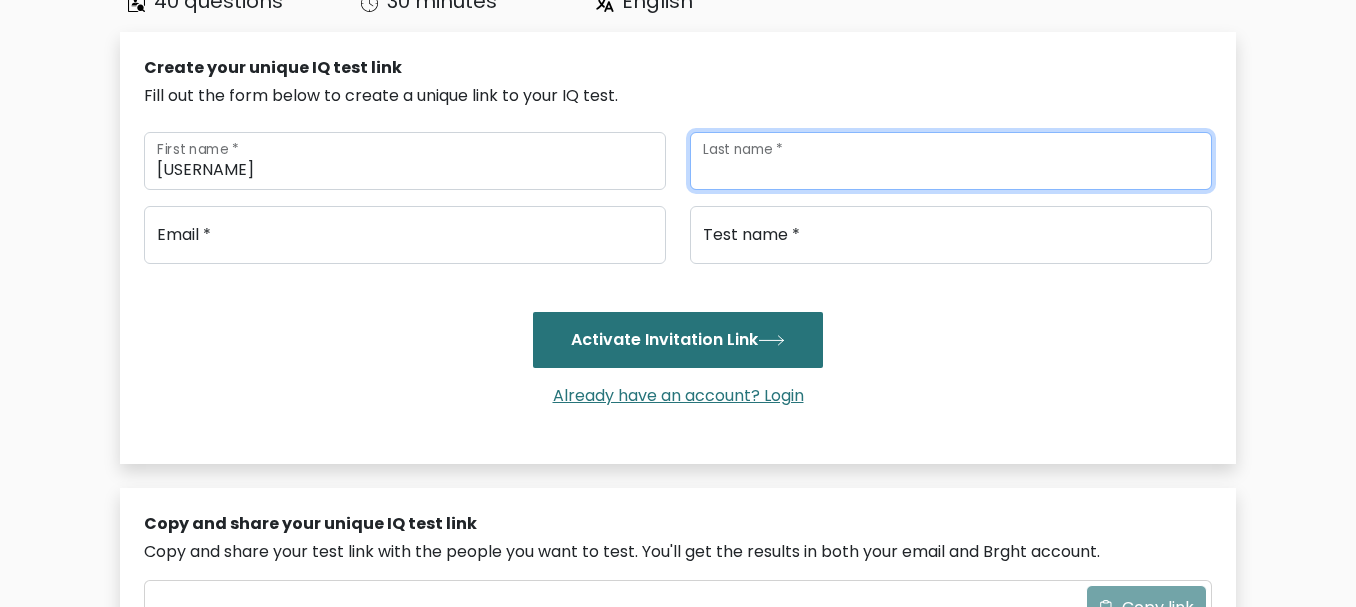 click on "Last name *" at bounding box center [951, 161] 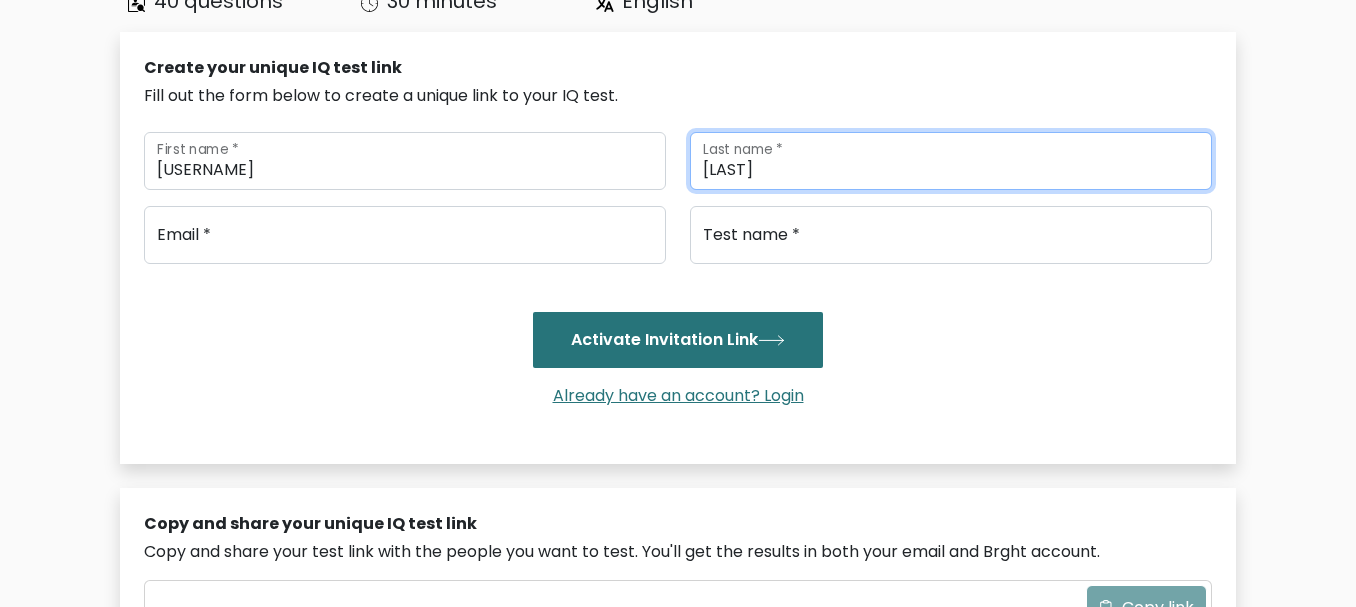 type on "sood" 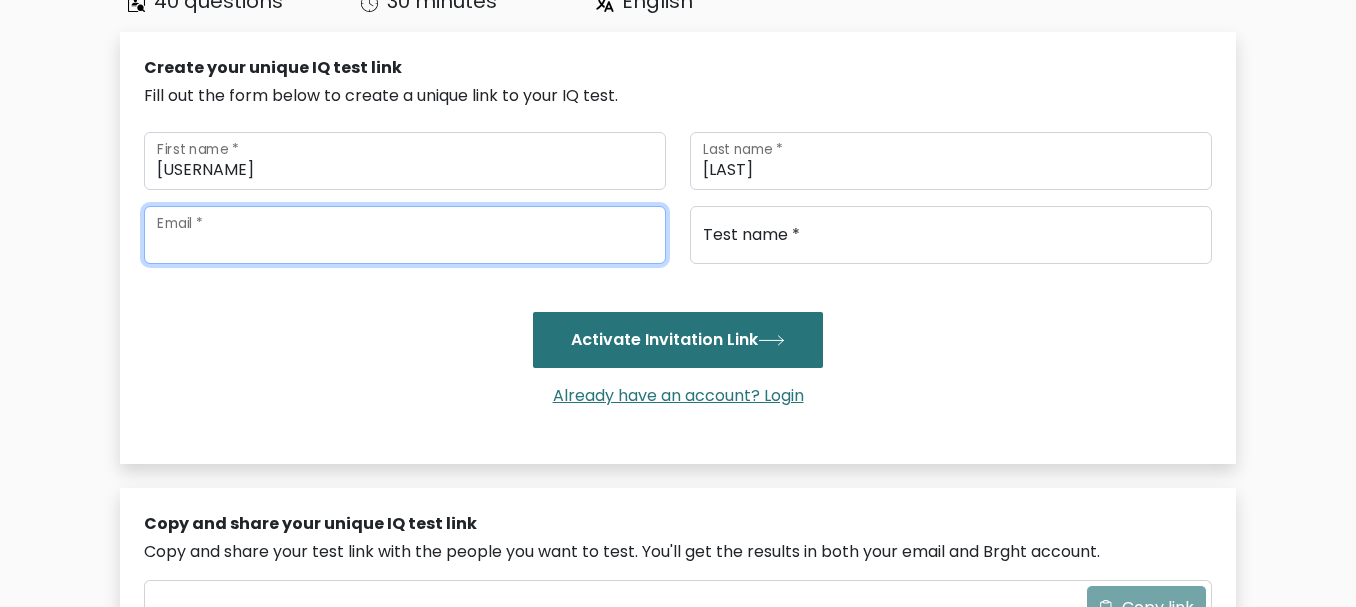 click at bounding box center (405, 235) 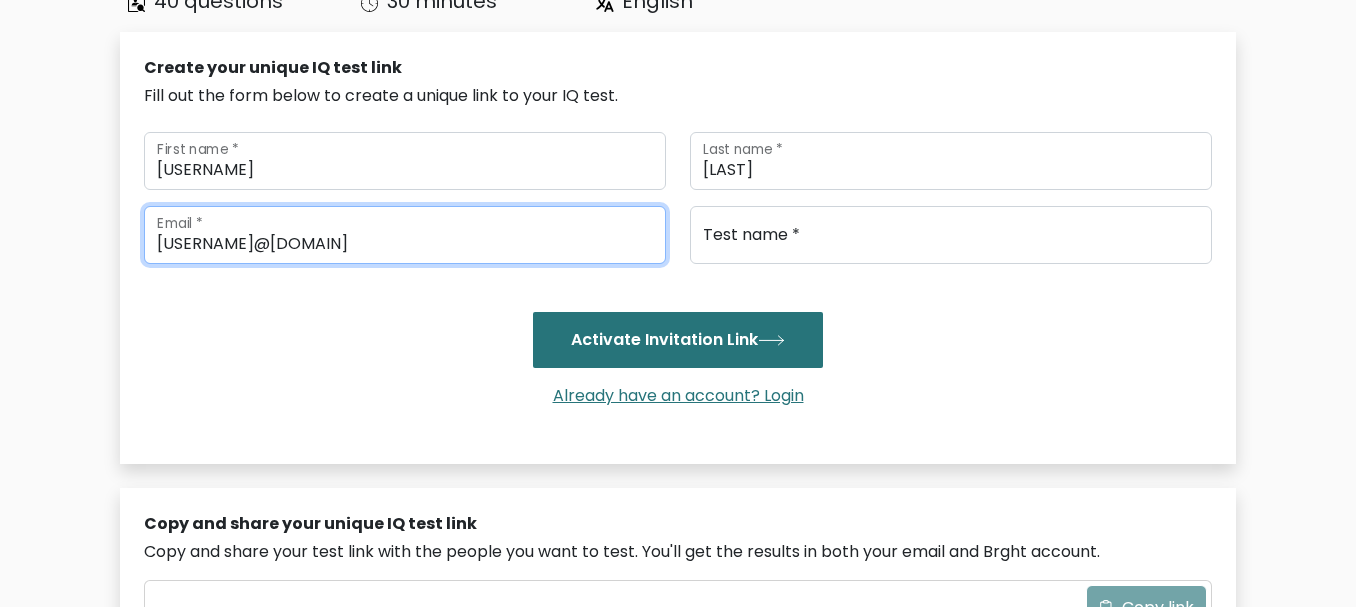 type on "puneetsood51@gmail.com" 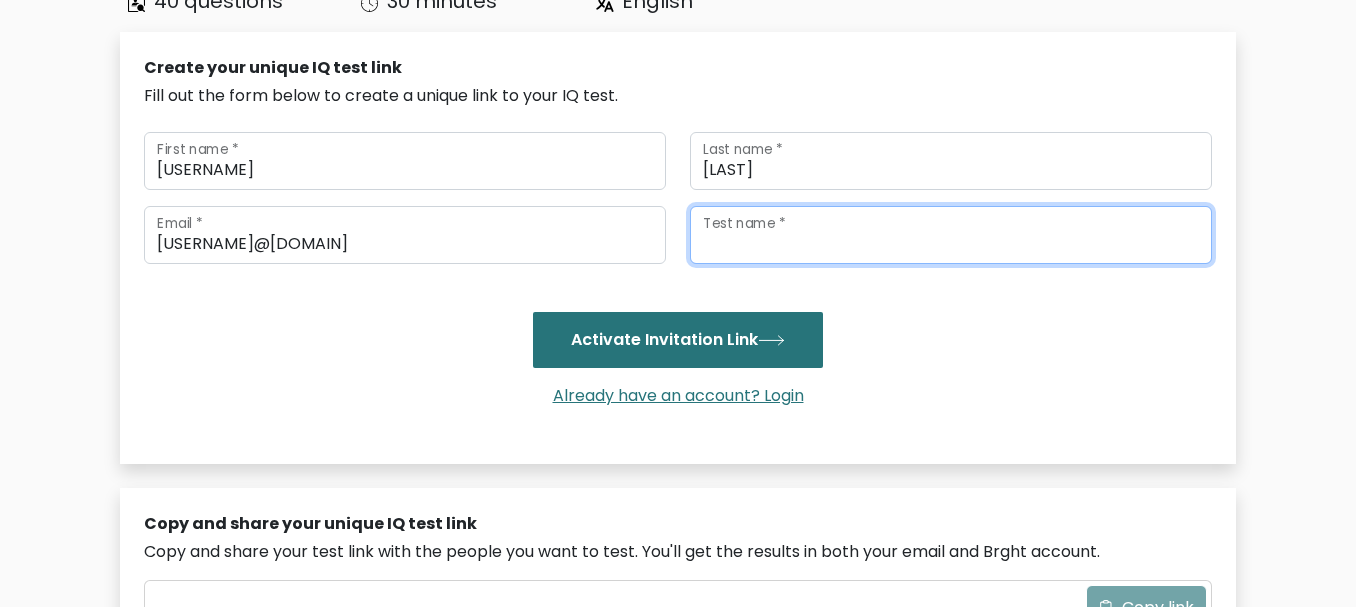 click on "Test name *" at bounding box center (951, 235) 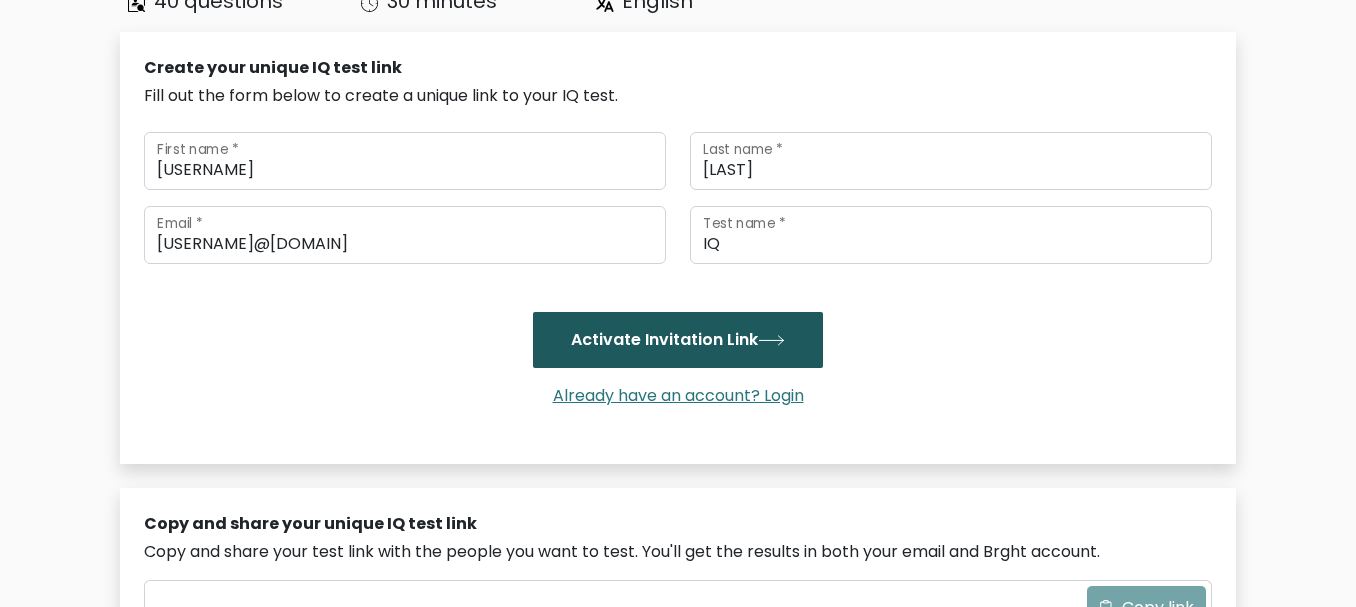 click on "Activate Invitation Link" at bounding box center (678, 340) 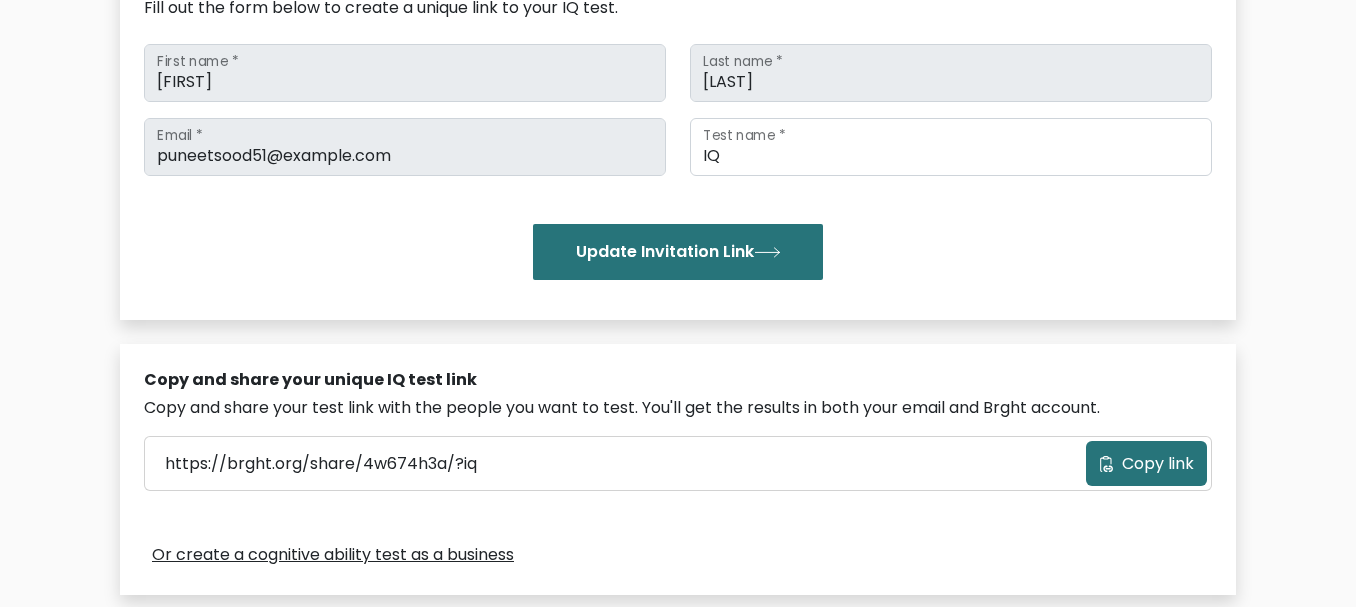 scroll, scrollTop: 300, scrollLeft: 0, axis: vertical 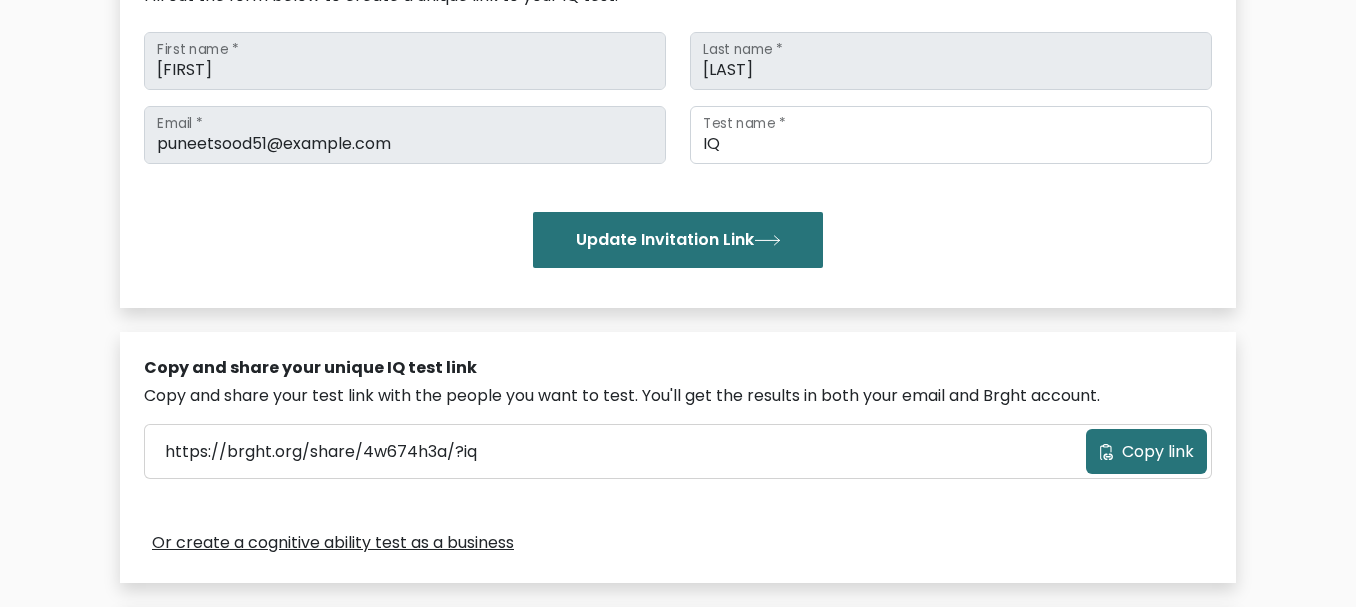 click on "Copy  link" at bounding box center (1158, 452) 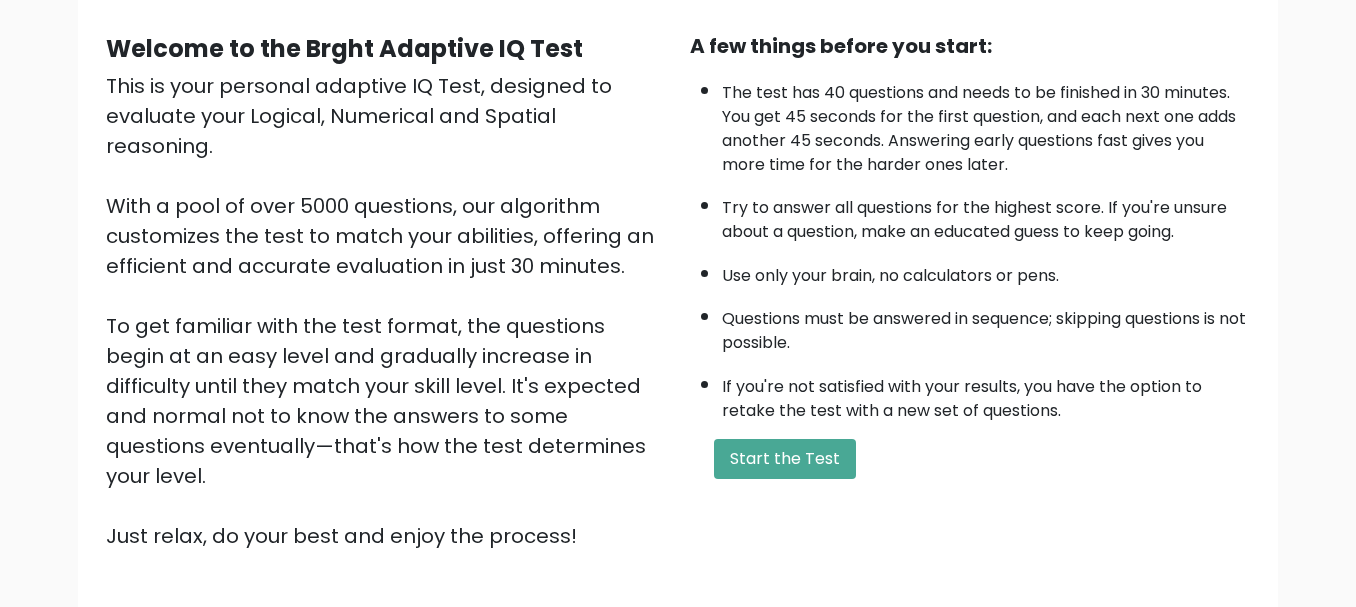 scroll, scrollTop: 309, scrollLeft: 0, axis: vertical 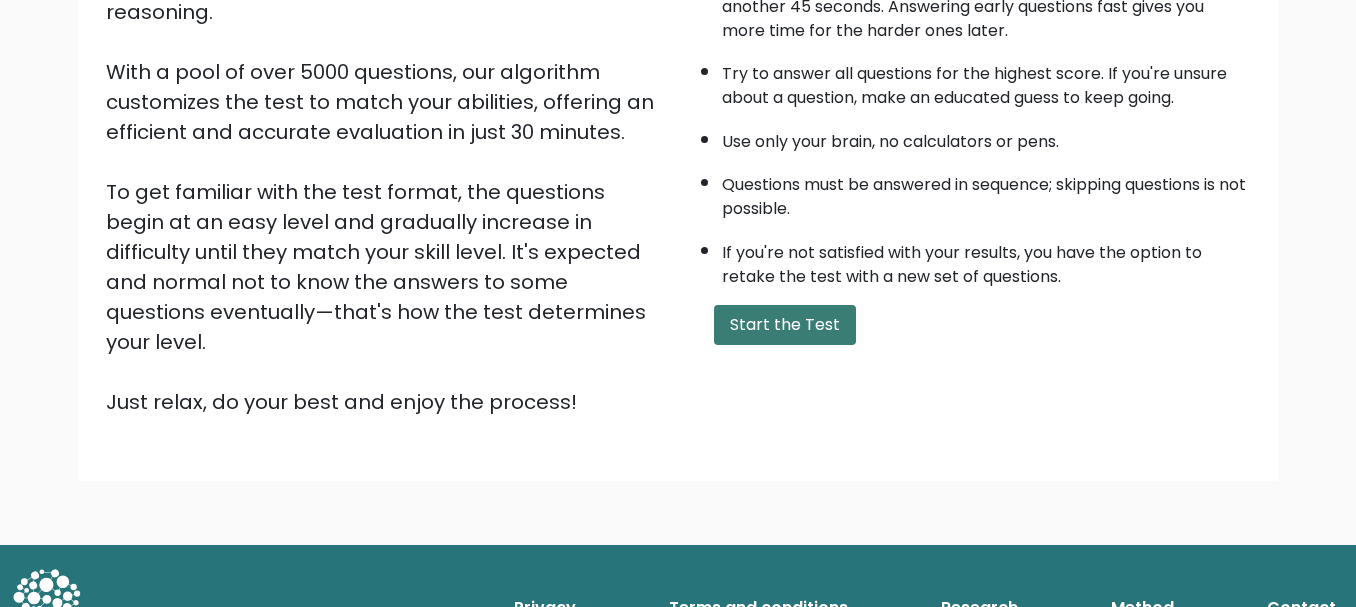 click on "Start the Test" at bounding box center (785, 325) 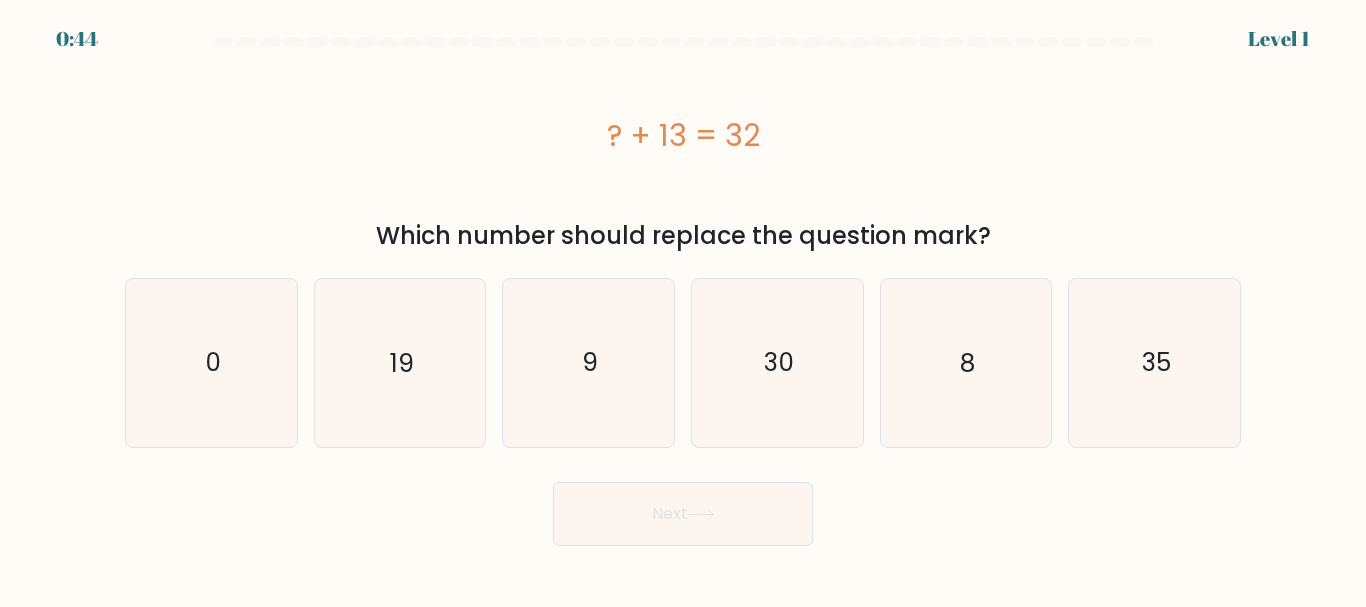 scroll, scrollTop: 0, scrollLeft: 0, axis: both 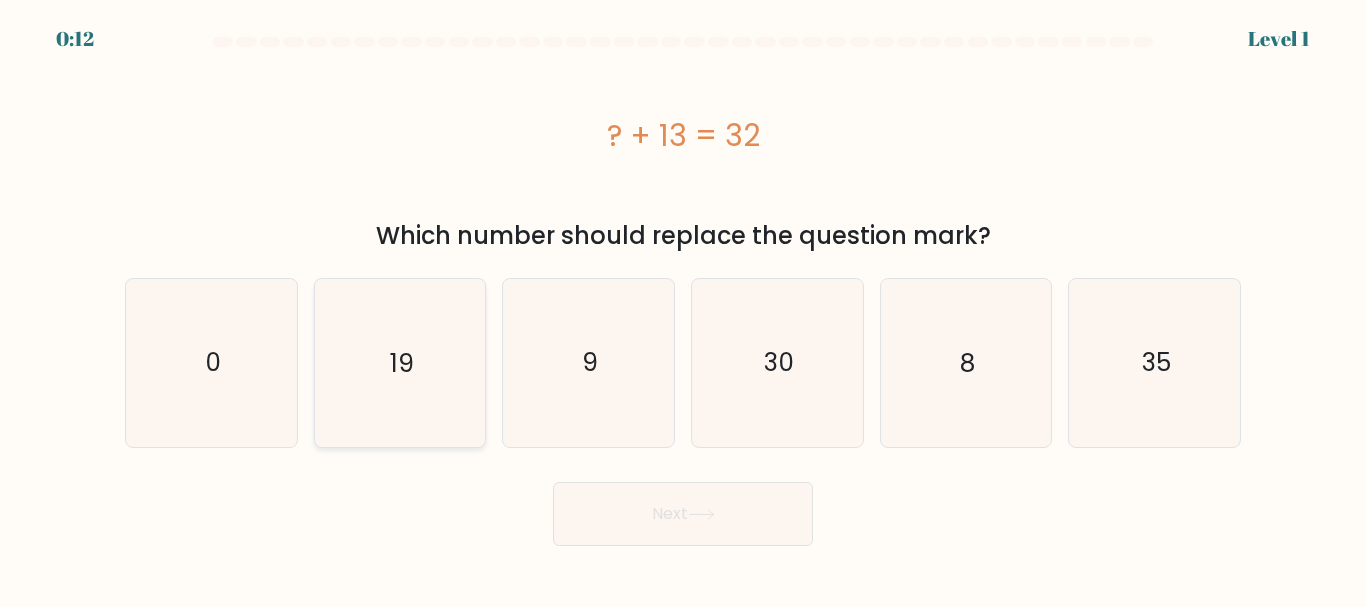 click on "19" 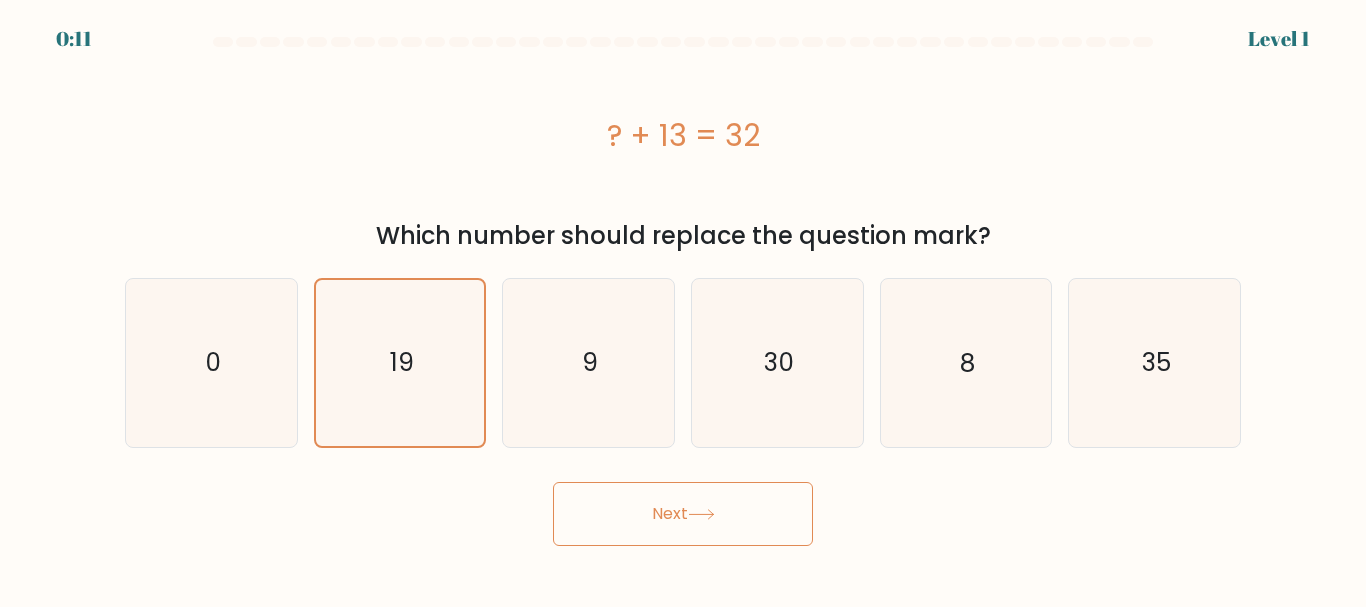 click on "Next" at bounding box center (683, 514) 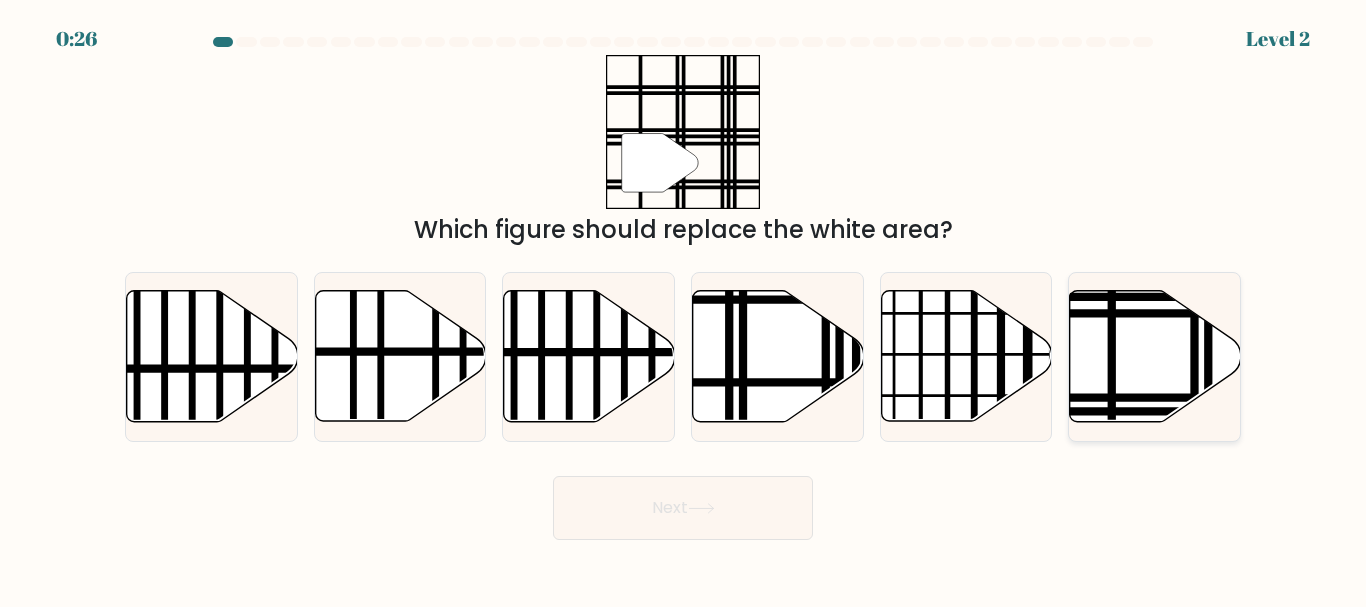click 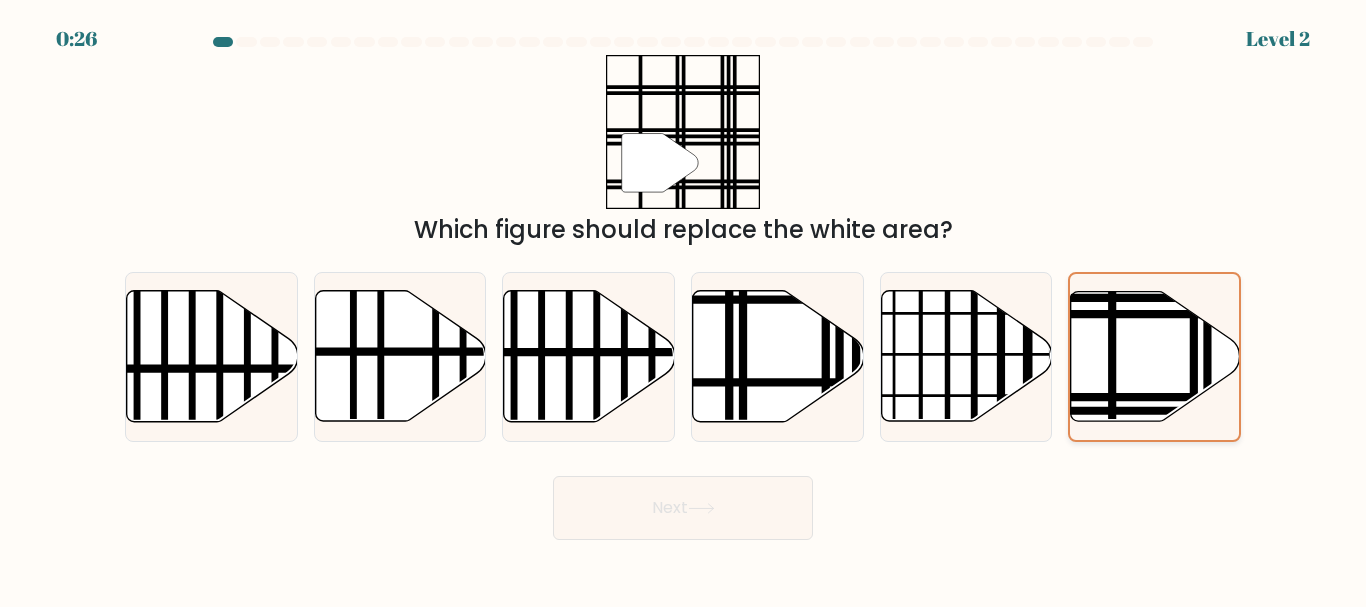 click 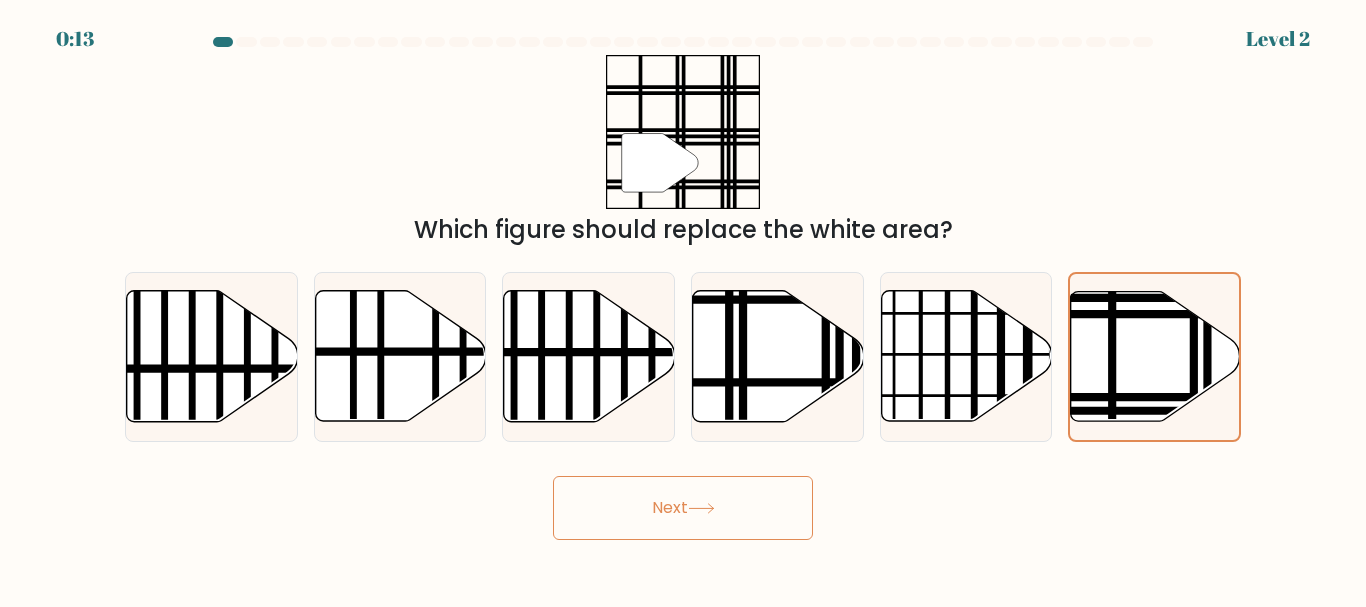 click on "Next" at bounding box center [683, 508] 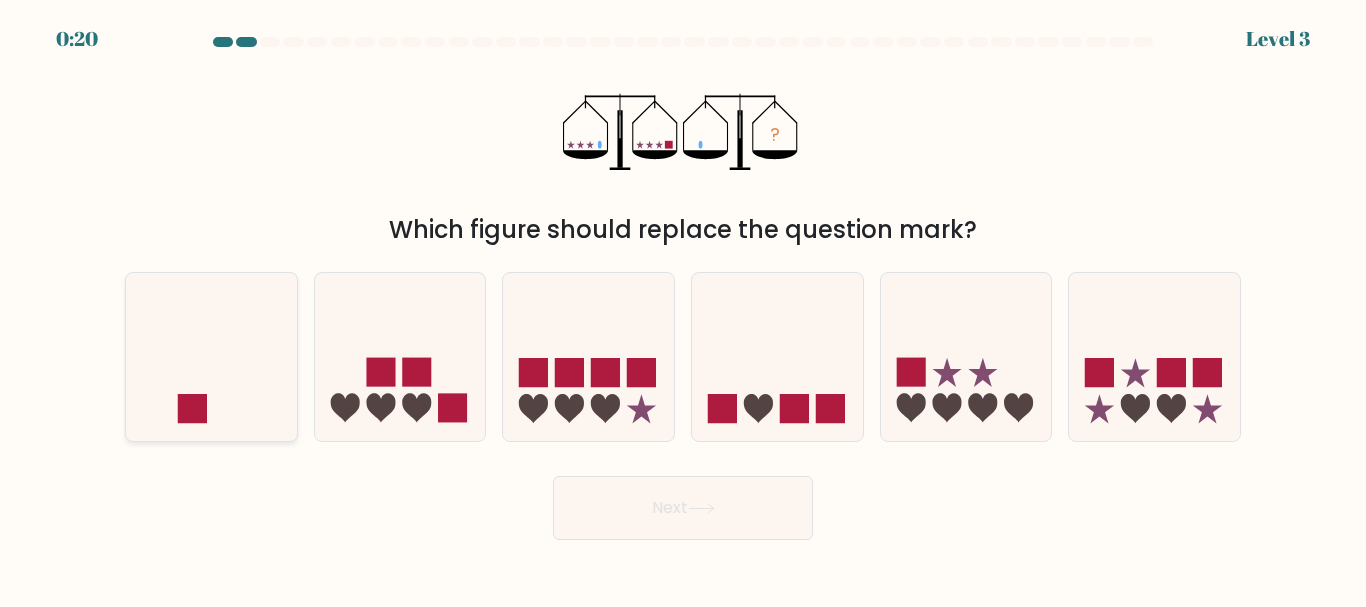click 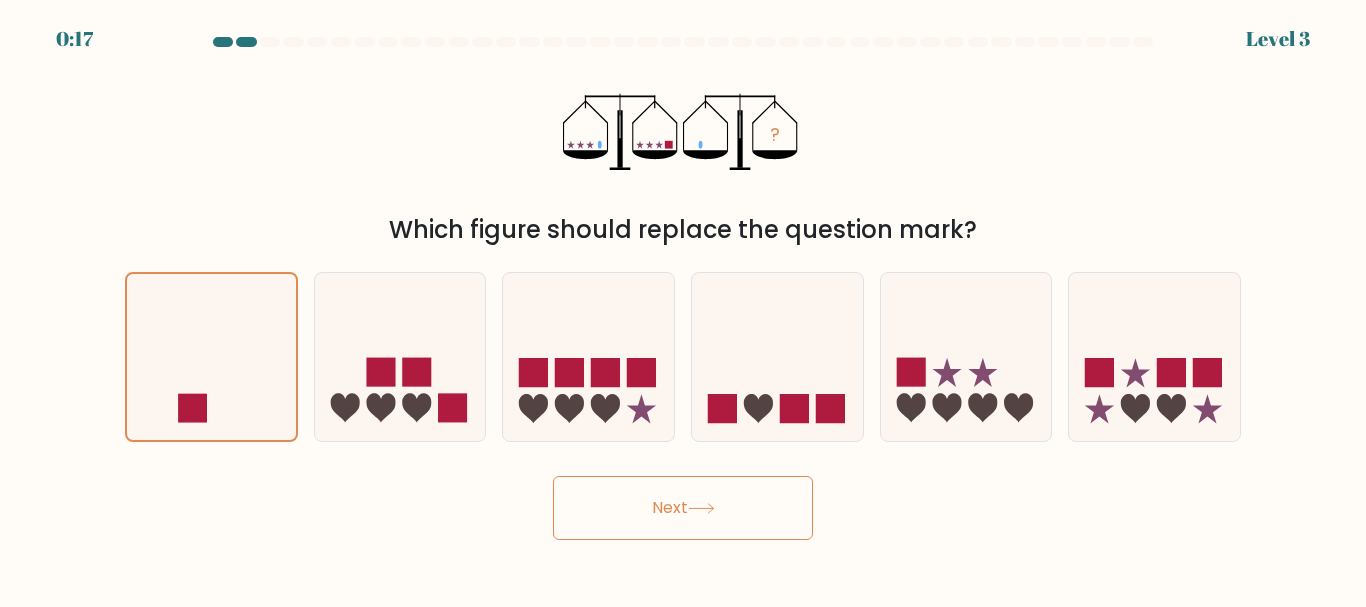 click on "Next" at bounding box center [683, 508] 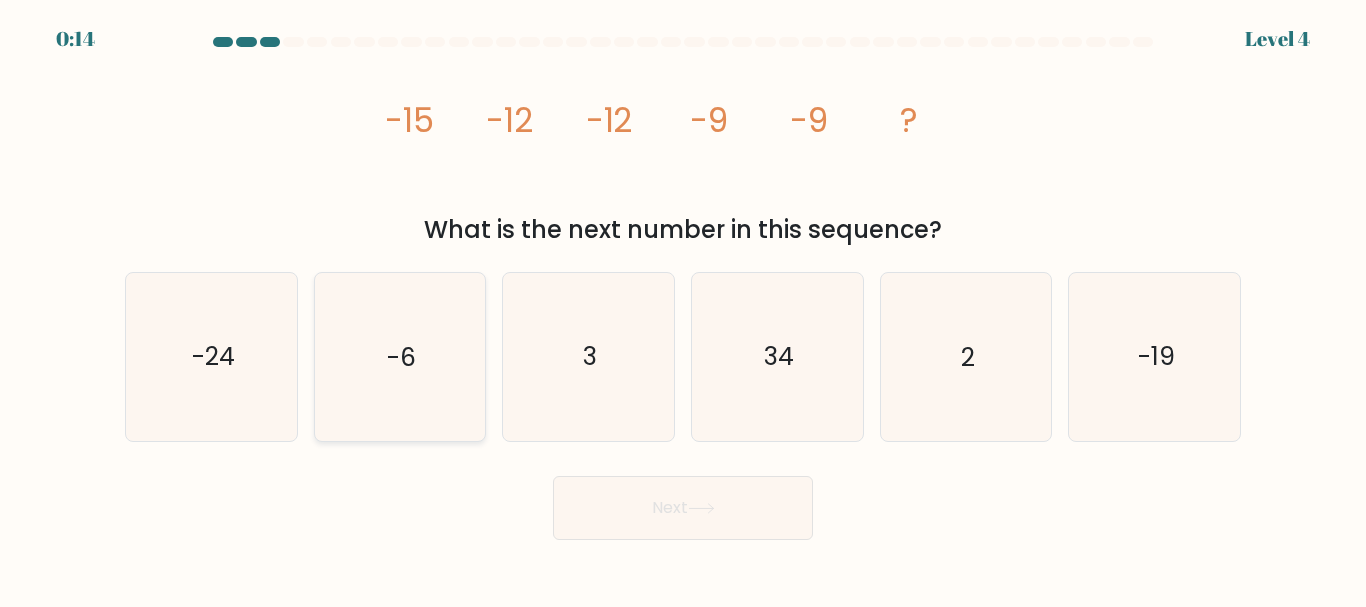 click on "-6" 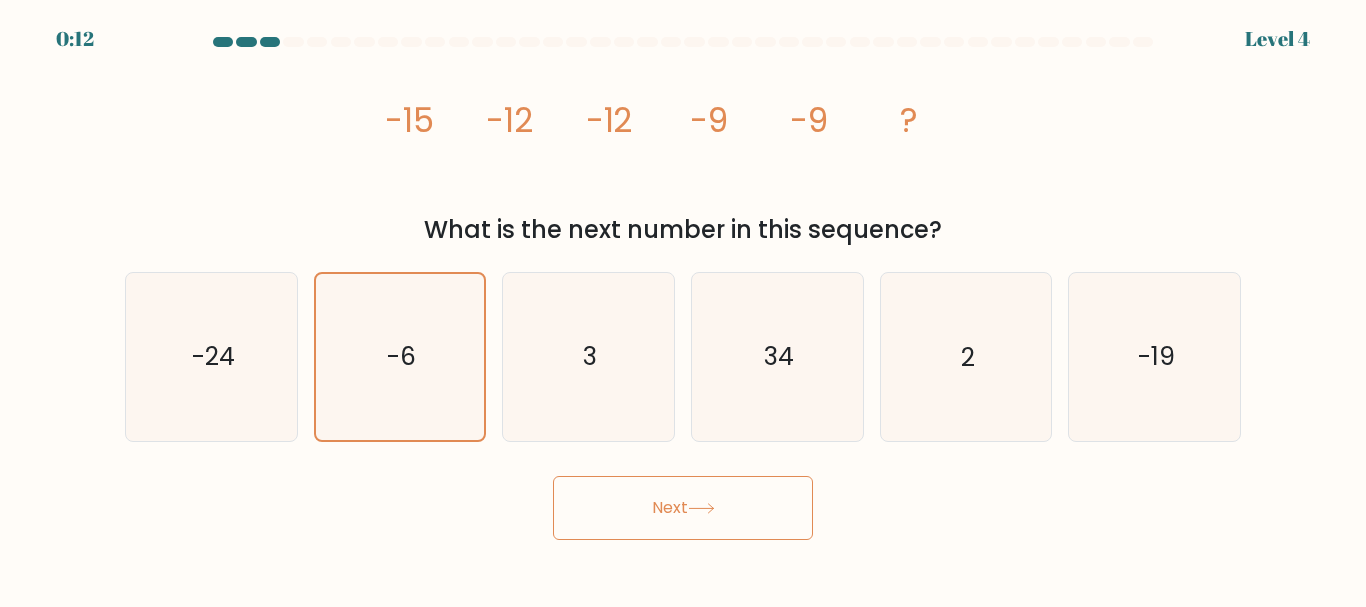 click on "Next" at bounding box center [683, 508] 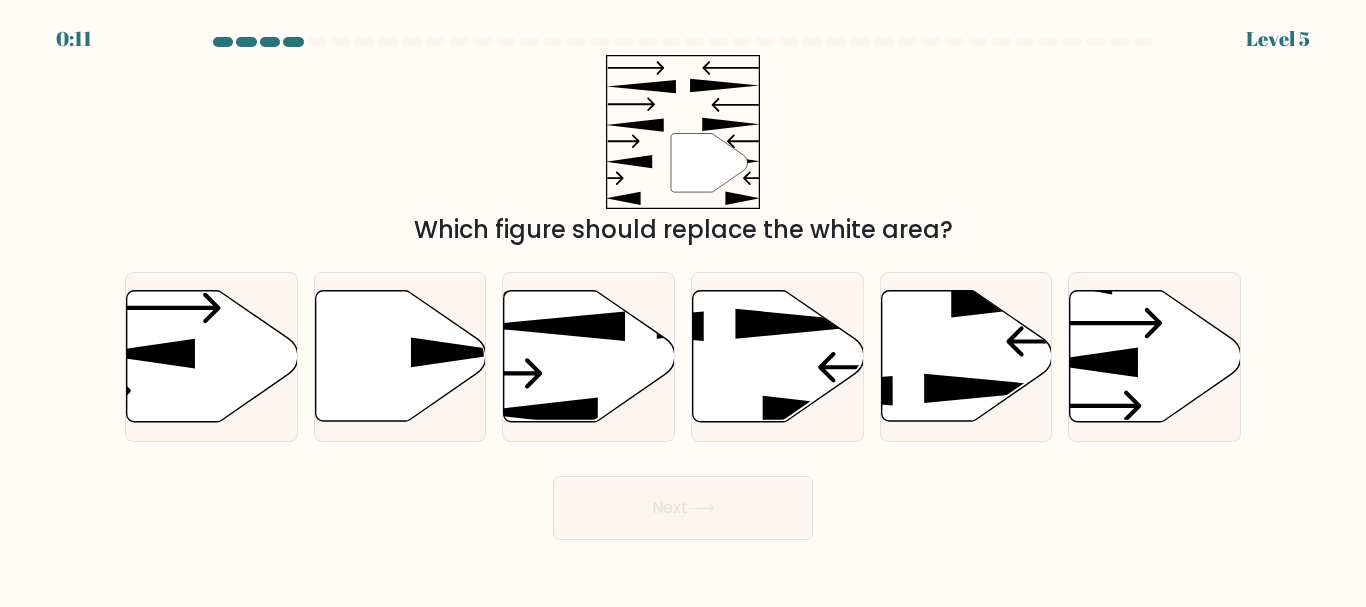 click 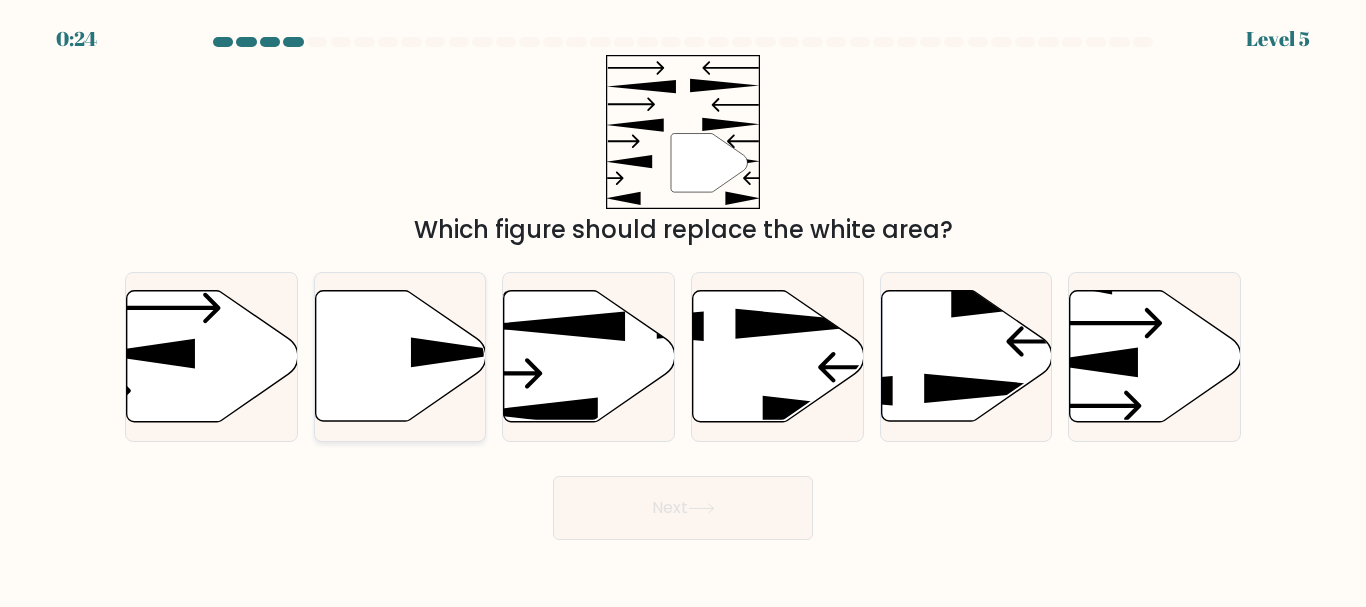 click at bounding box center (400, 356) 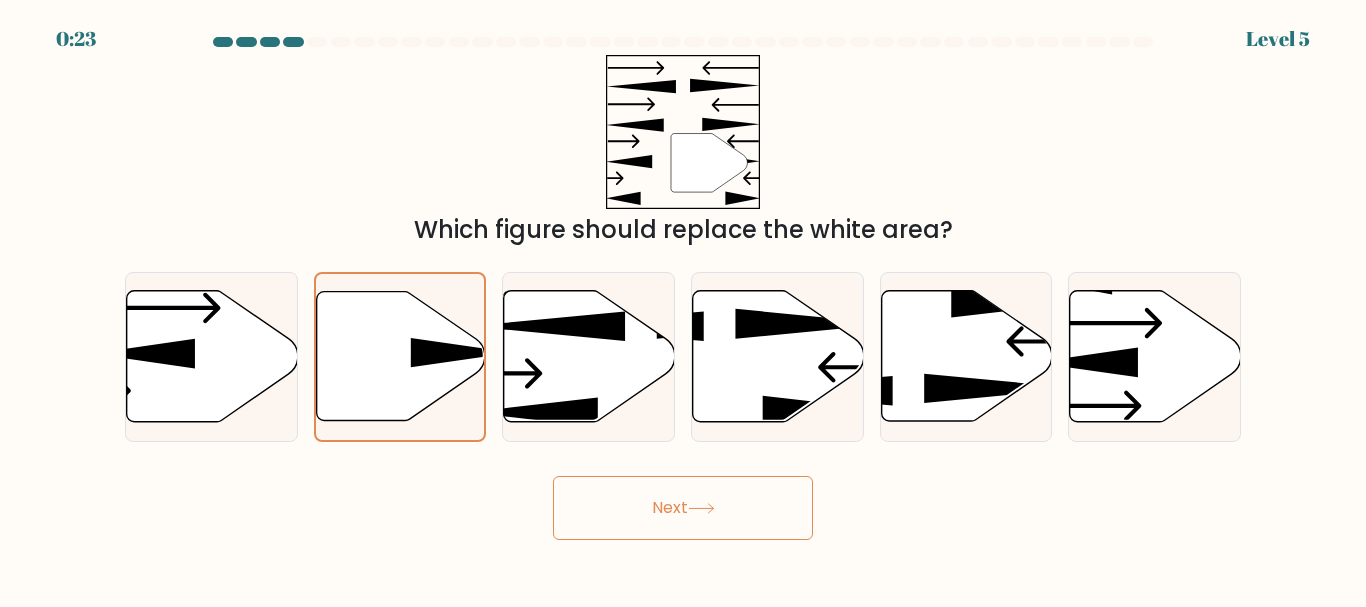 click on "Next" at bounding box center [683, 508] 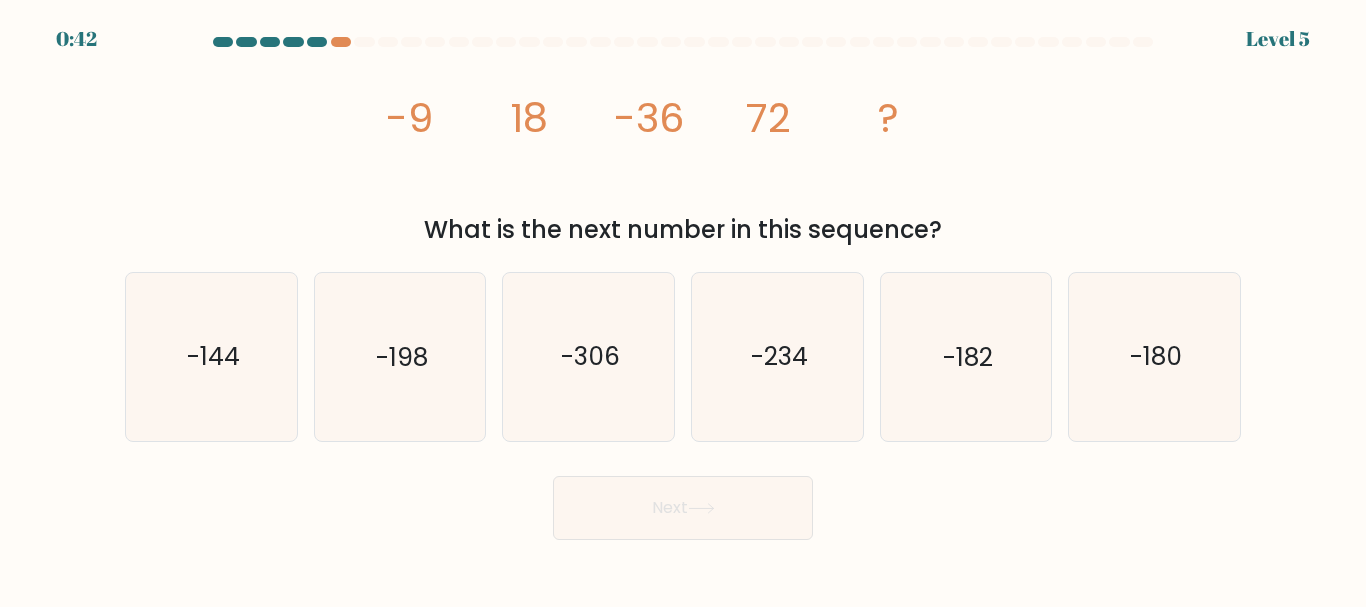 scroll, scrollTop: 0, scrollLeft: 0, axis: both 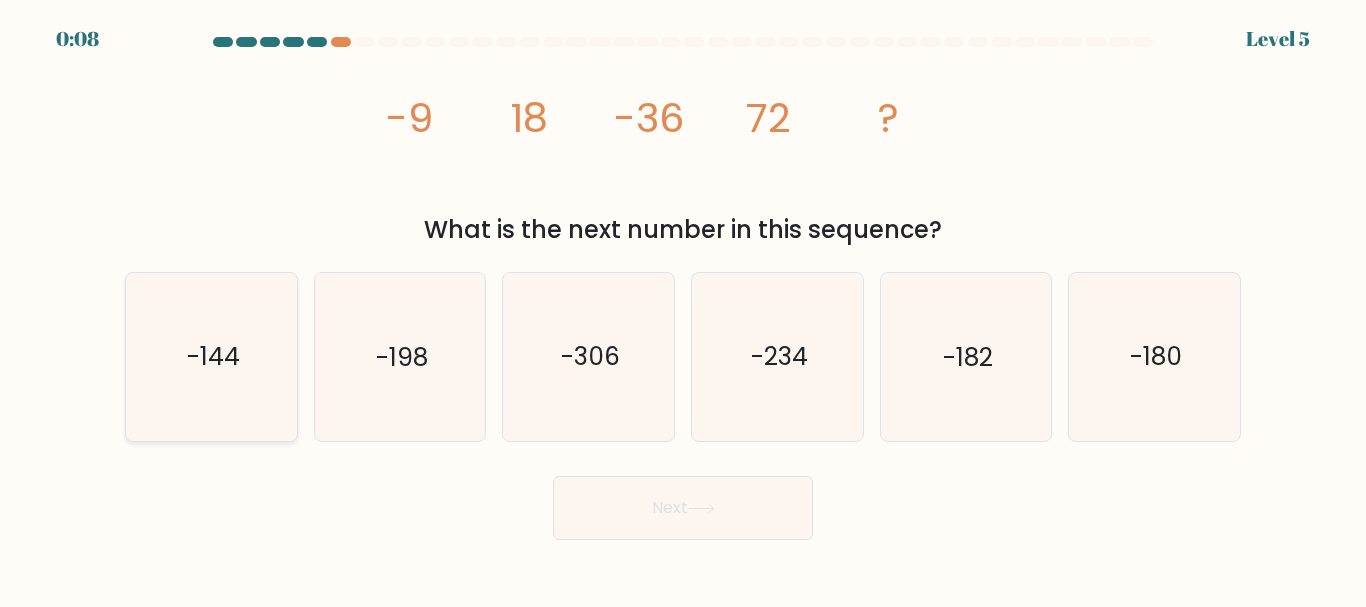 click on "-144" 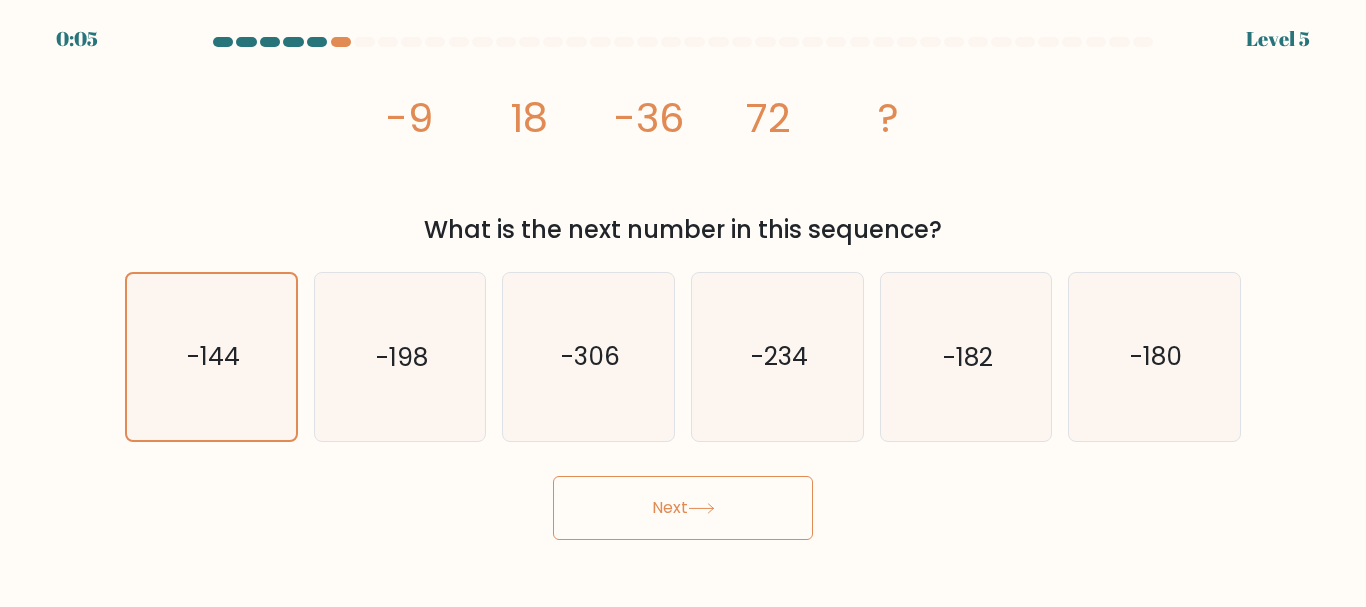 click on "Next" at bounding box center [683, 508] 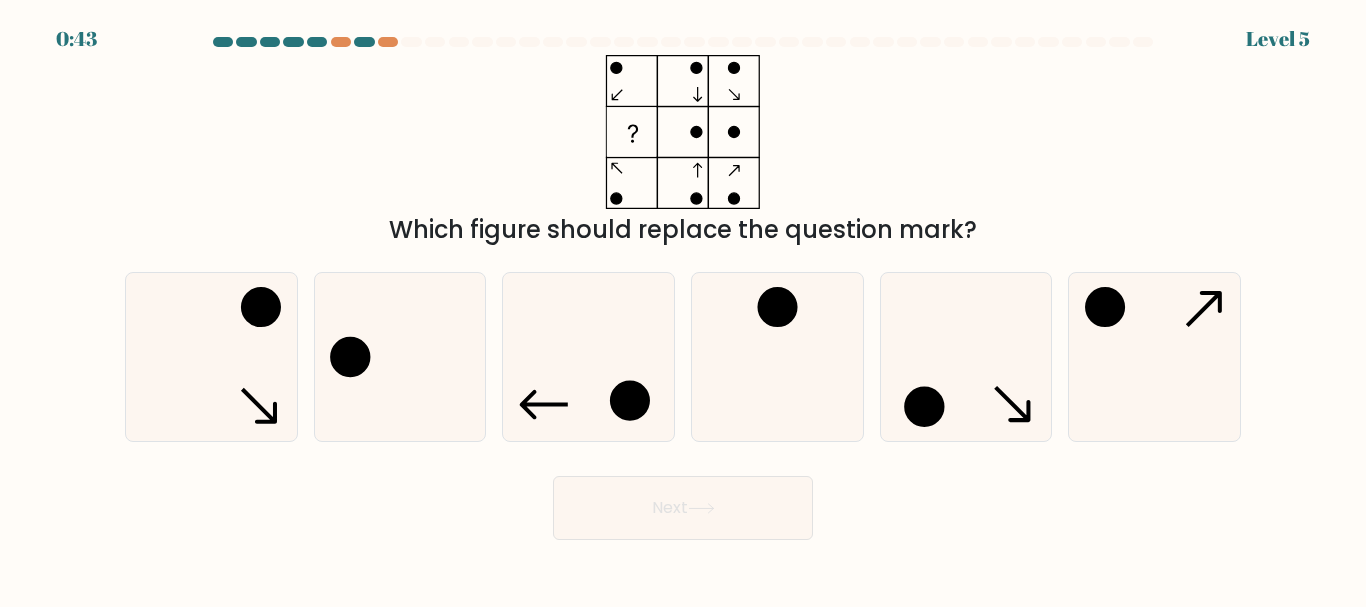 scroll, scrollTop: 0, scrollLeft: 0, axis: both 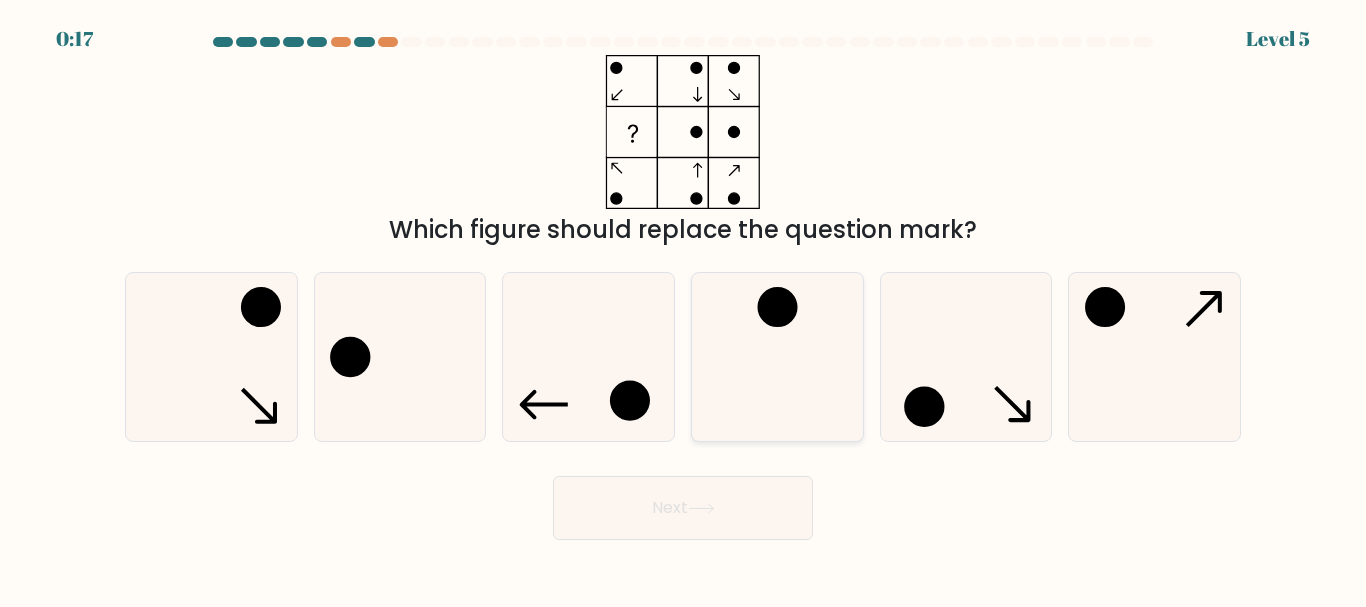 click 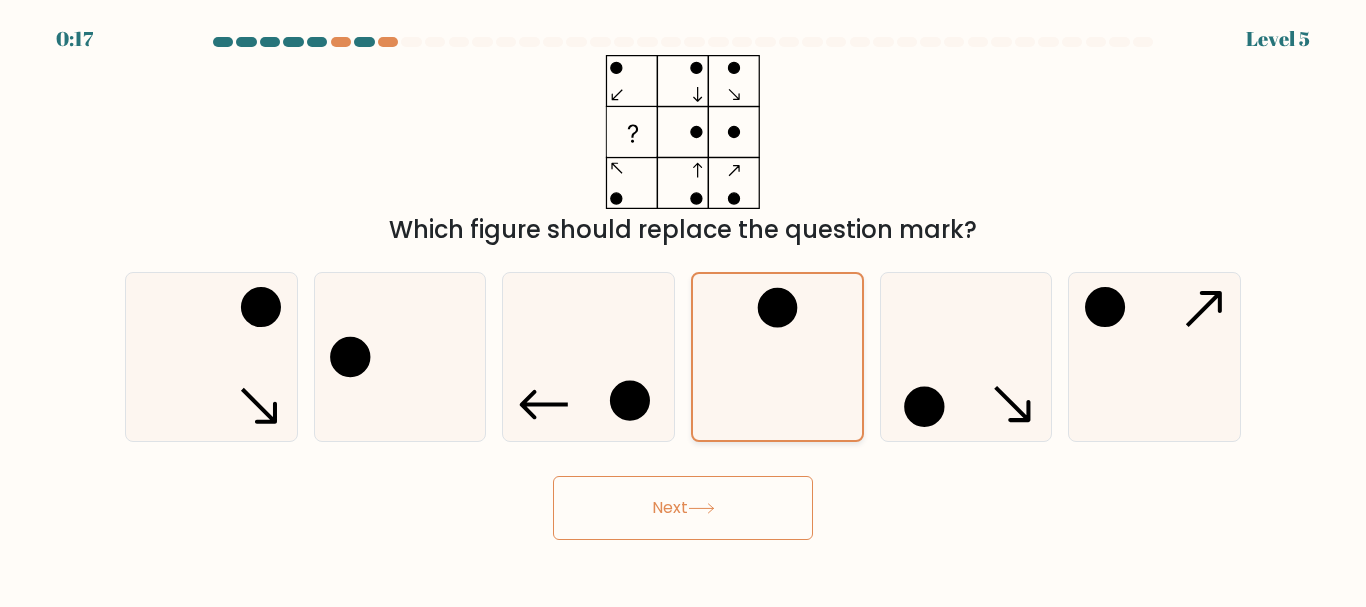 click 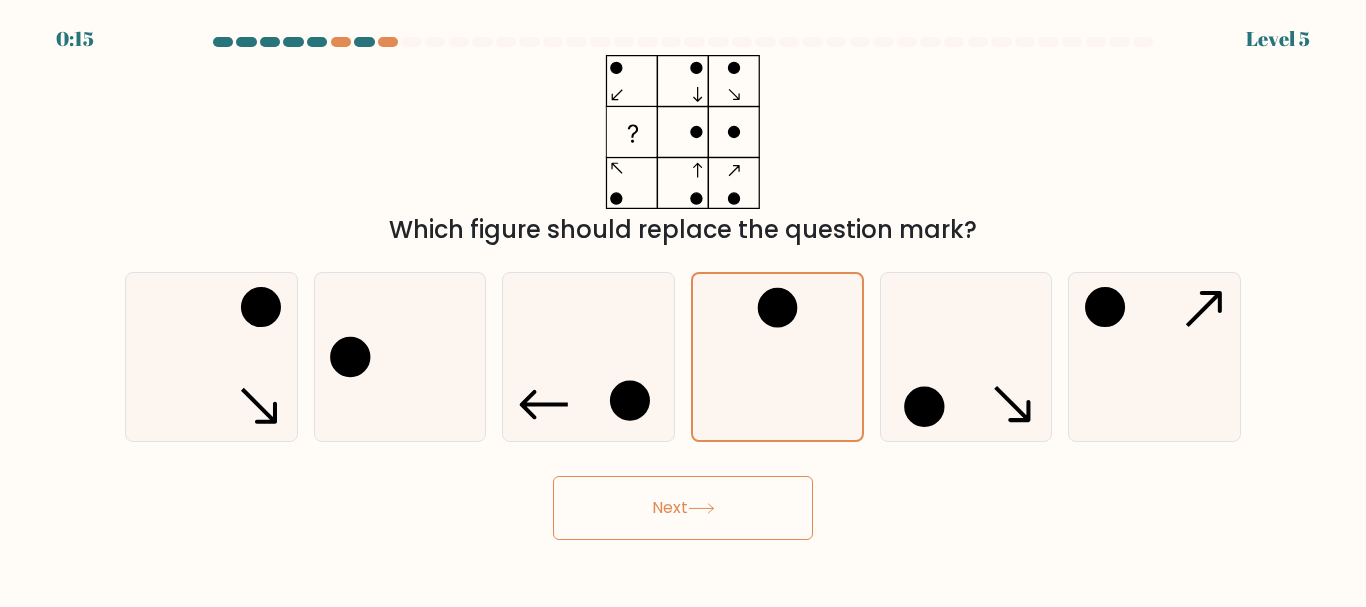 click 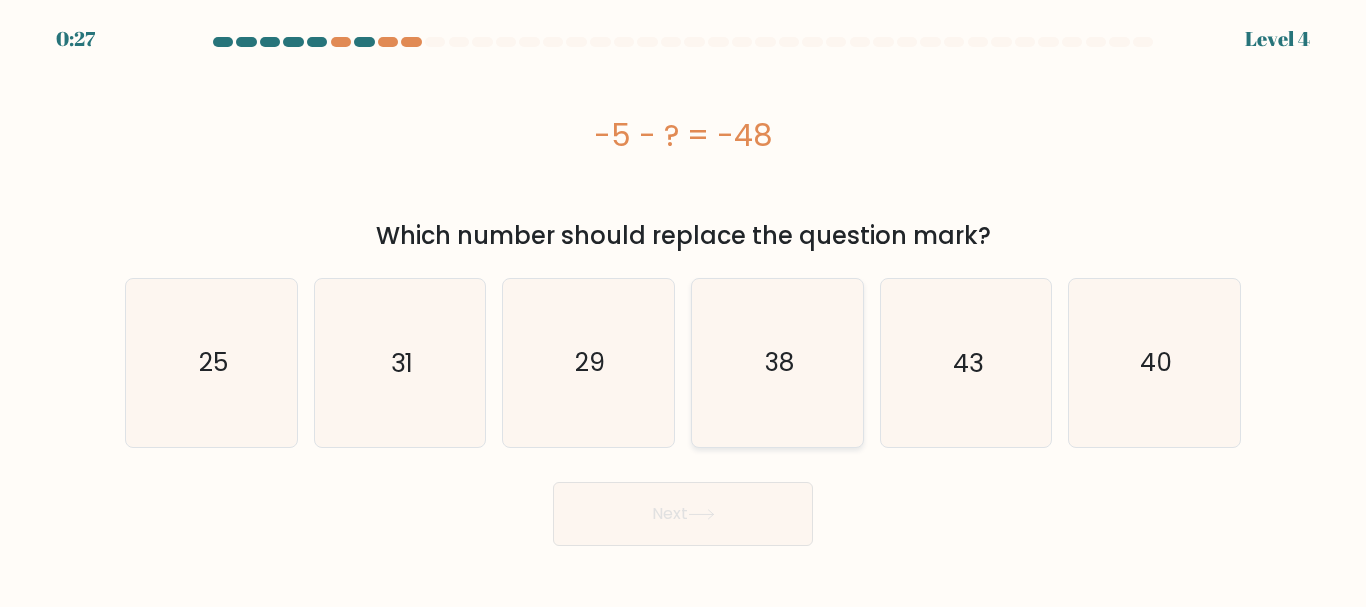 click on "38" 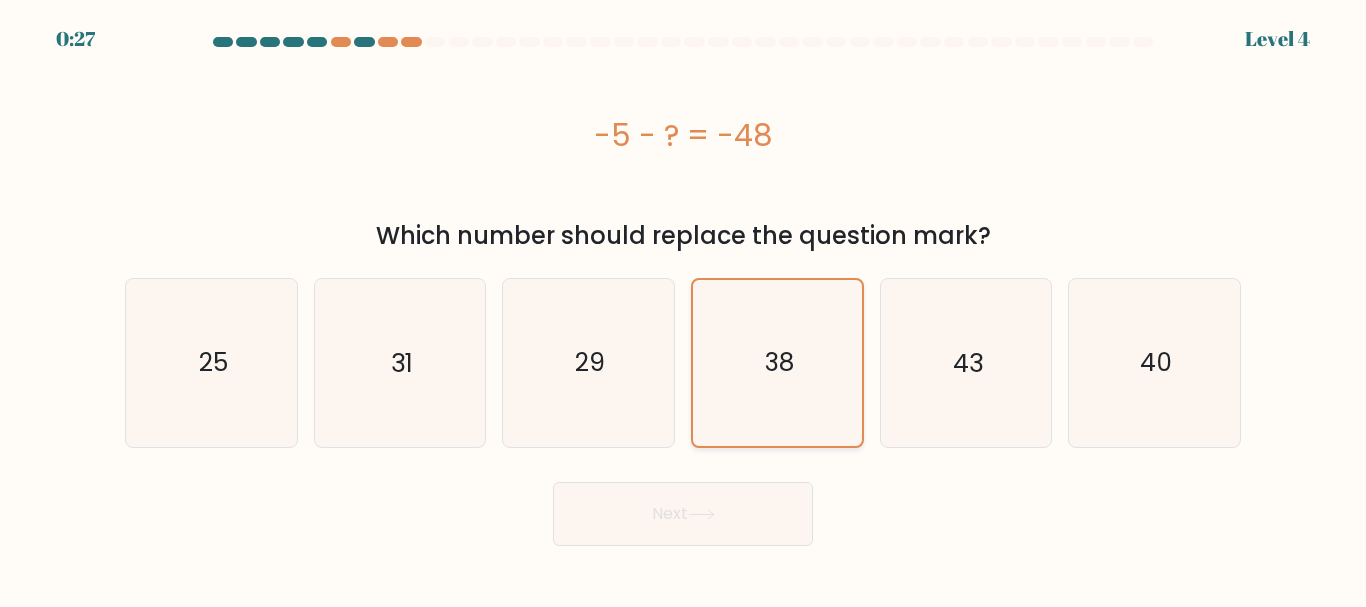 click on "38" 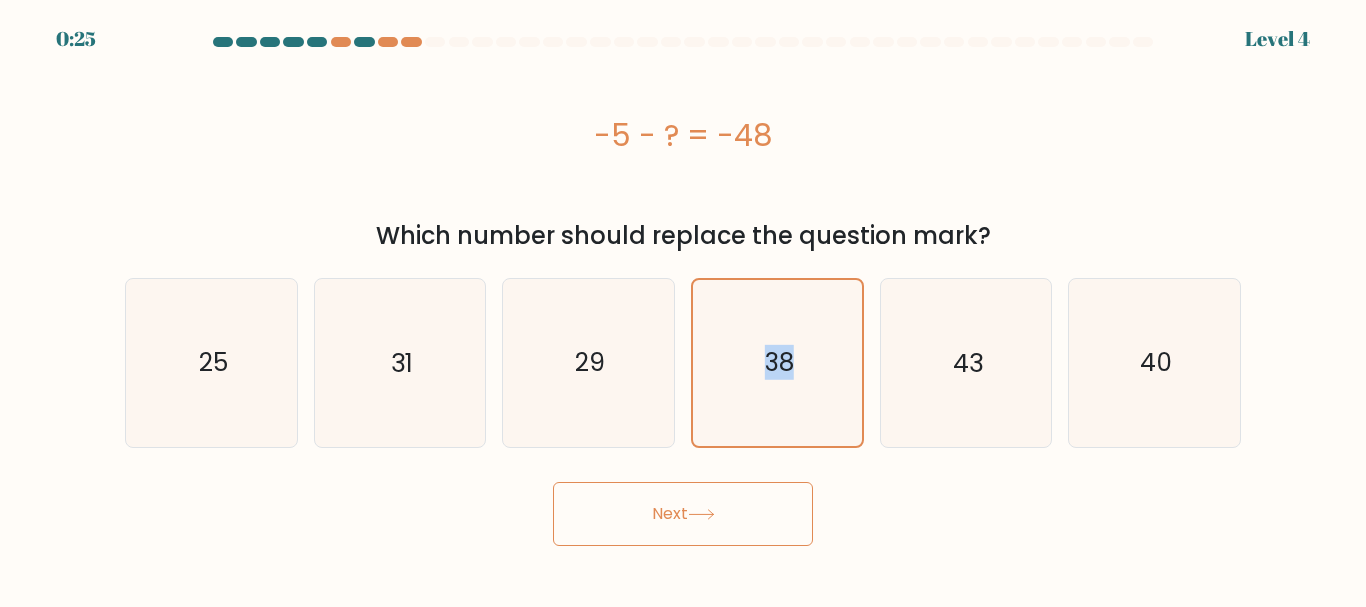 click on "Next" at bounding box center (683, 514) 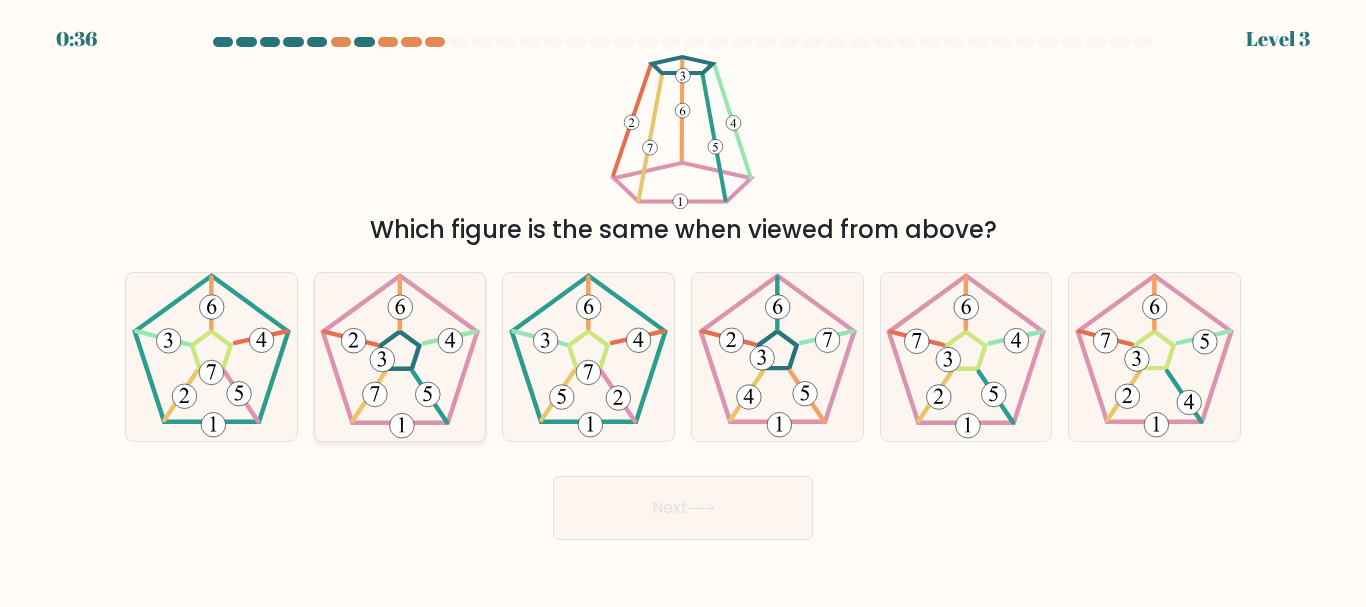 click 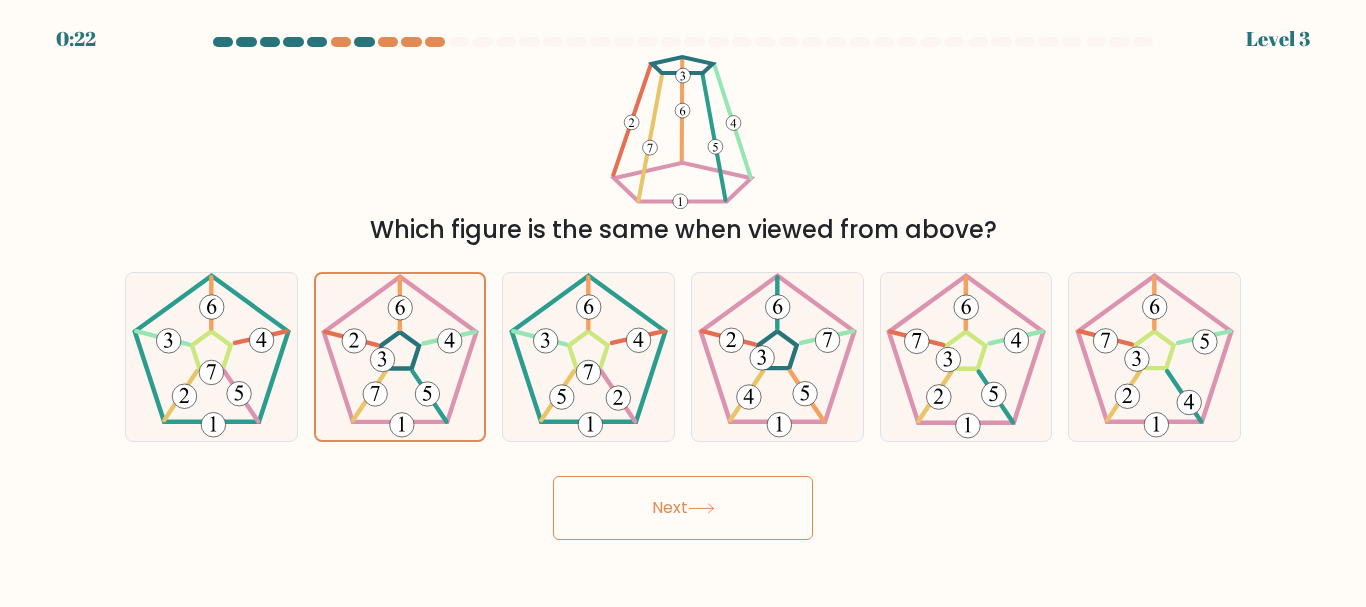click on "Next" at bounding box center (683, 508) 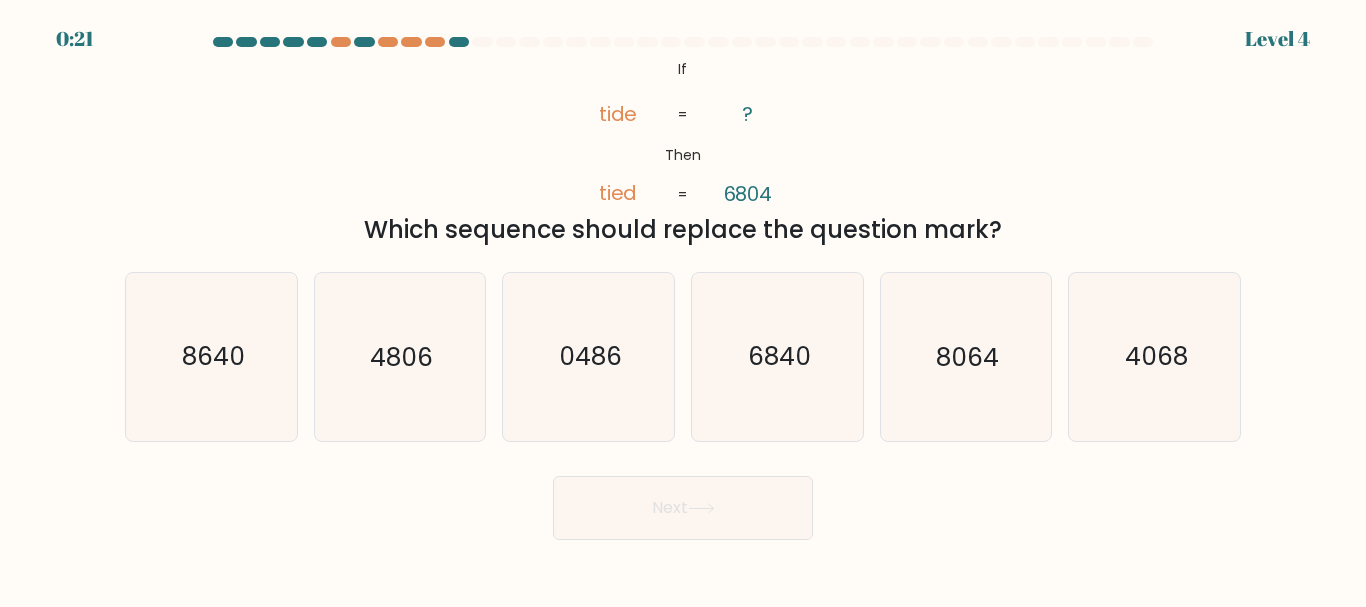click on "Next" at bounding box center (683, 508) 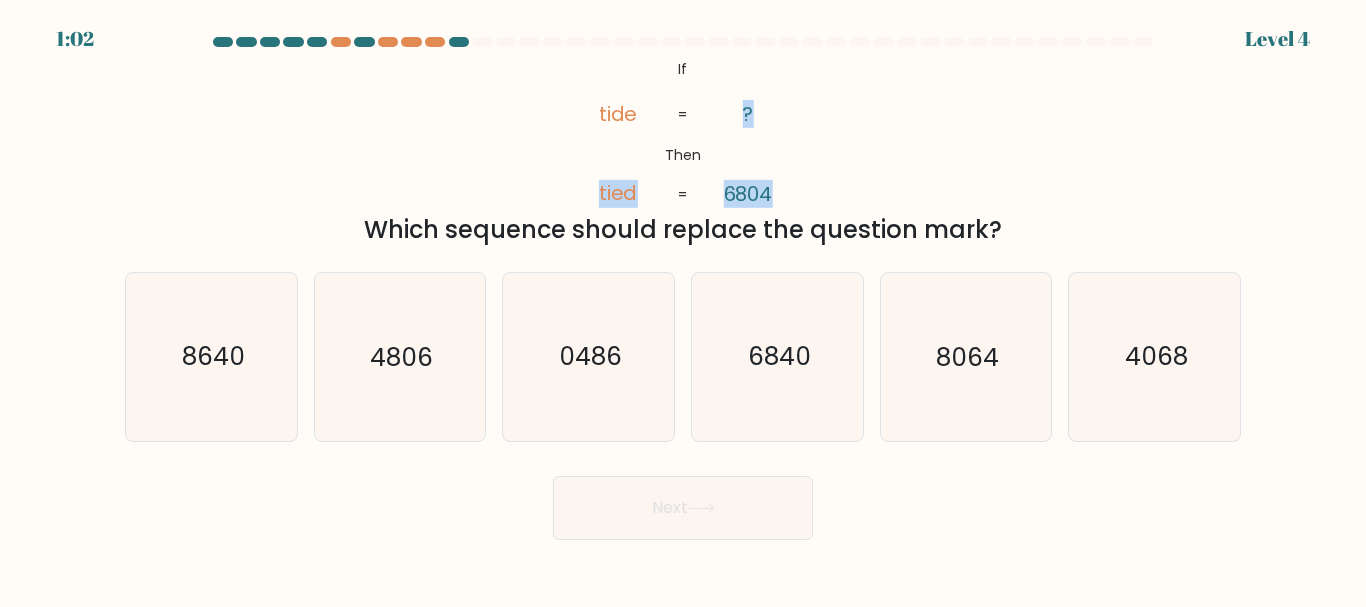 drag, startPoint x: 639, startPoint y: 115, endPoint x: 674, endPoint y: 117, distance: 35.057095 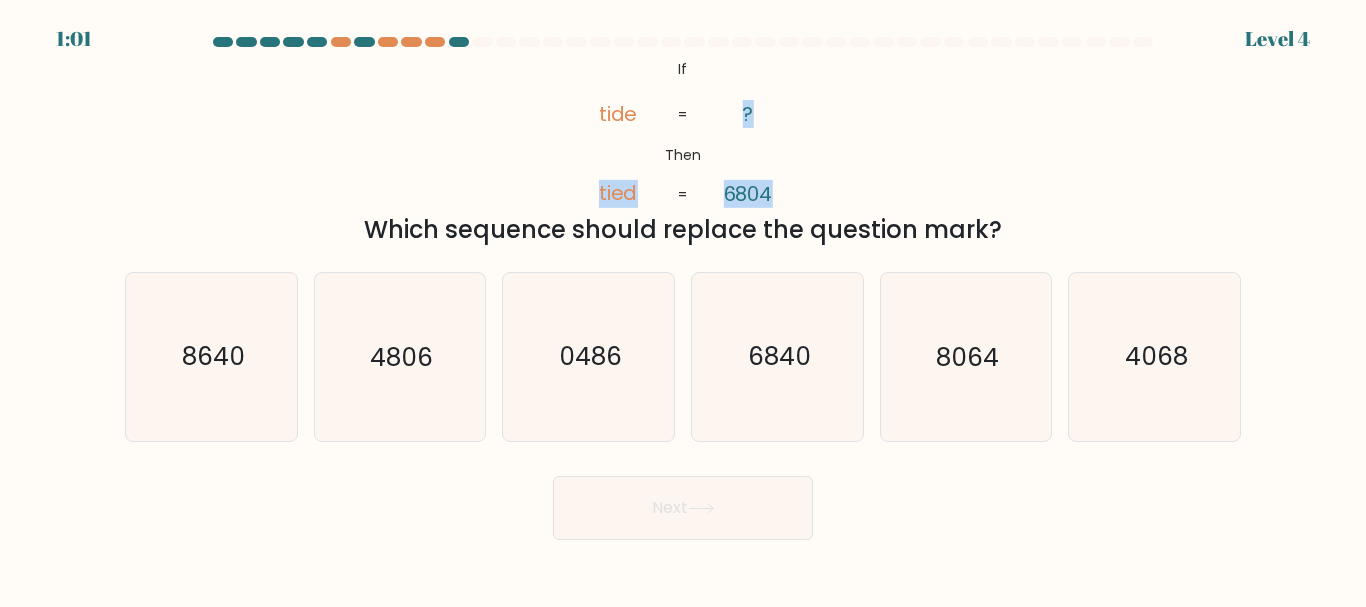 click on "@import url('https://fonts.googleapis.com/css?family=Abril+Fatface:400,100,100italic,300,300italic,400italic,500,500italic,700,700italic,900,900italic');           If       Then       tide       tied       ?       6804       =       =" 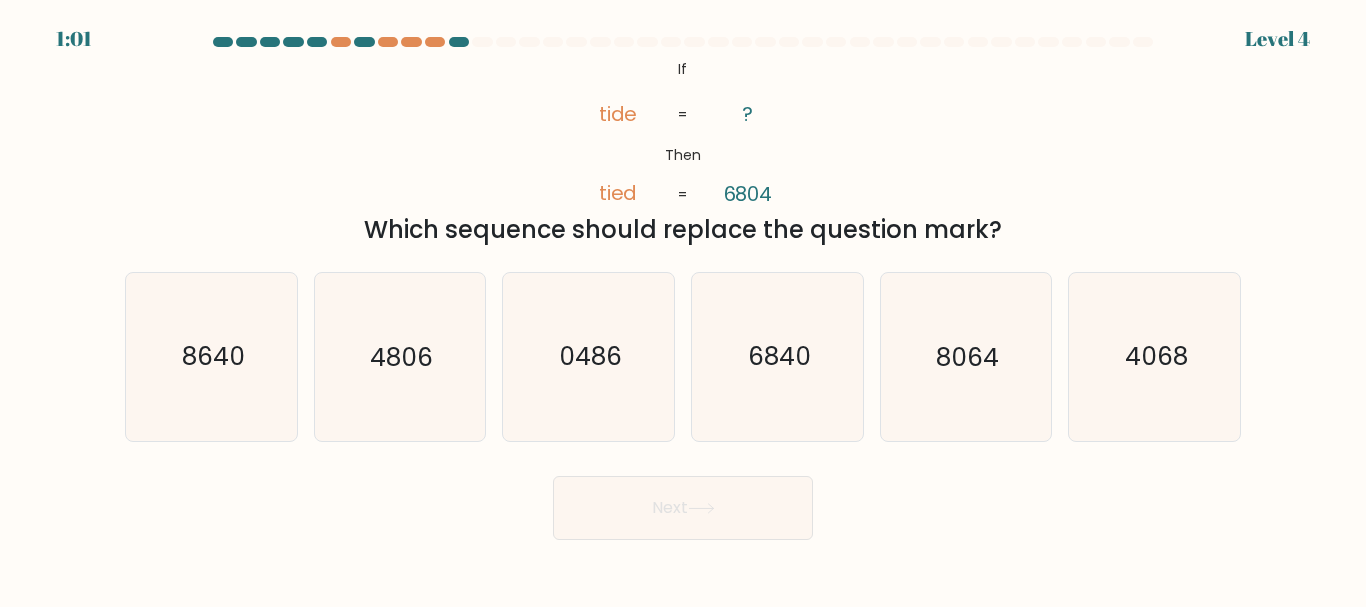 click on "@import url('https://fonts.googleapis.com/css?family=Abril+Fatface:400,100,100italic,300,300italic,400italic,500,500italic,700,700italic,900,900italic');           If       Then       tide       tied       ?       6804       =       =" 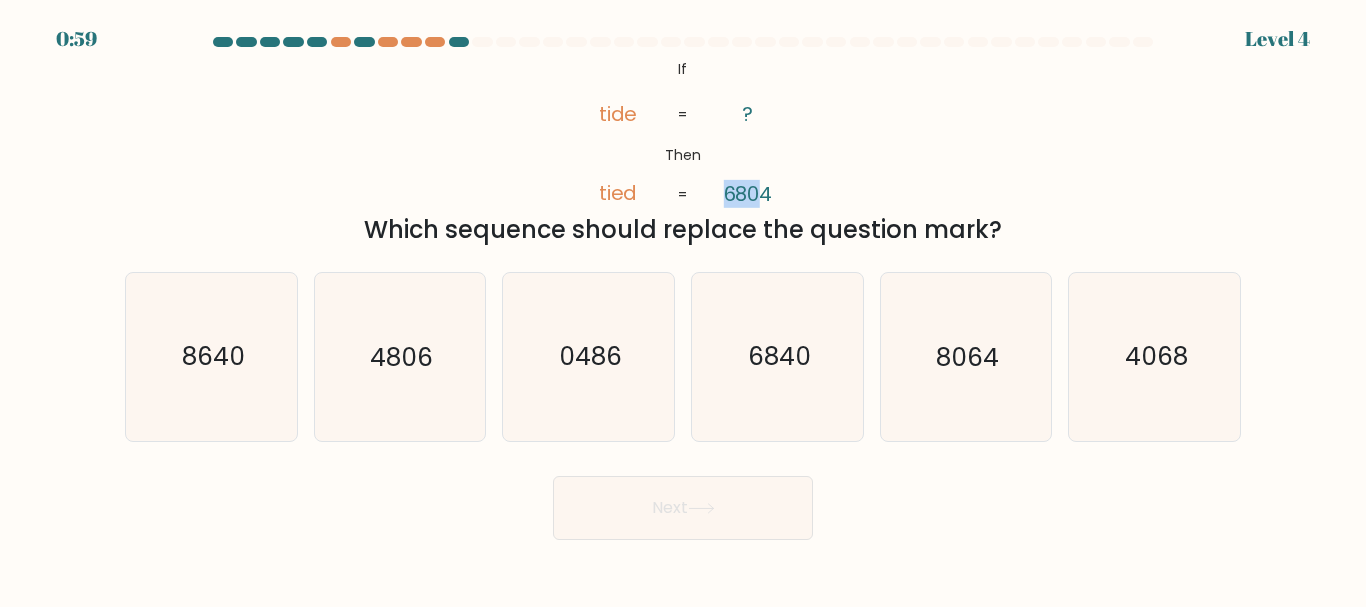 drag, startPoint x: 748, startPoint y: 188, endPoint x: 726, endPoint y: 186, distance: 22.090721 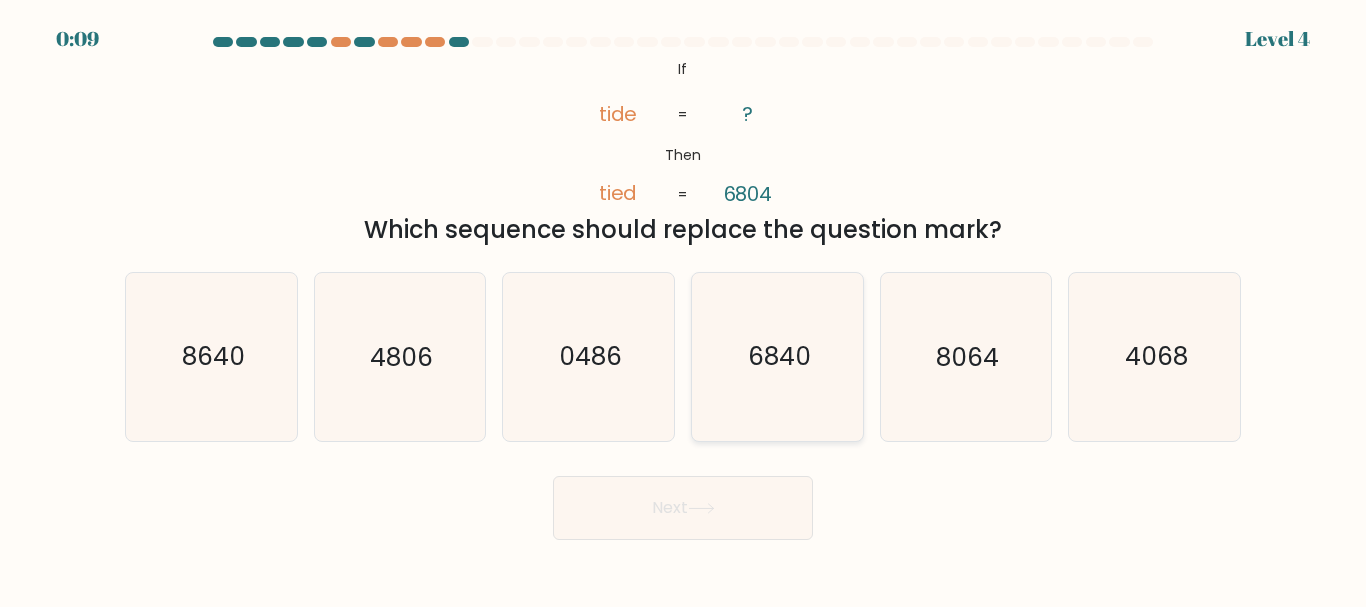 click on "6840" 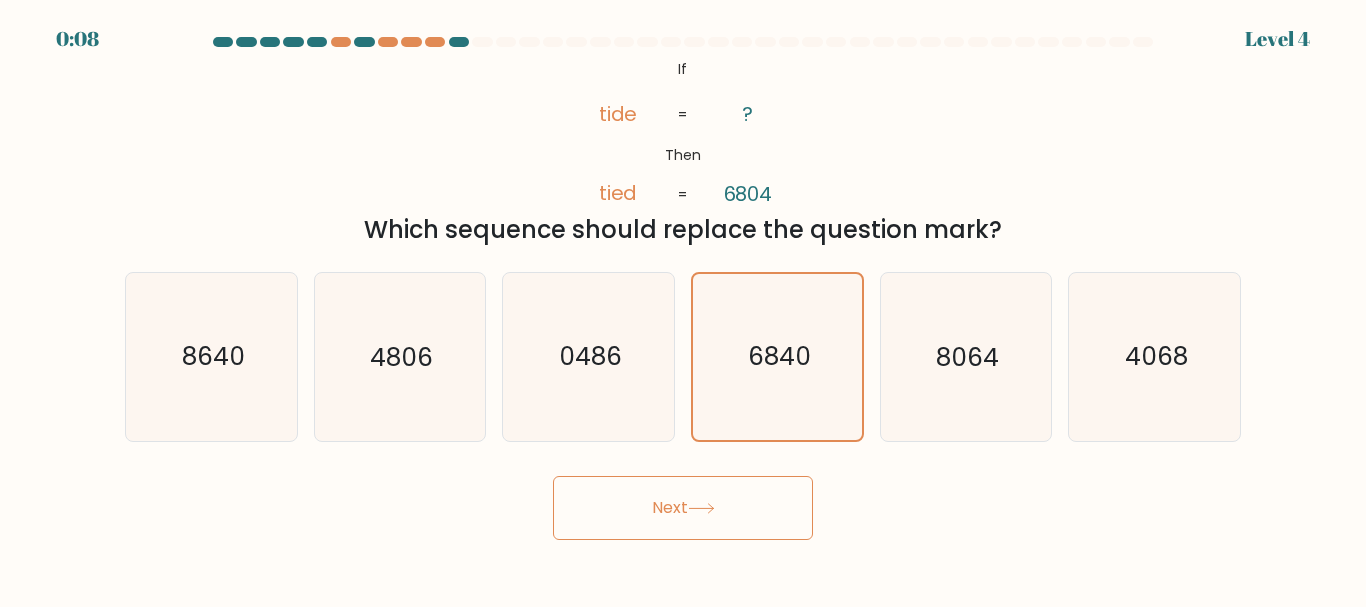 click on "Next" at bounding box center [683, 508] 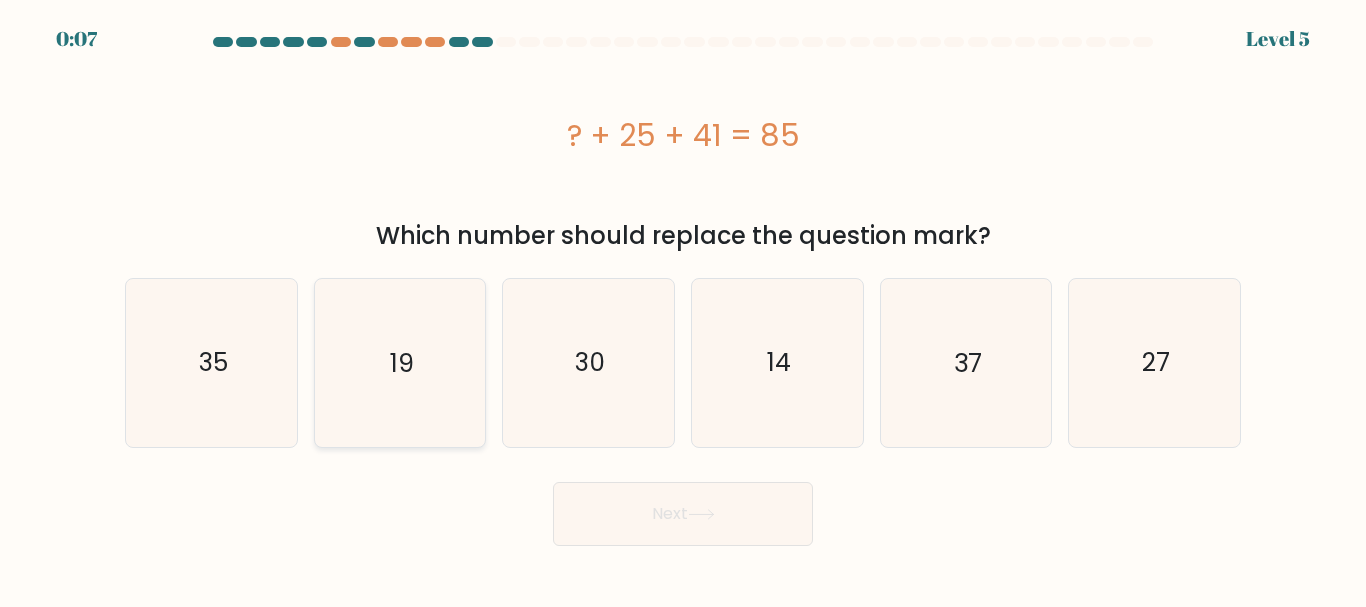 click on "19" 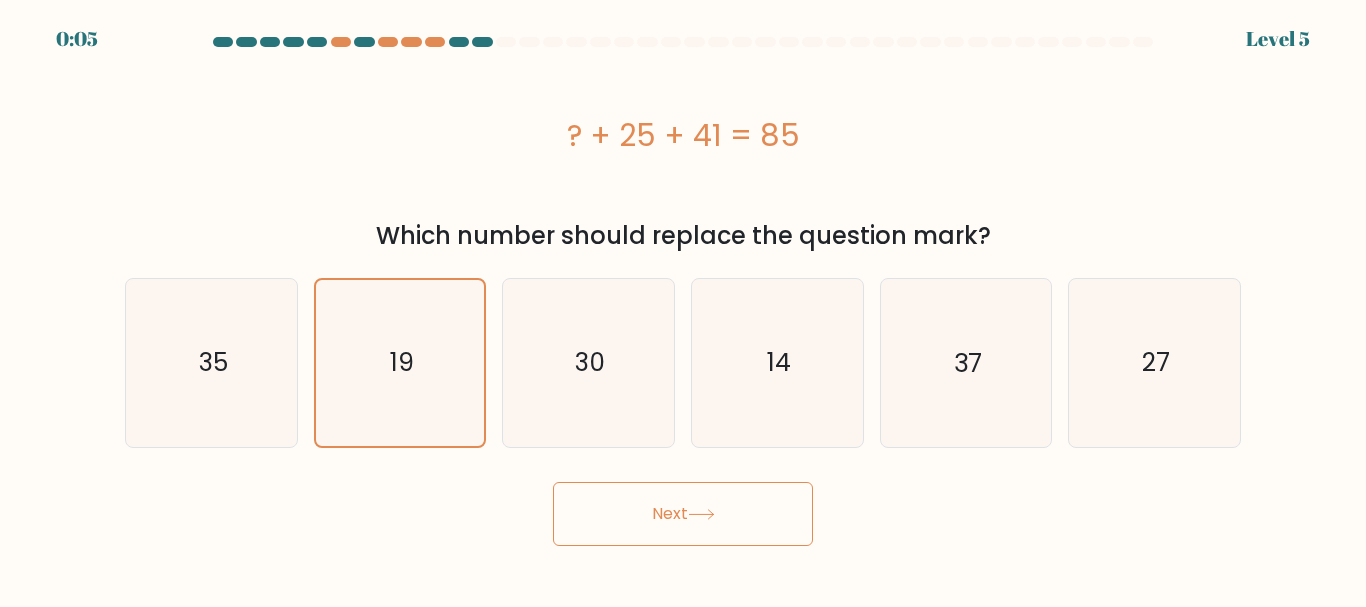 click on "Next" at bounding box center (683, 514) 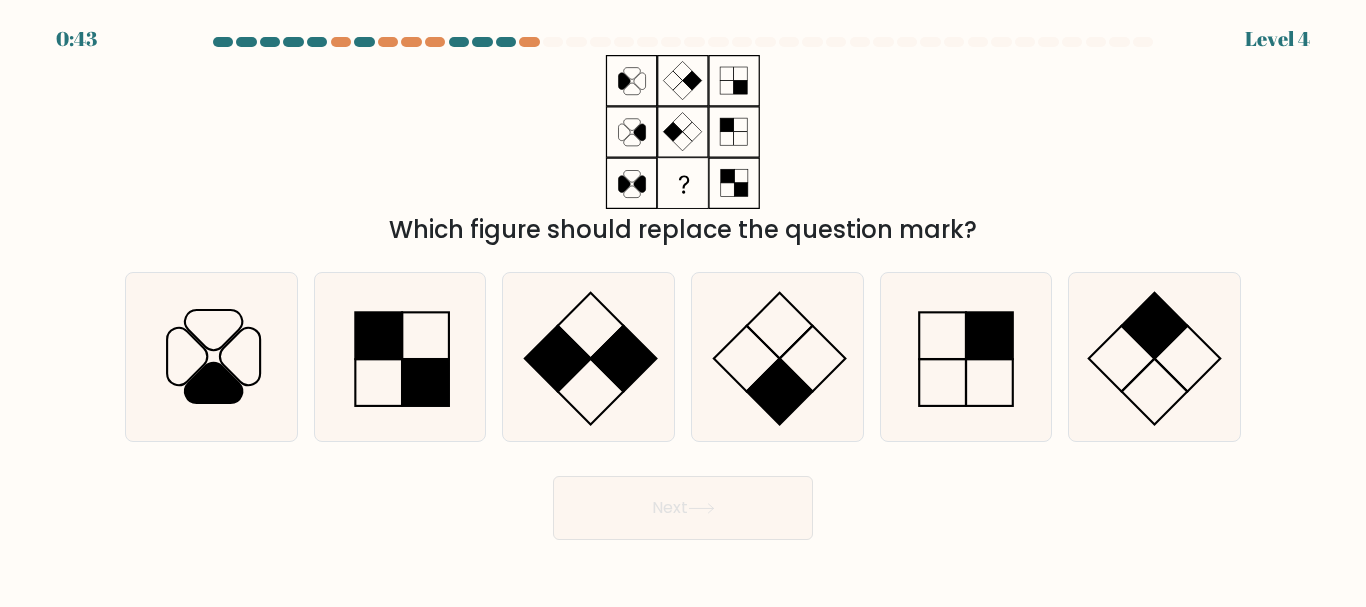 scroll, scrollTop: 0, scrollLeft: 0, axis: both 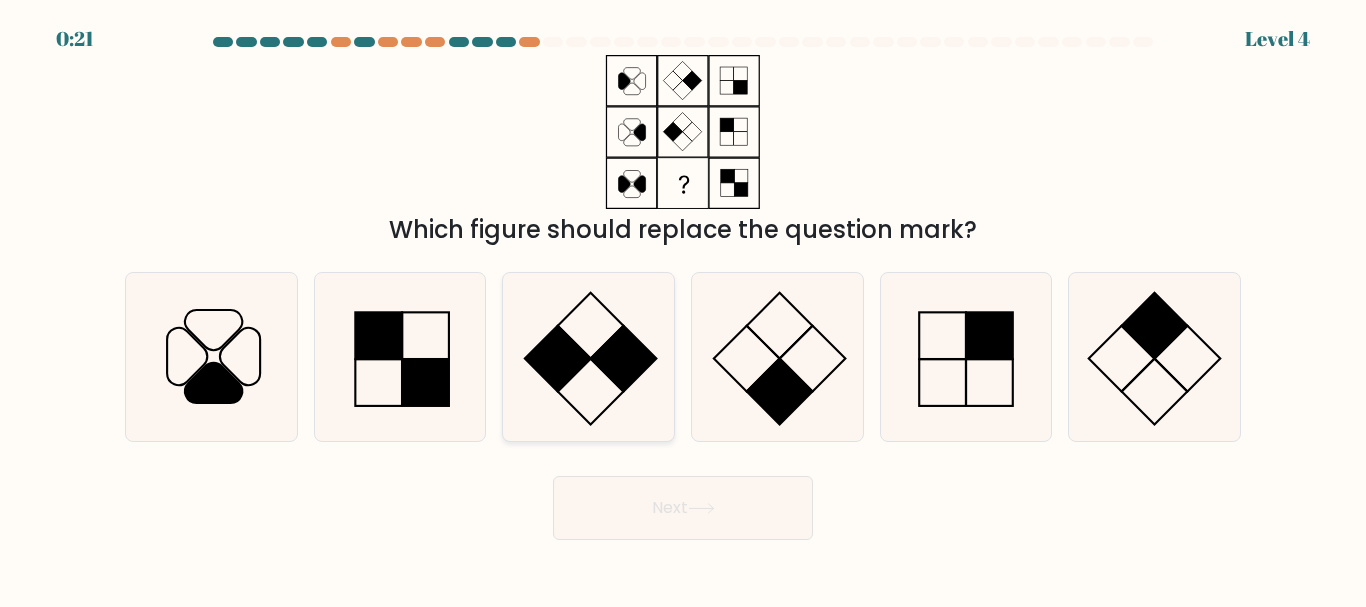 click 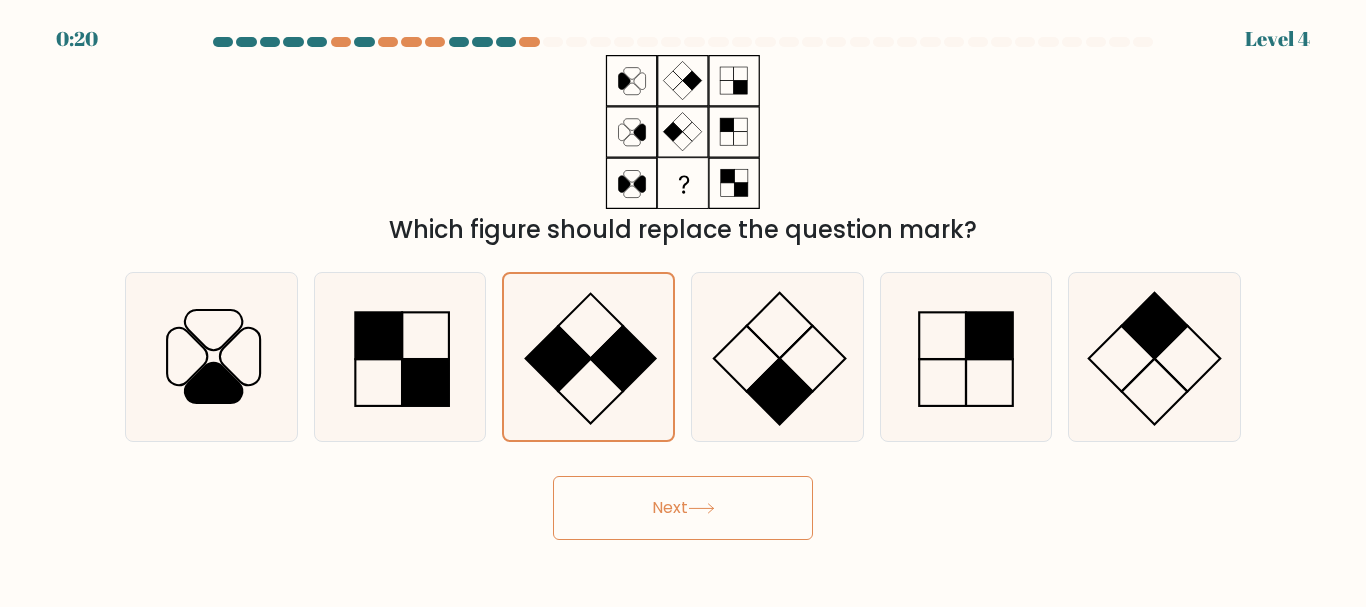 click on "Next" at bounding box center (683, 508) 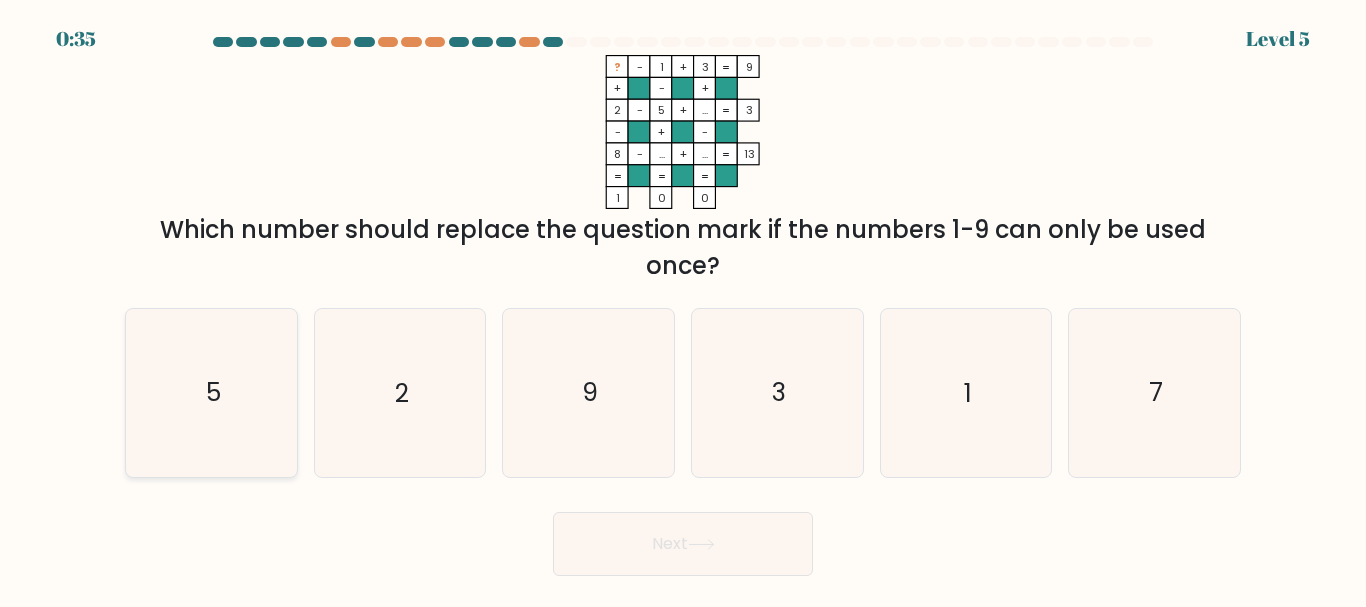 click on "5" 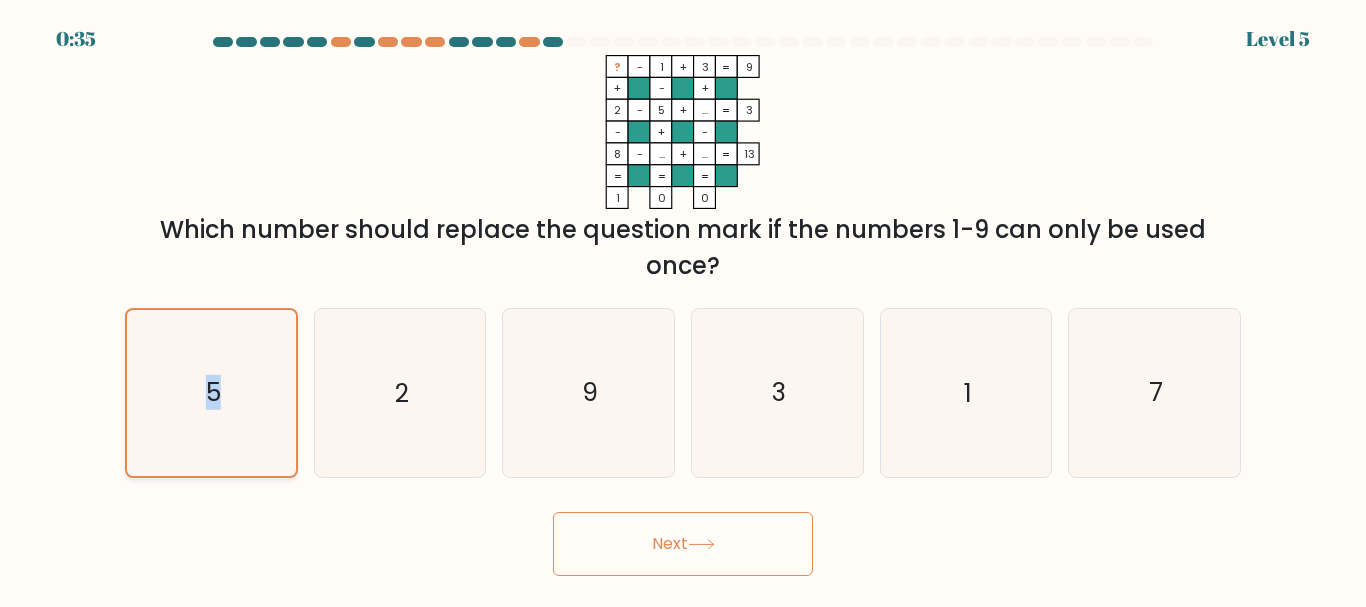 click on "5" 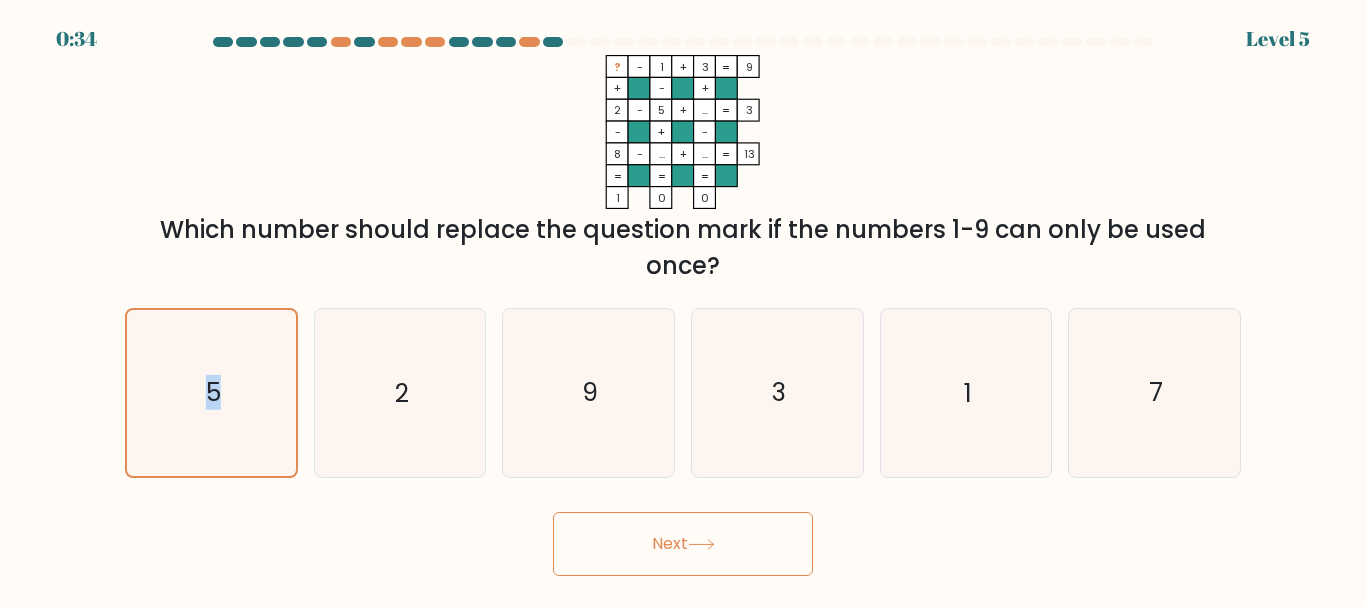 click on "Next" at bounding box center [683, 544] 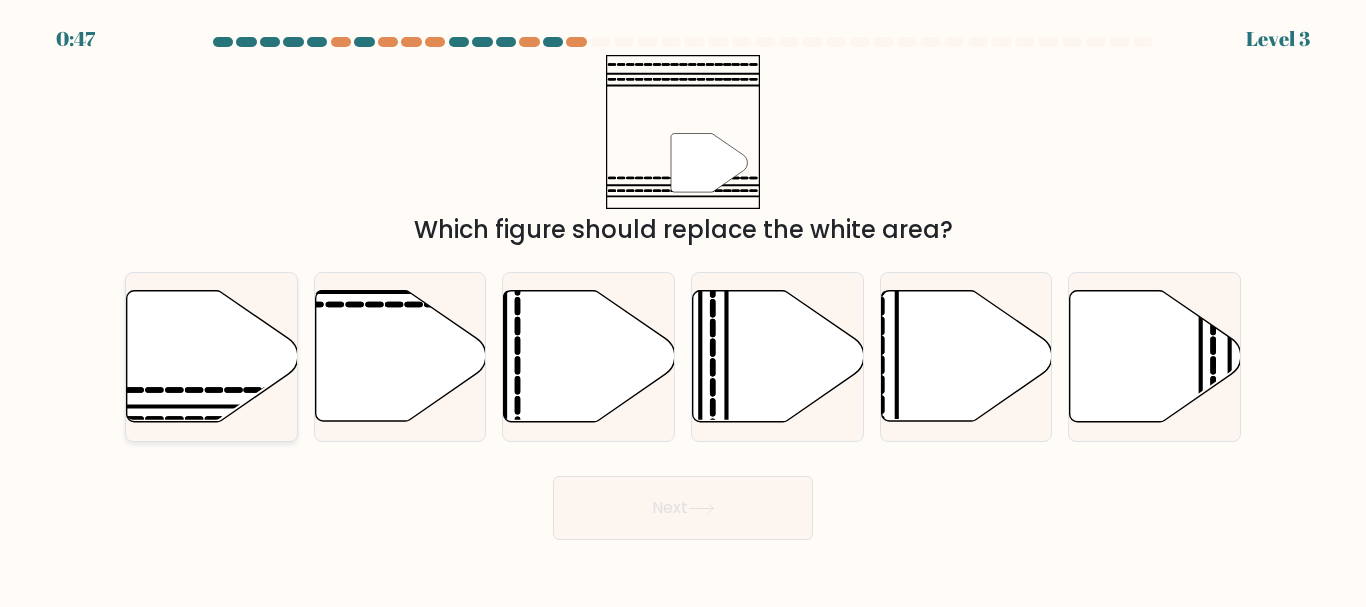 click 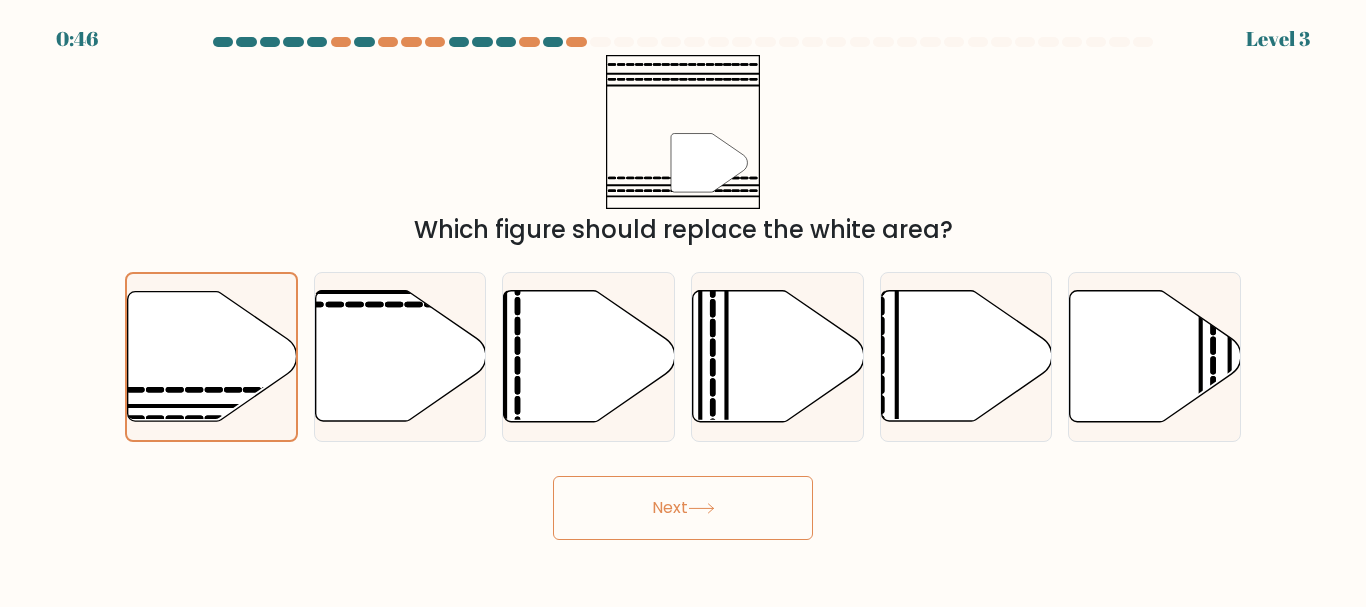 click on "Next" at bounding box center (683, 508) 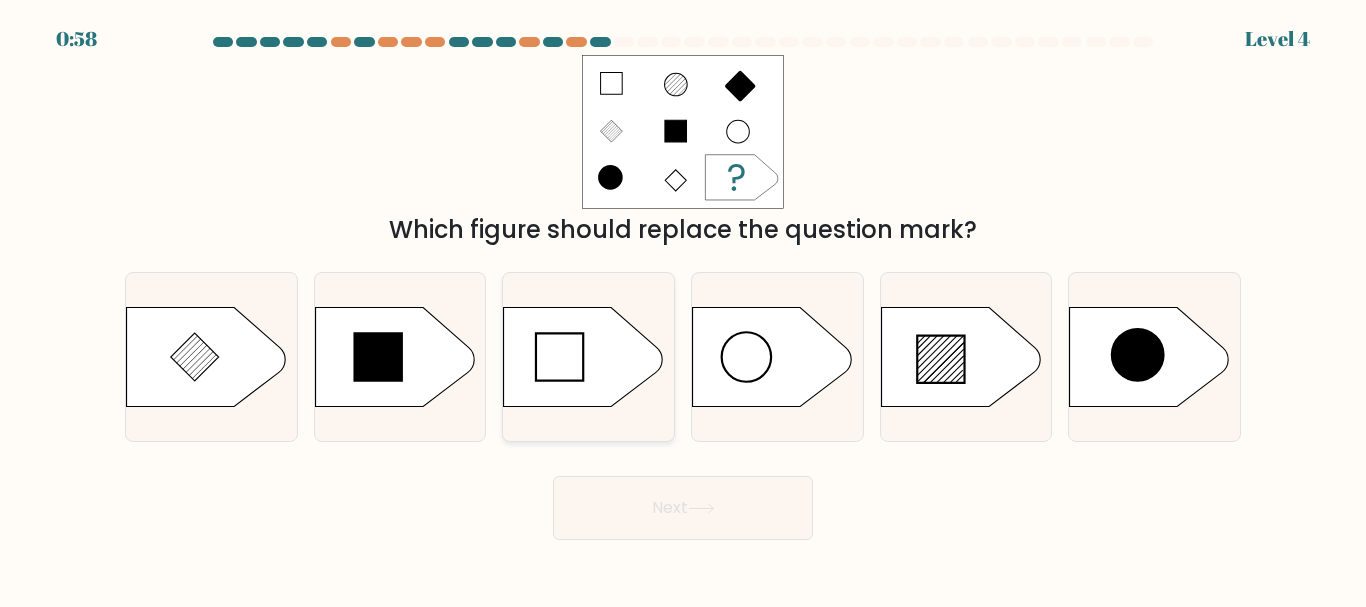 click 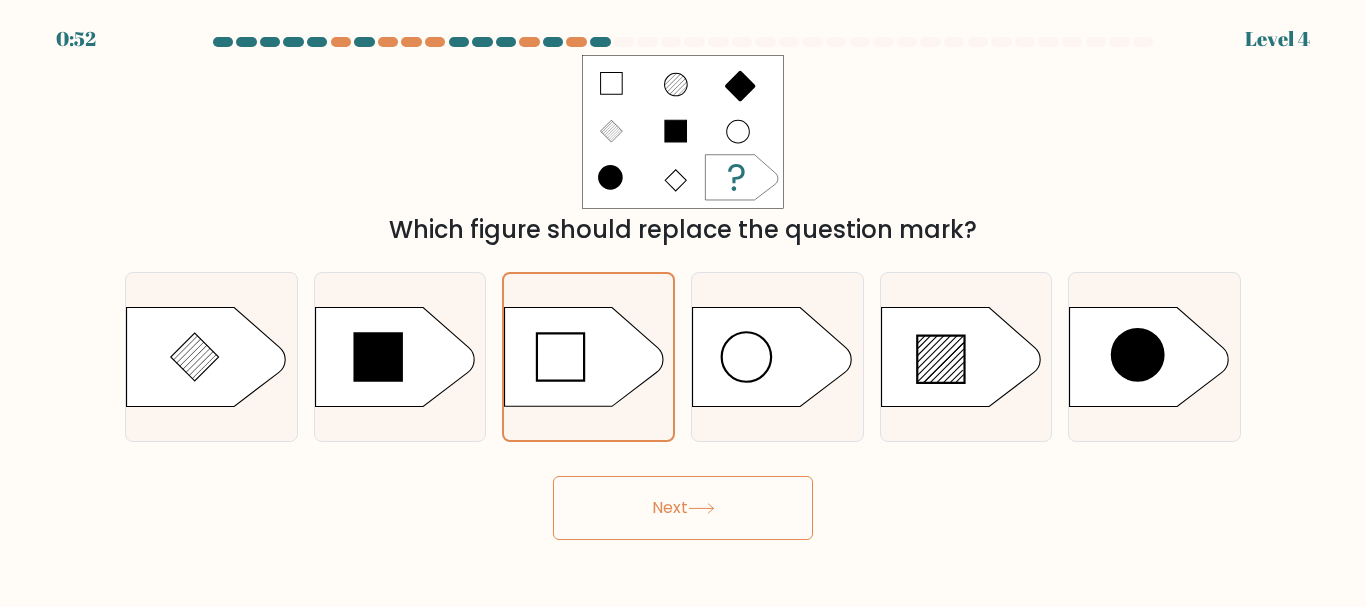 click 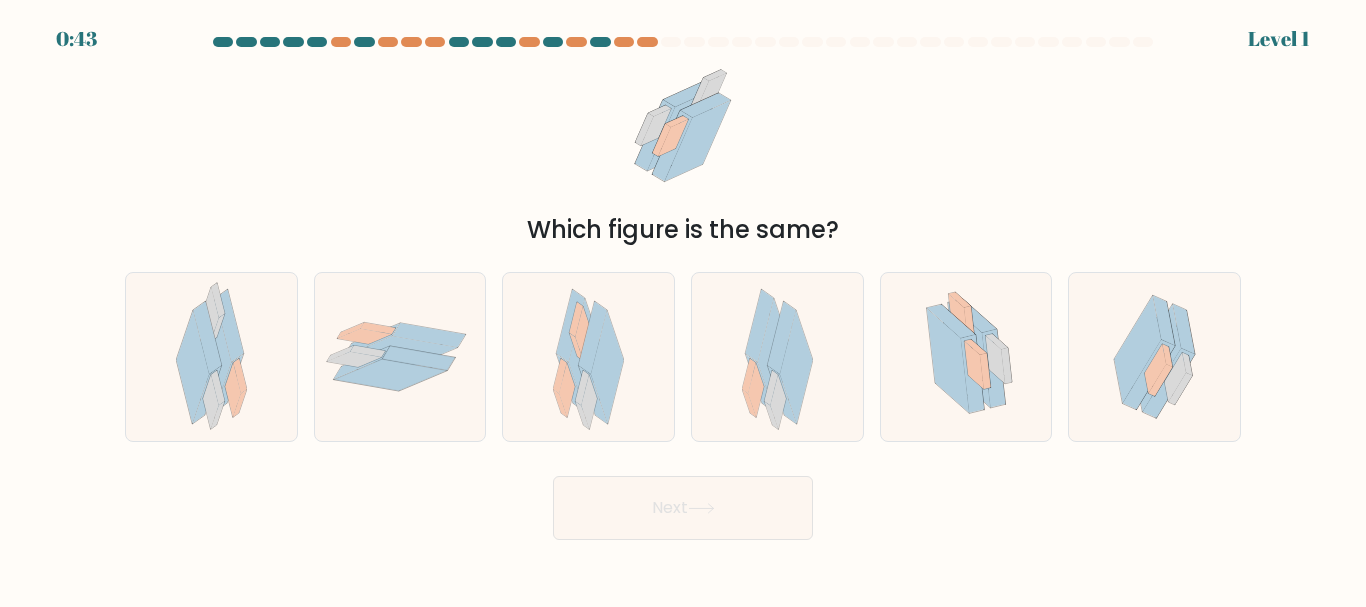 scroll, scrollTop: 0, scrollLeft: 0, axis: both 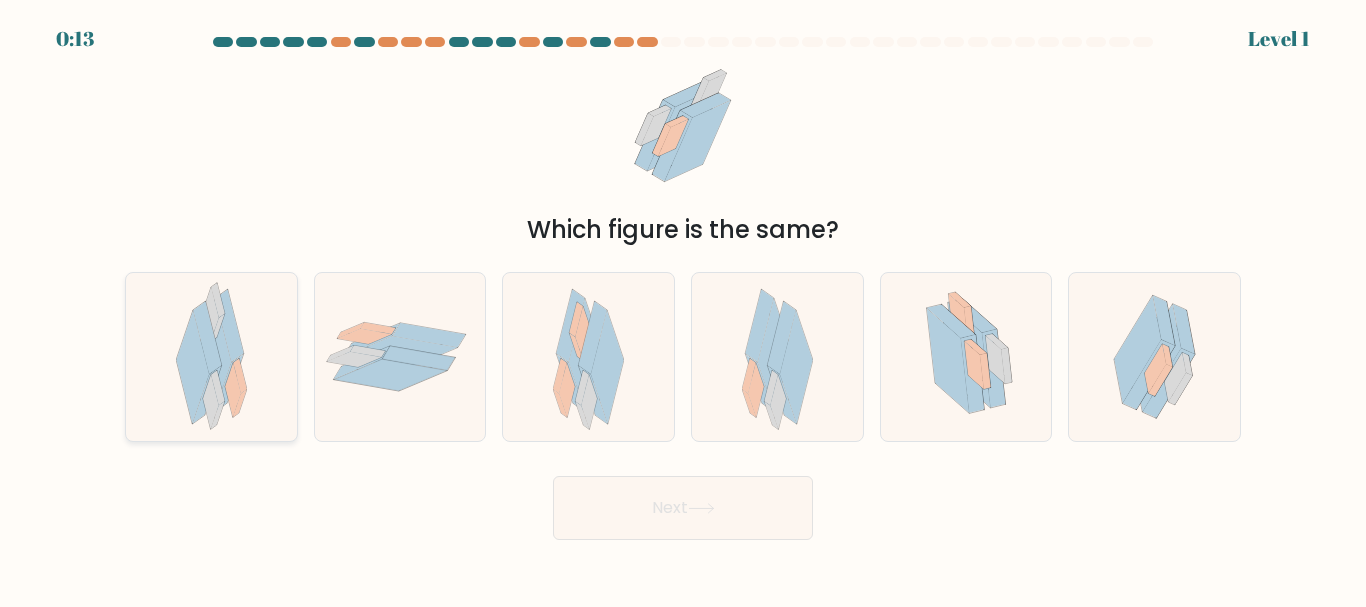 click at bounding box center (211, 356) 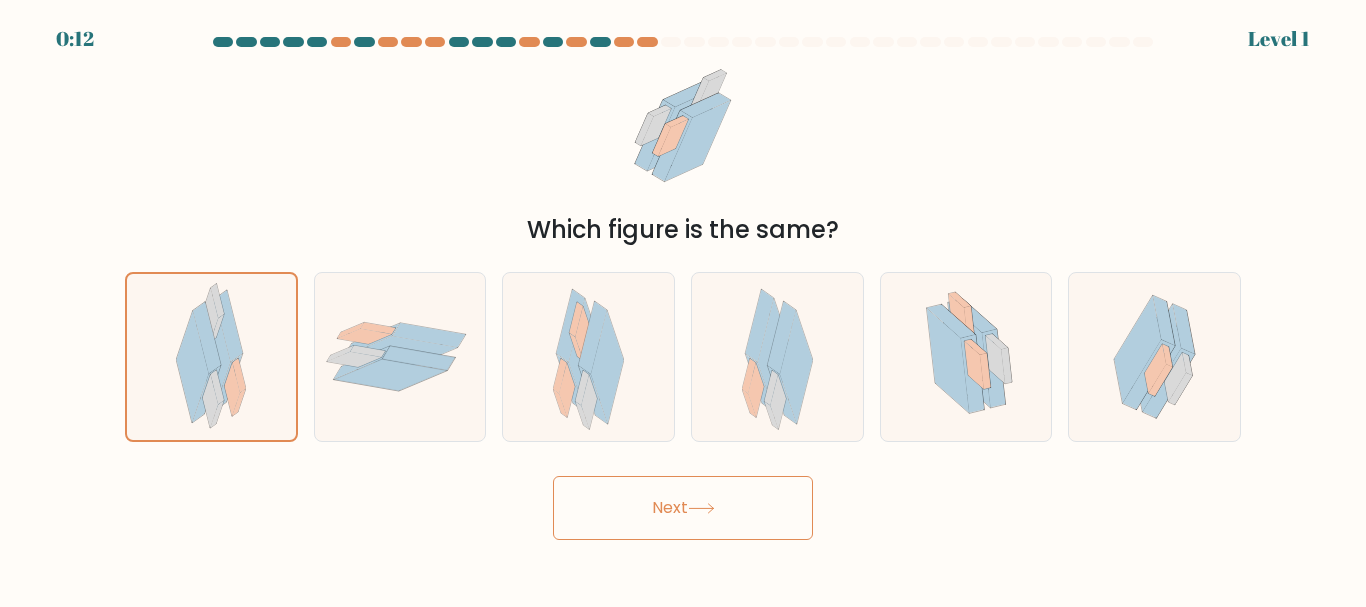 click on "Next" at bounding box center (683, 508) 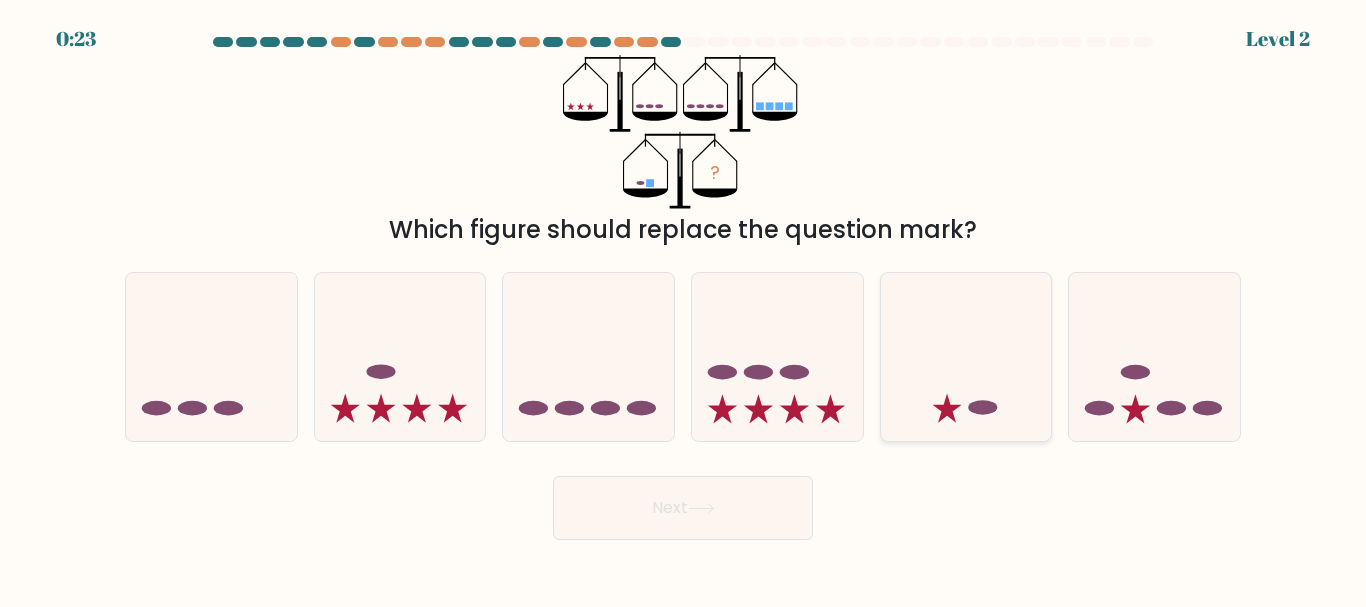 click 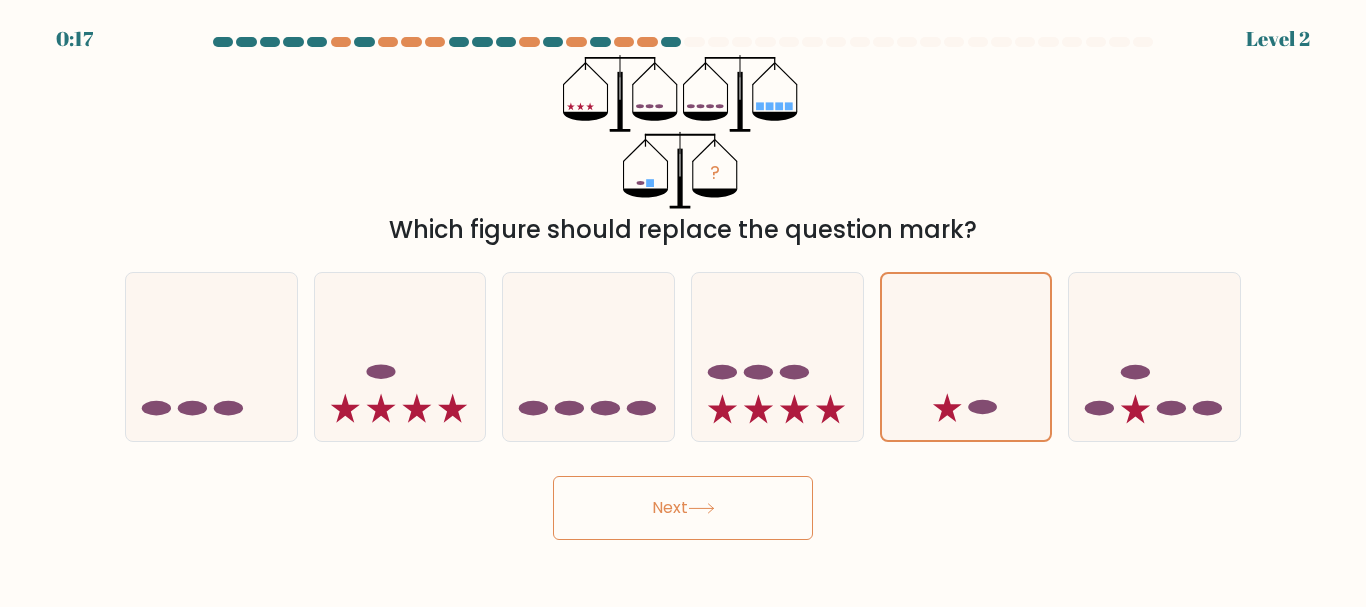 click 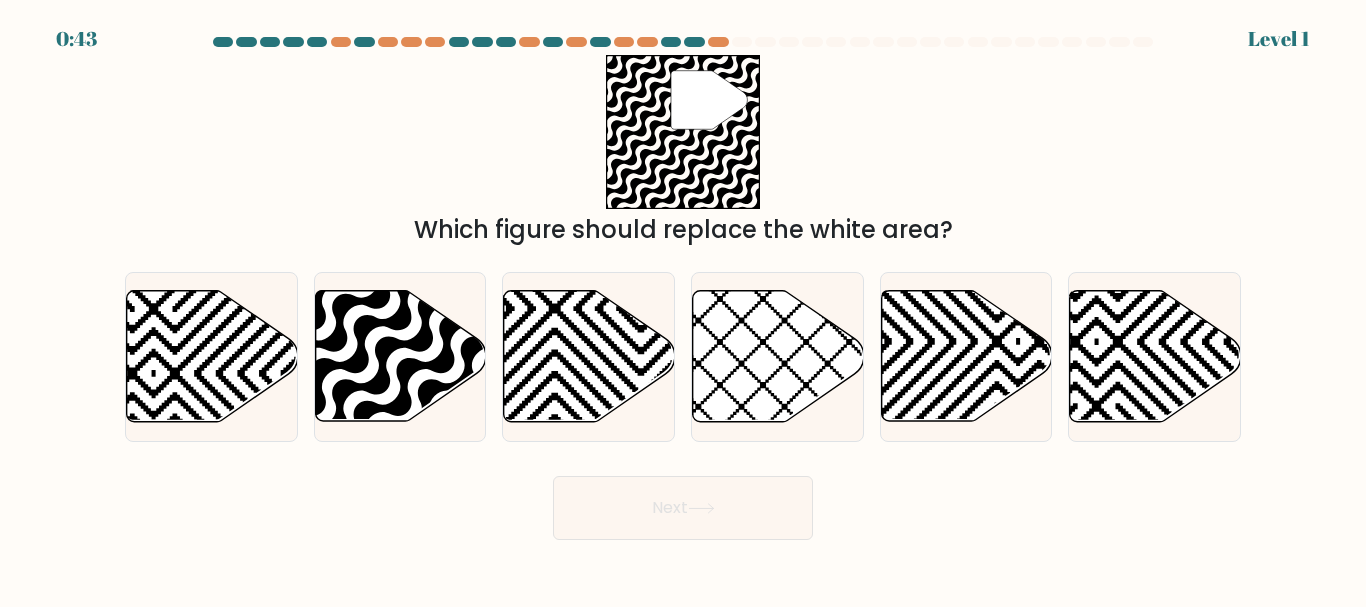 scroll, scrollTop: 0, scrollLeft: 0, axis: both 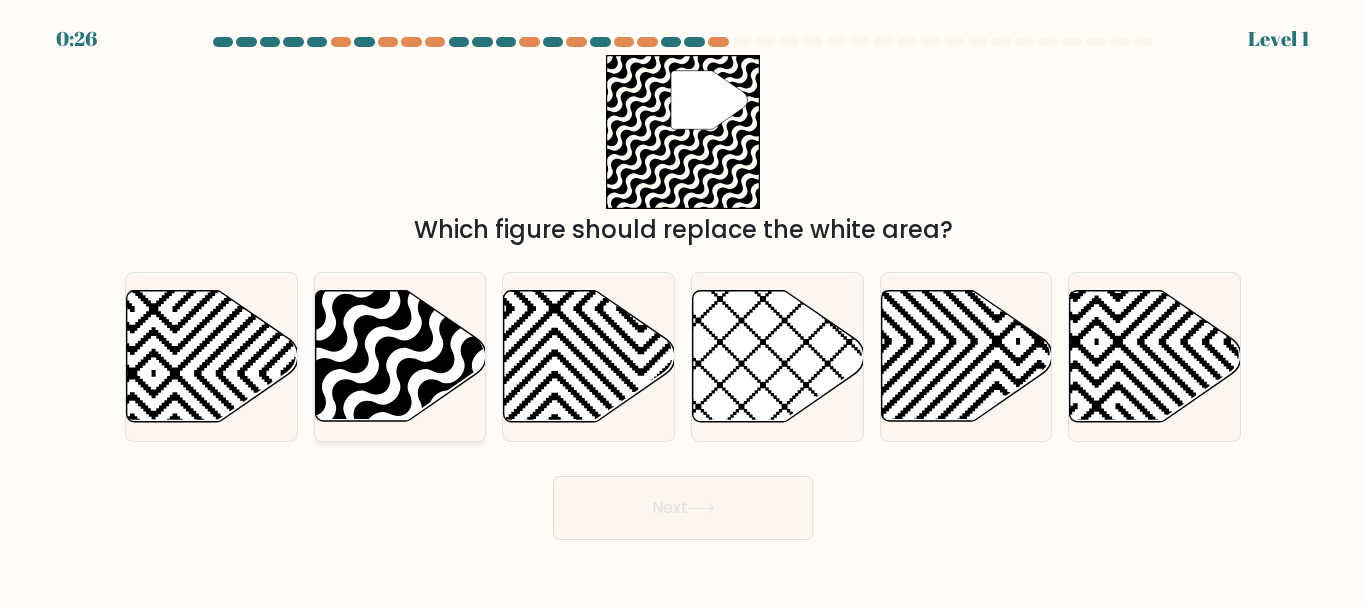click 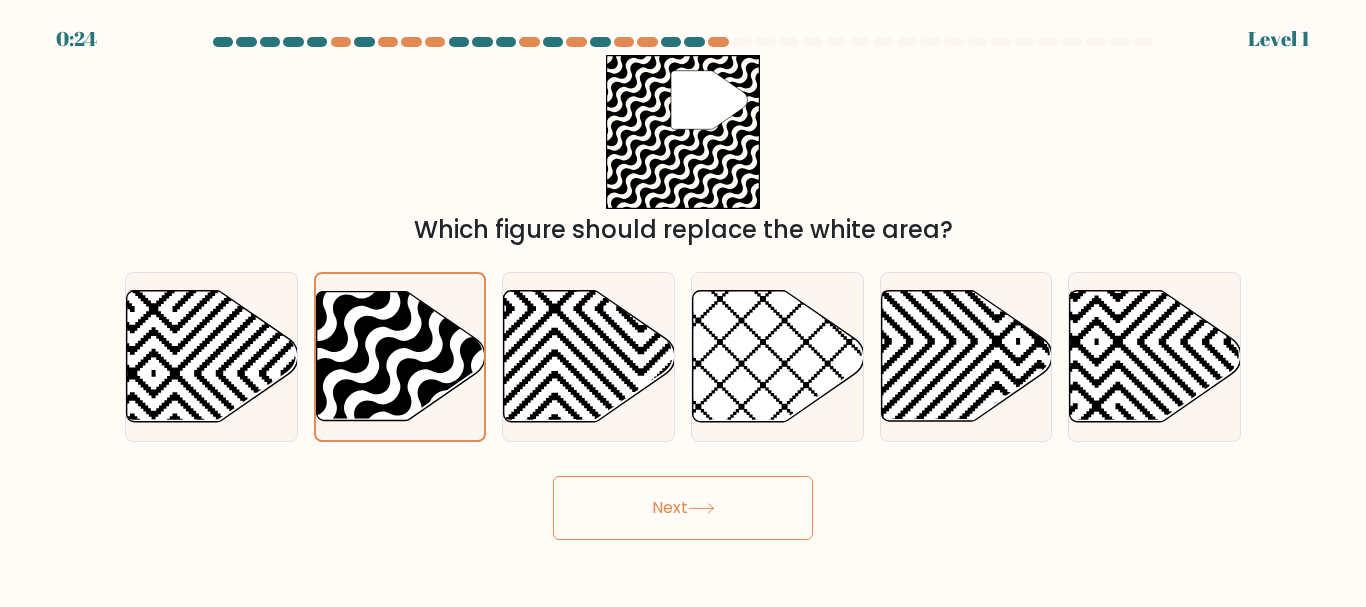 click on "Next" at bounding box center [683, 508] 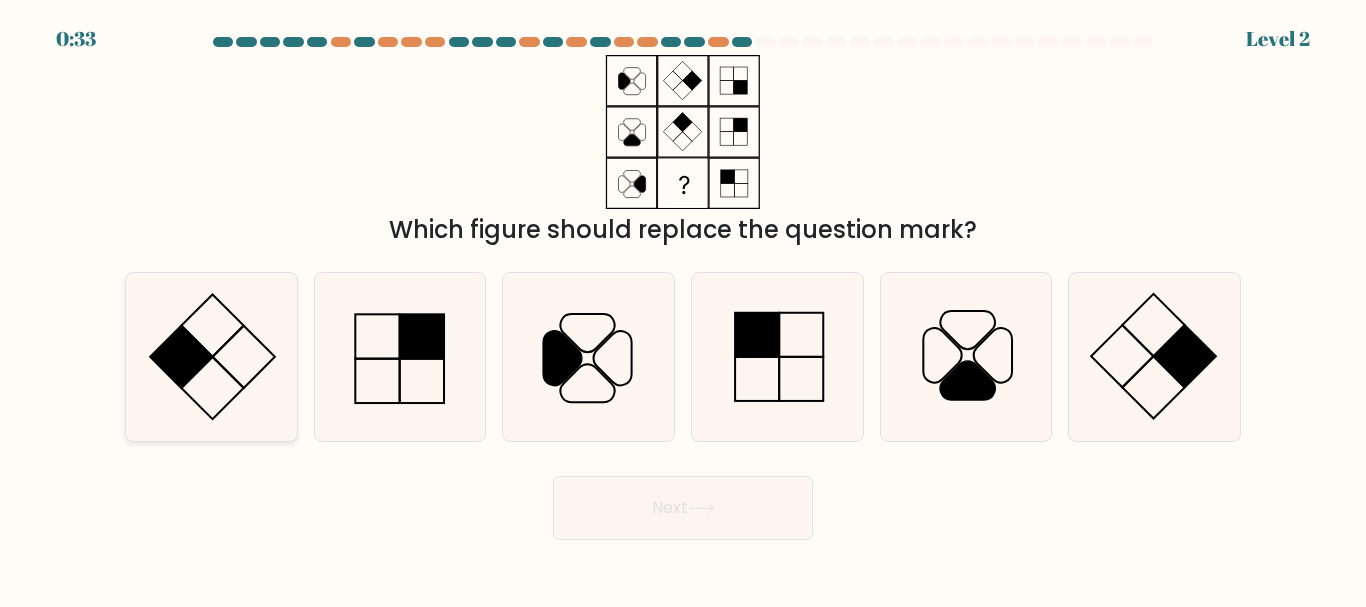 click 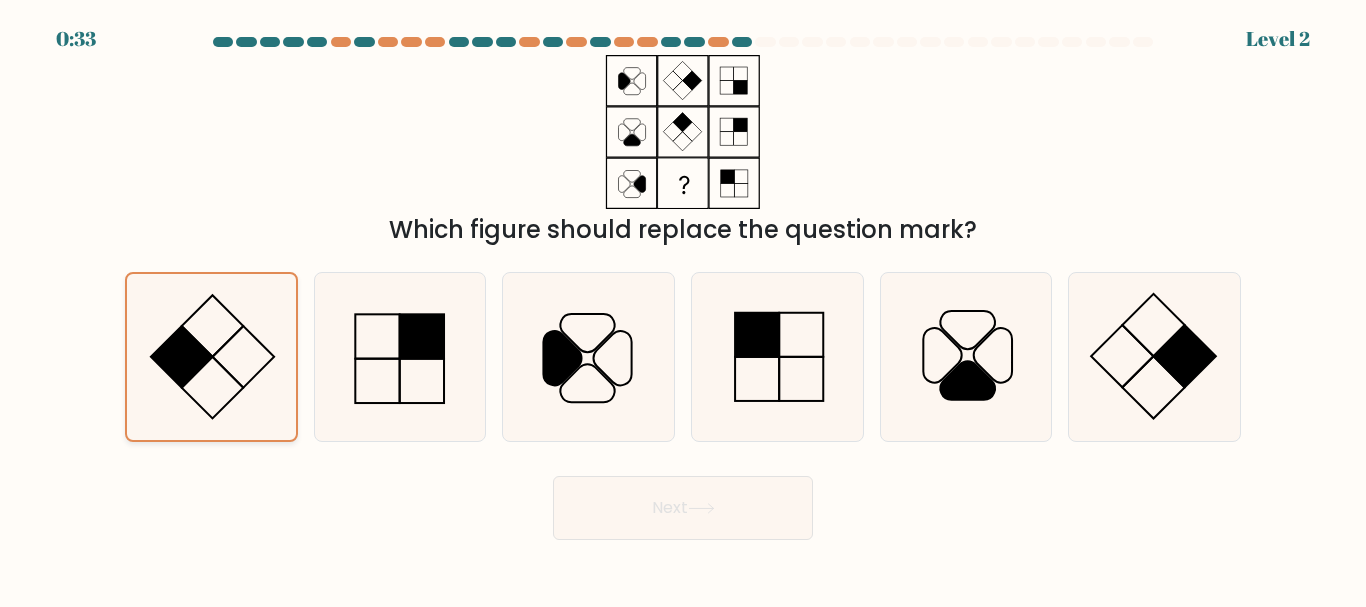 click 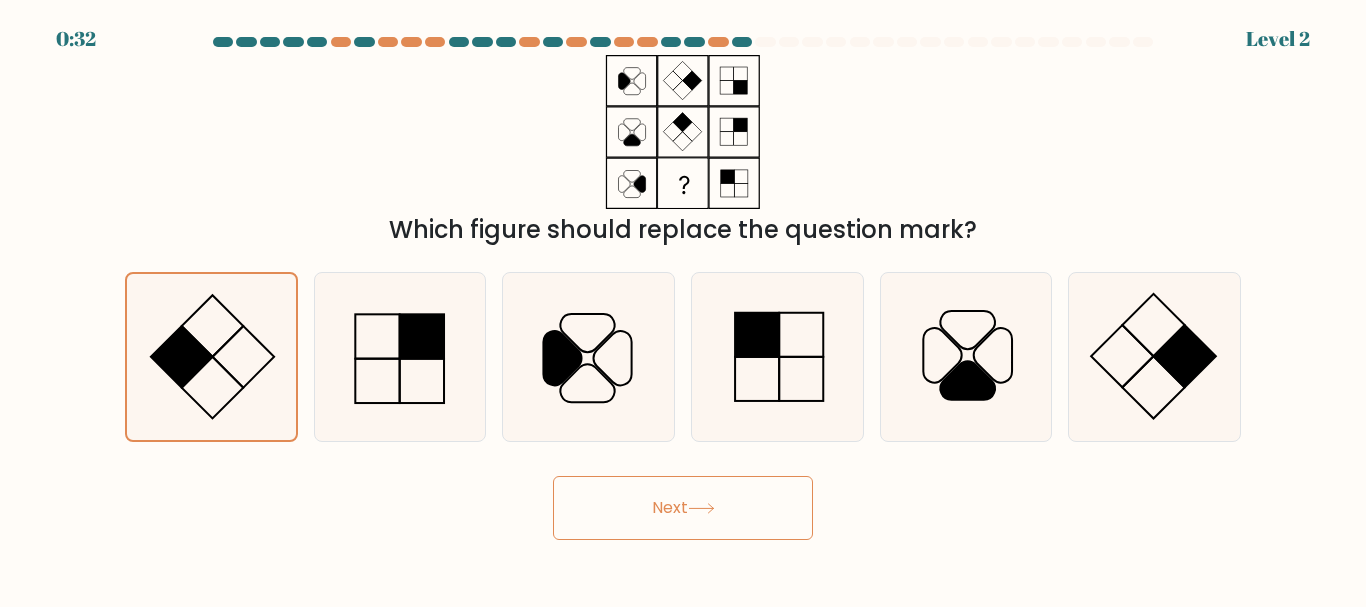 click on "Next" at bounding box center (683, 508) 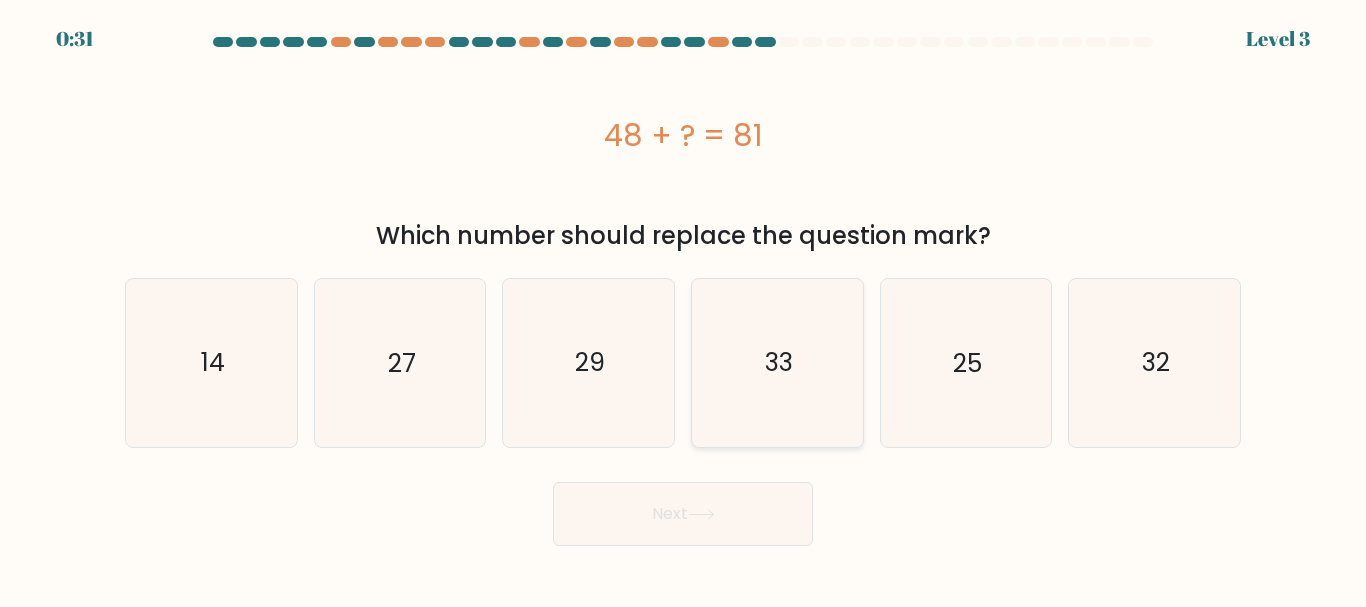 click on "33" 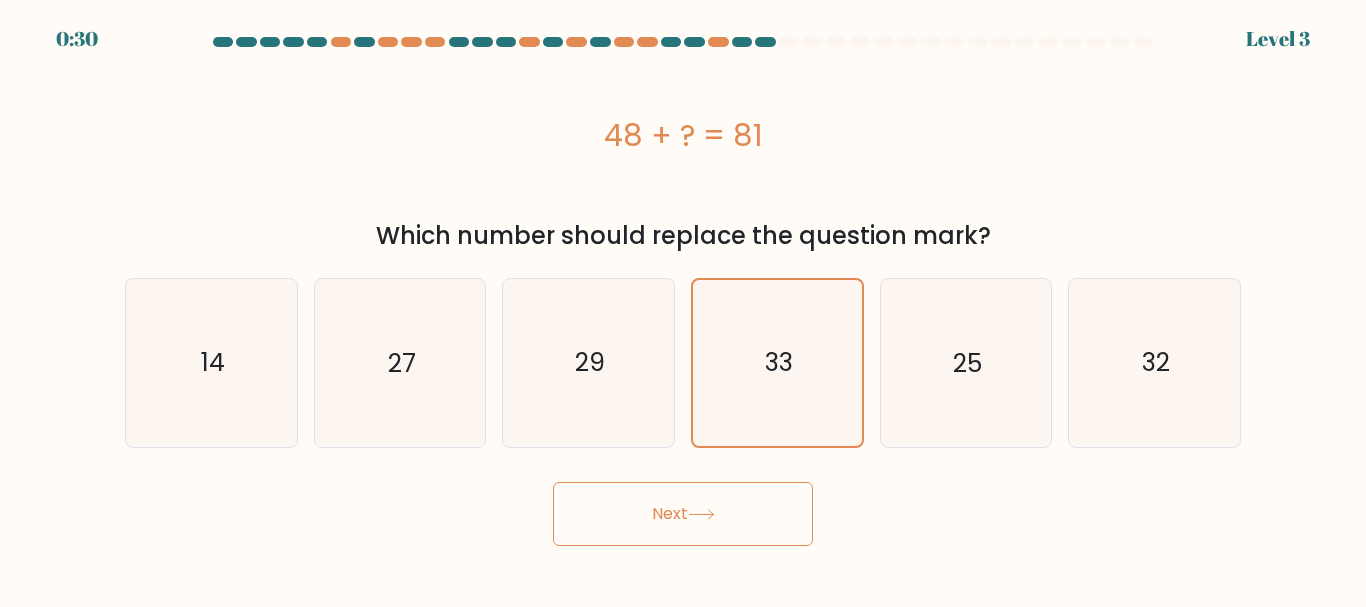 click on "Next" at bounding box center (683, 514) 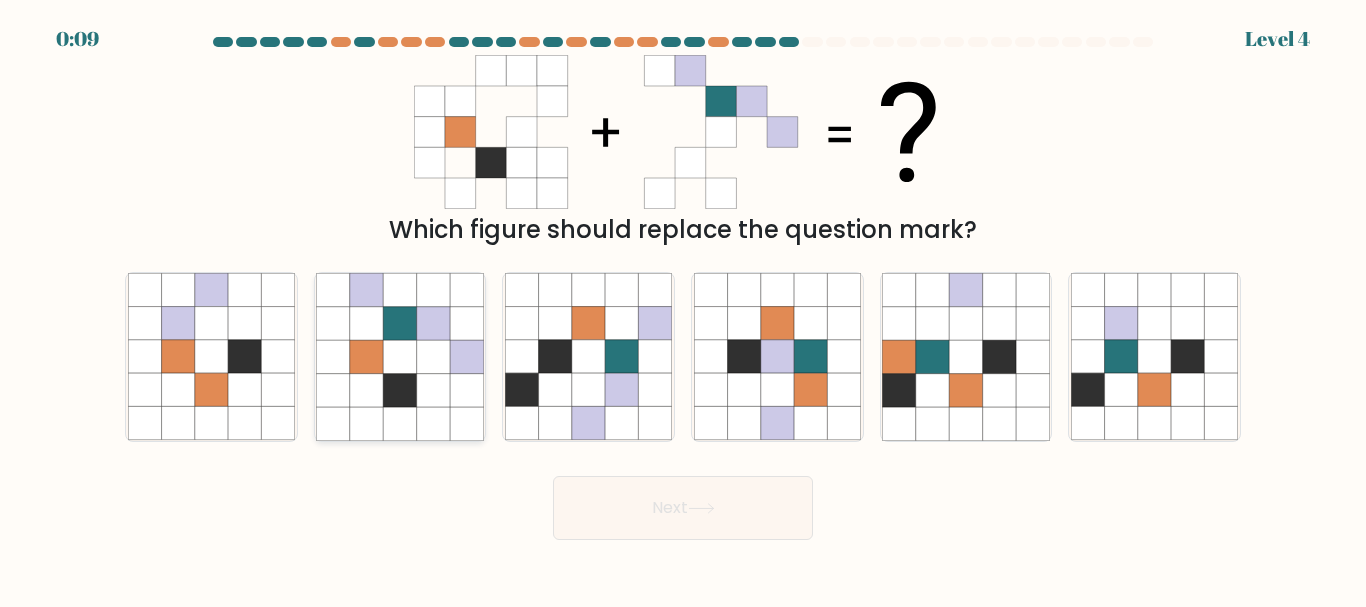 click 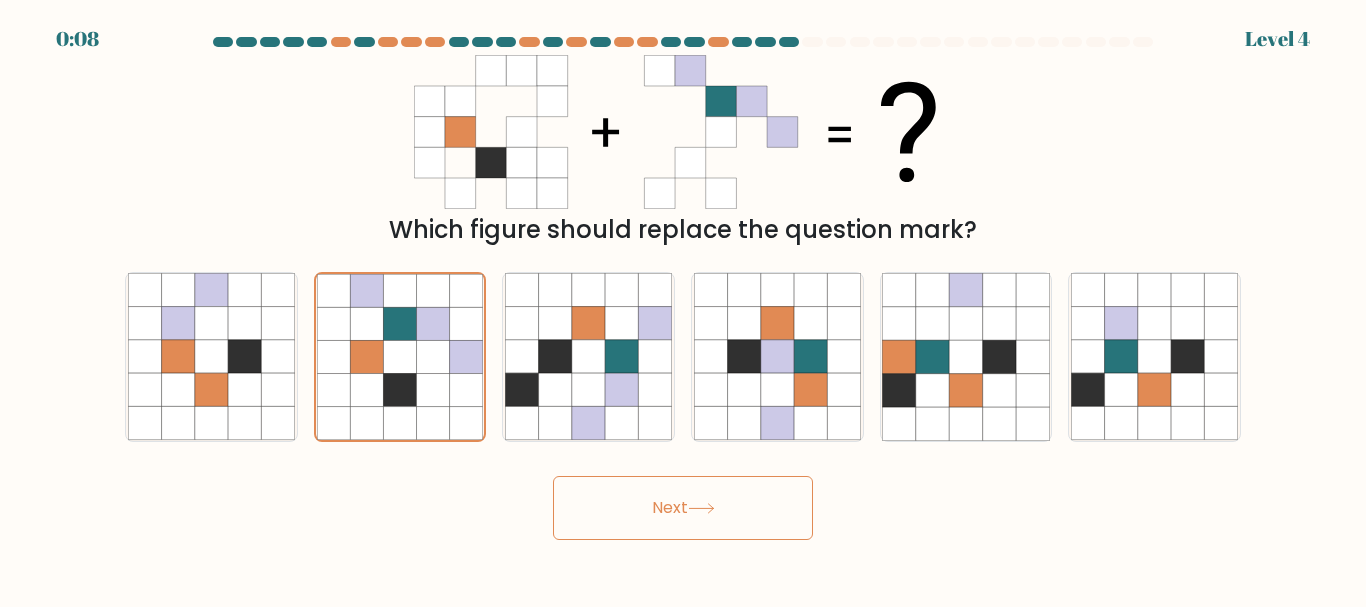 click 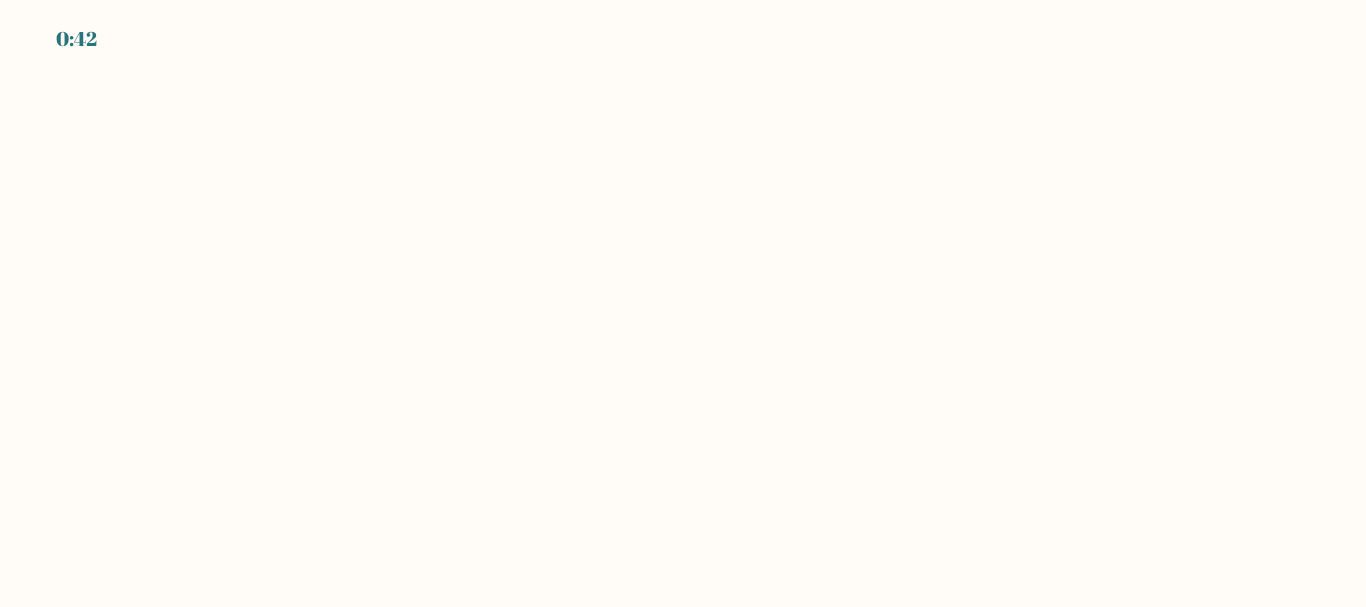 scroll, scrollTop: 0, scrollLeft: 0, axis: both 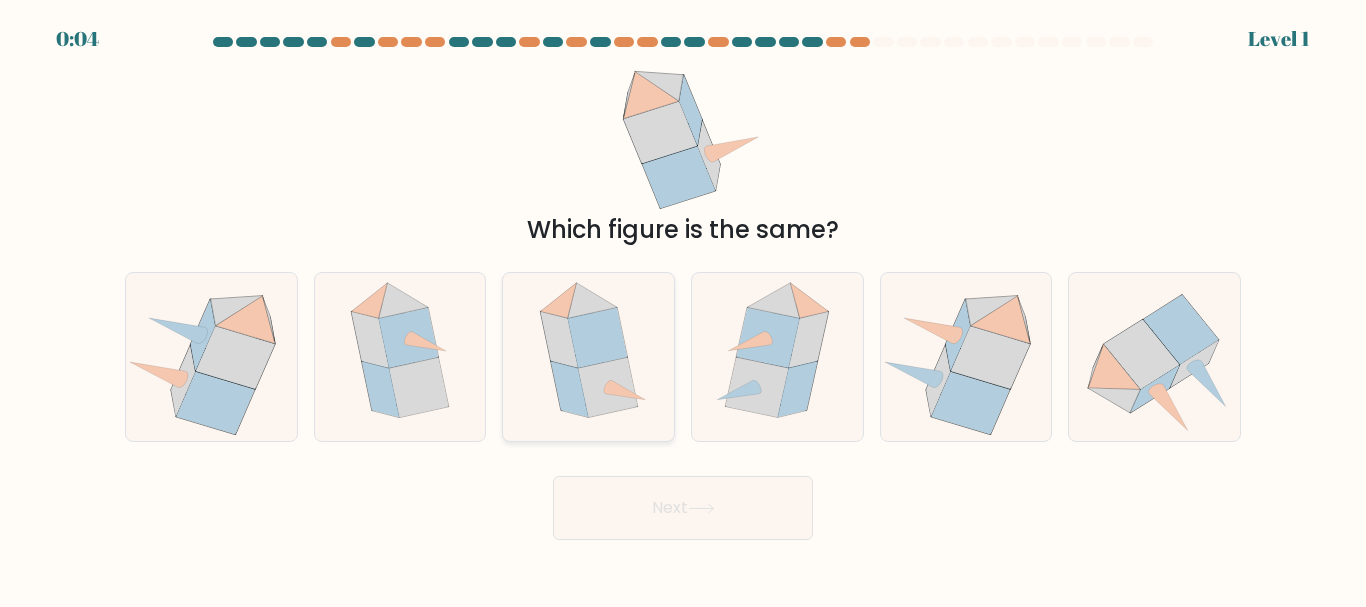 click 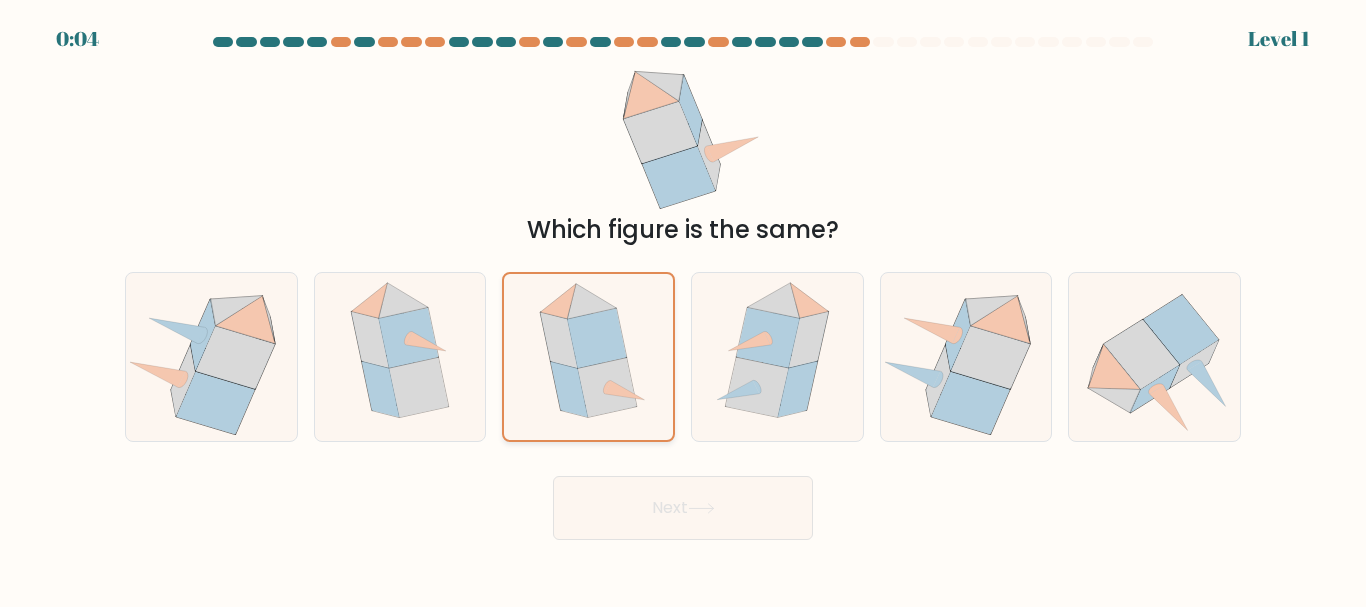 click 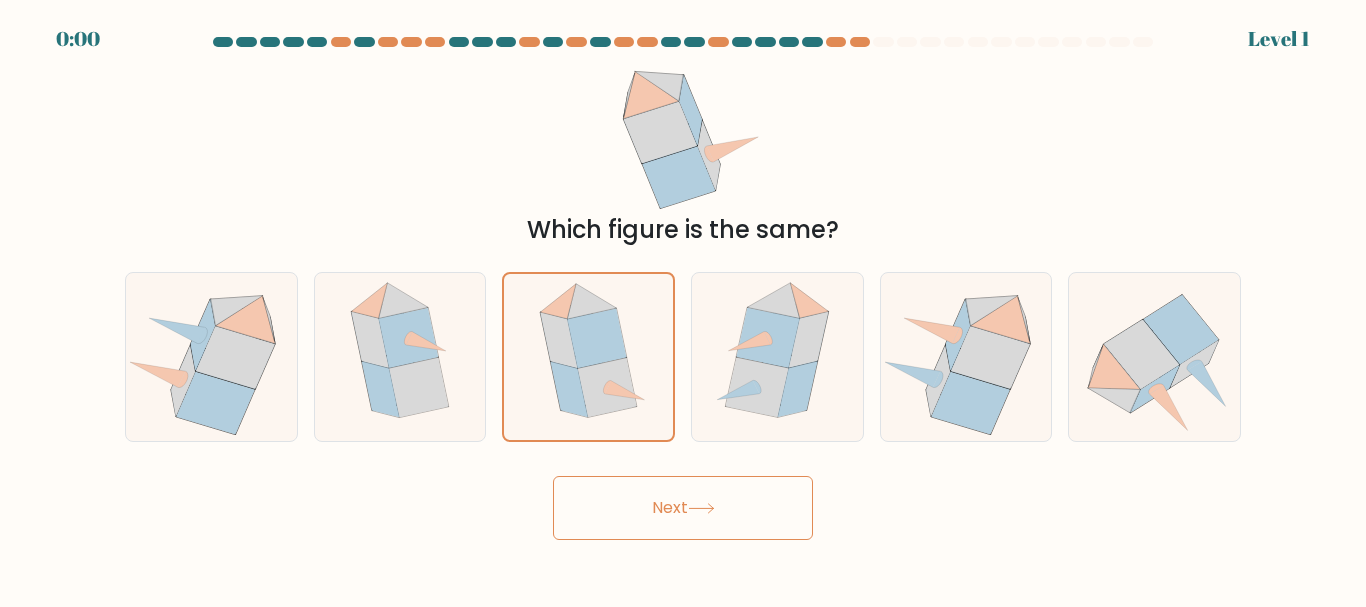 click on "Next" at bounding box center [683, 508] 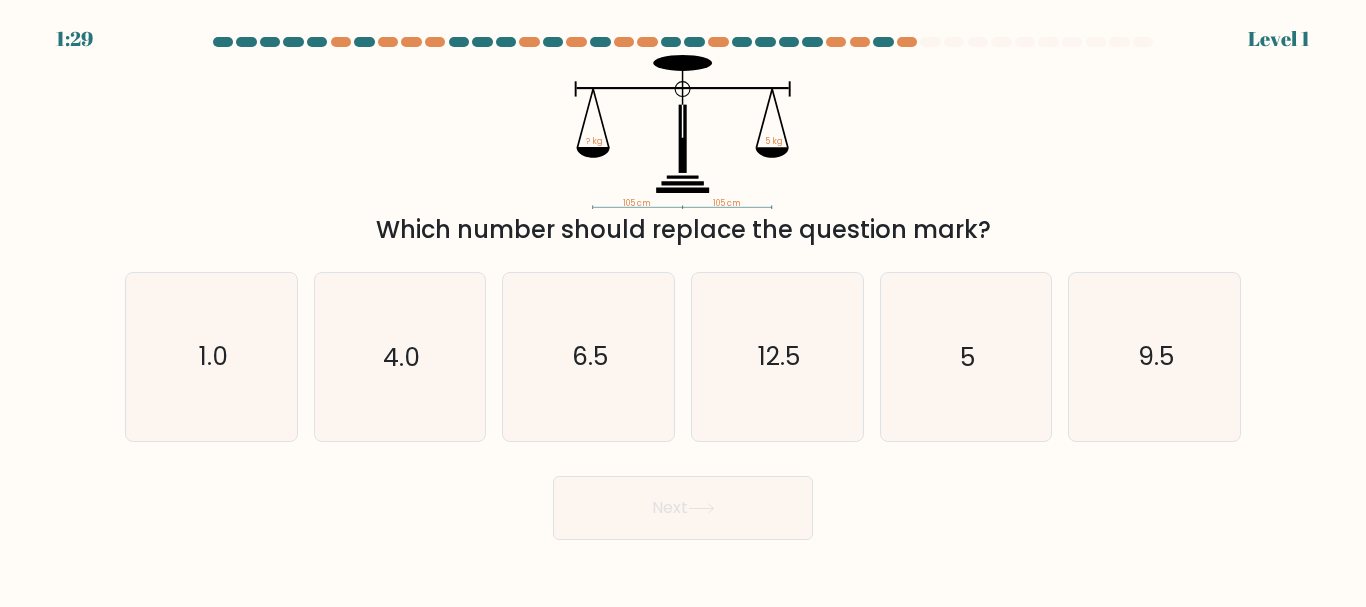 scroll, scrollTop: 0, scrollLeft: 0, axis: both 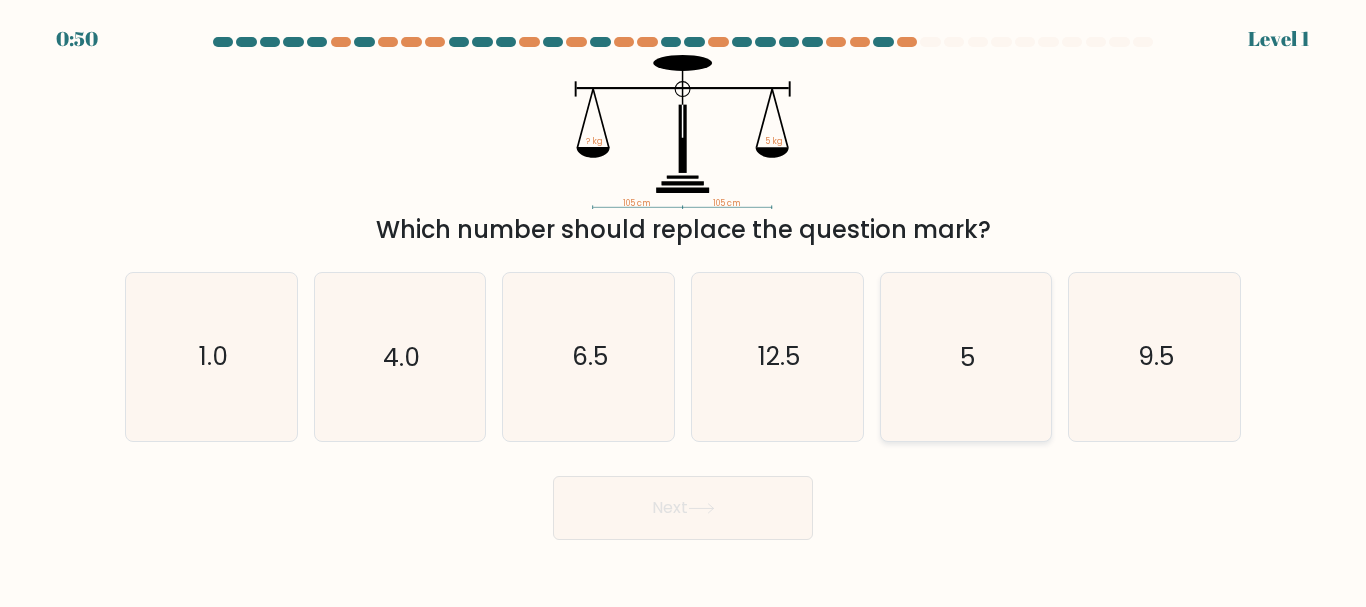 click on "5" 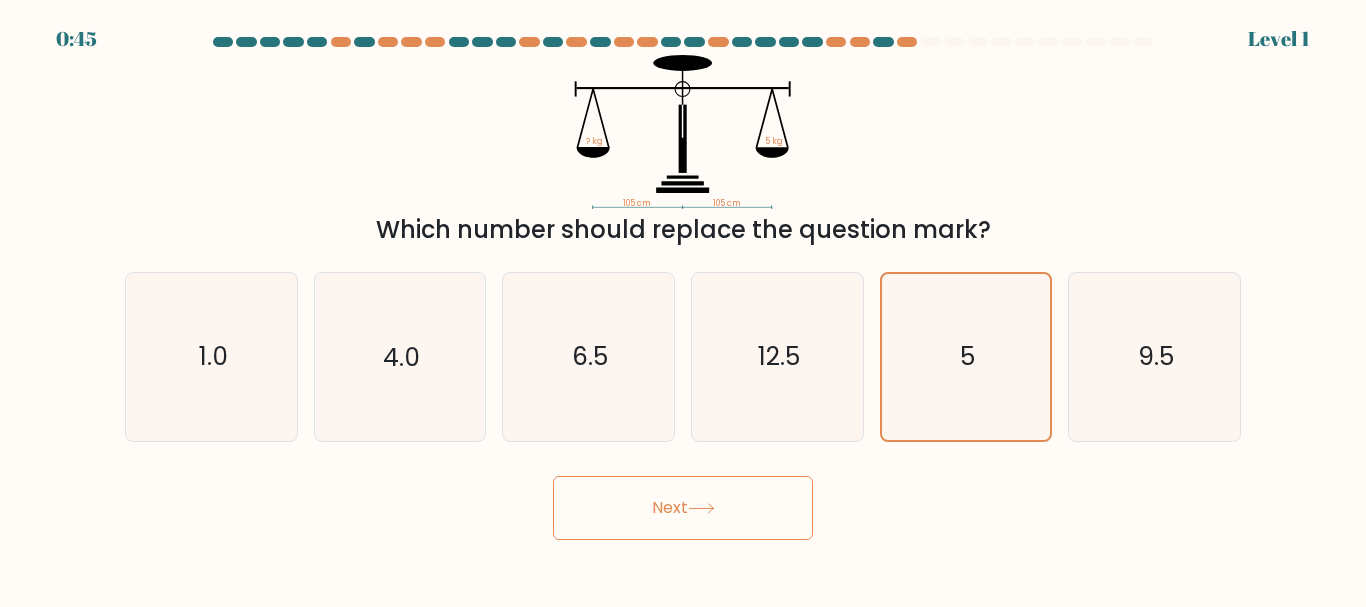 click 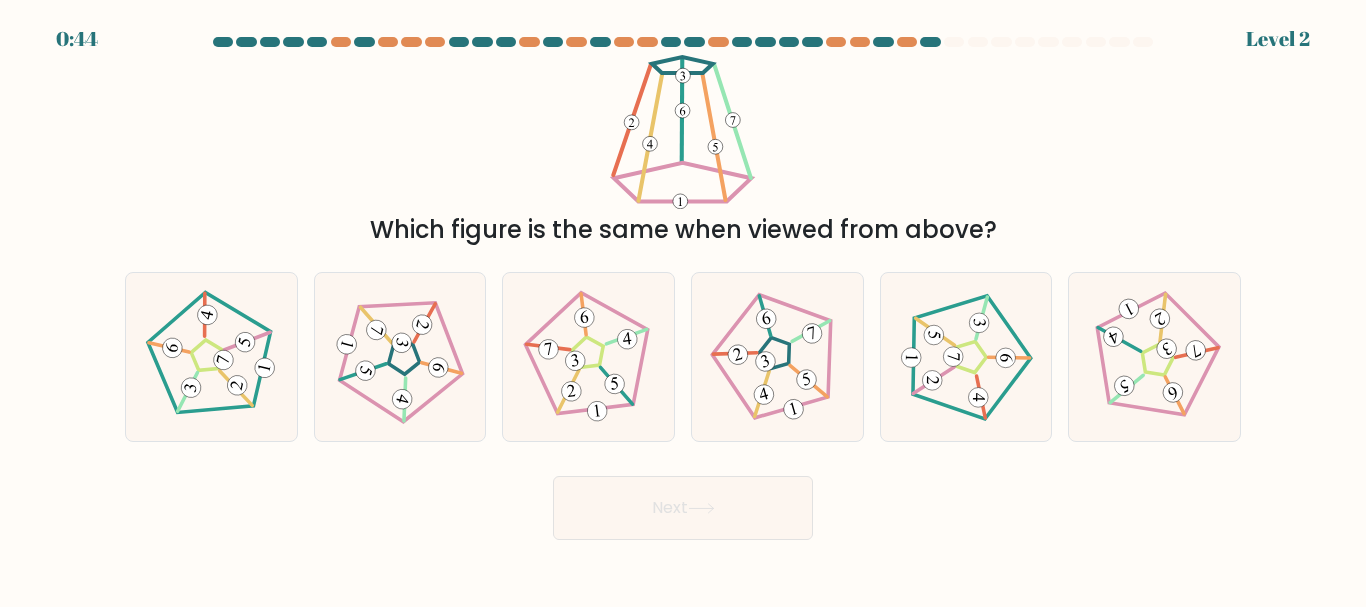click 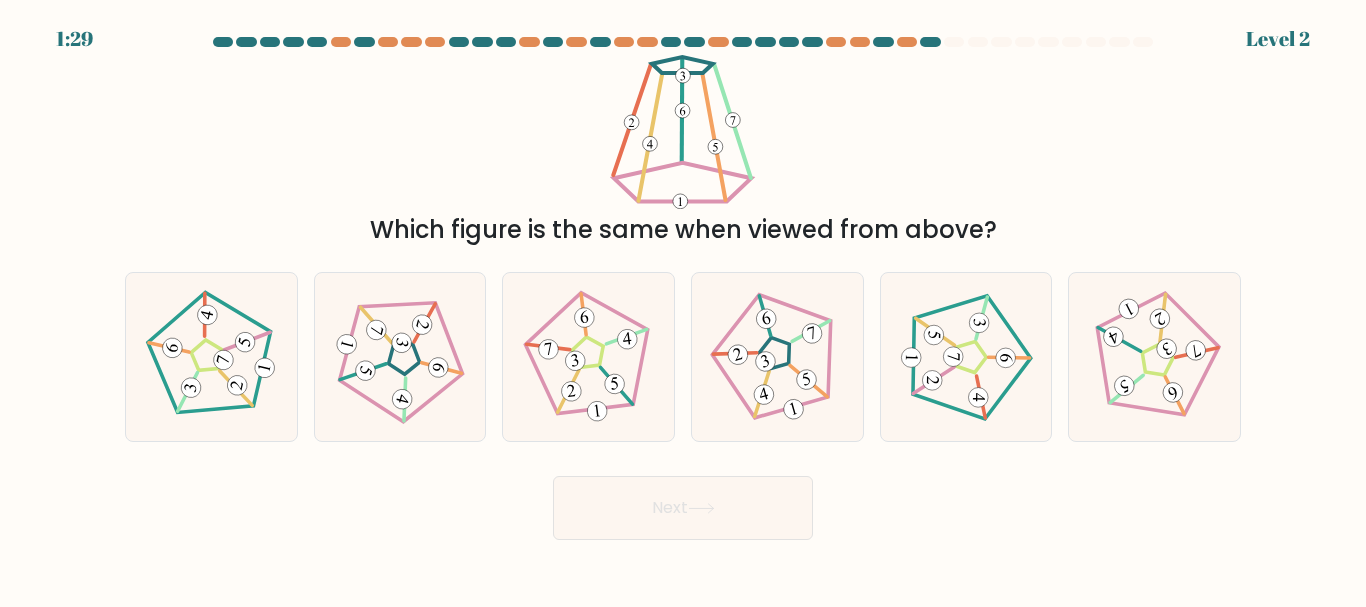 click on "Which figure is the same when viewed from above?" at bounding box center [683, 151] 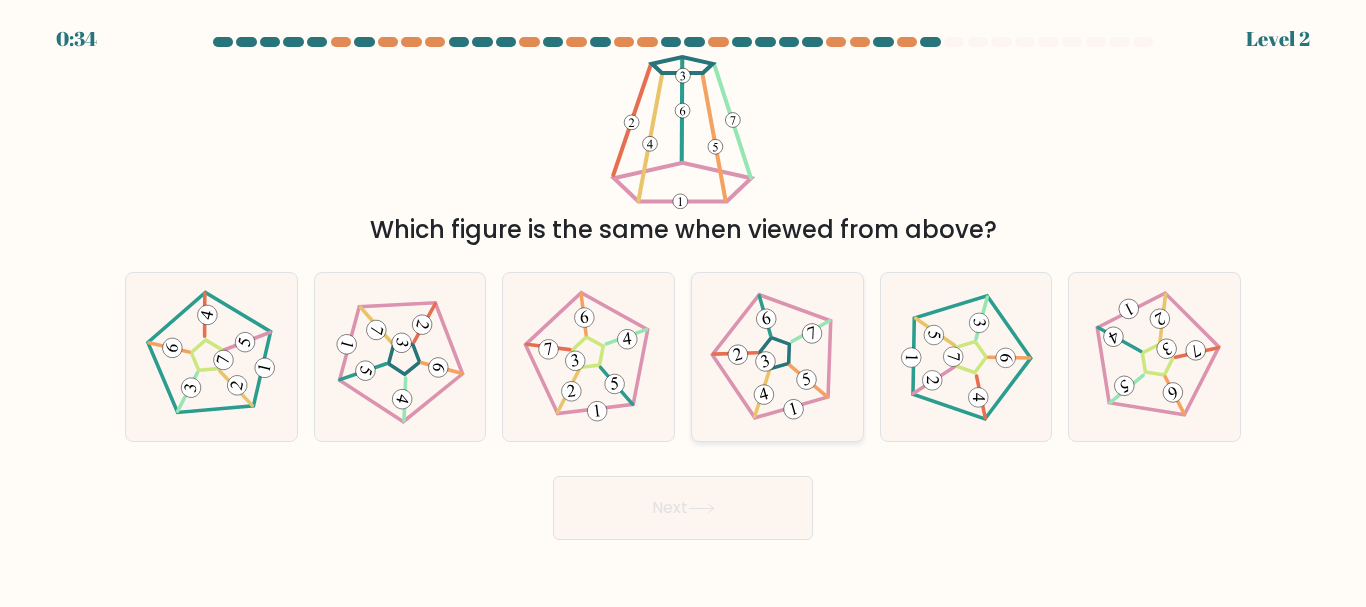 click 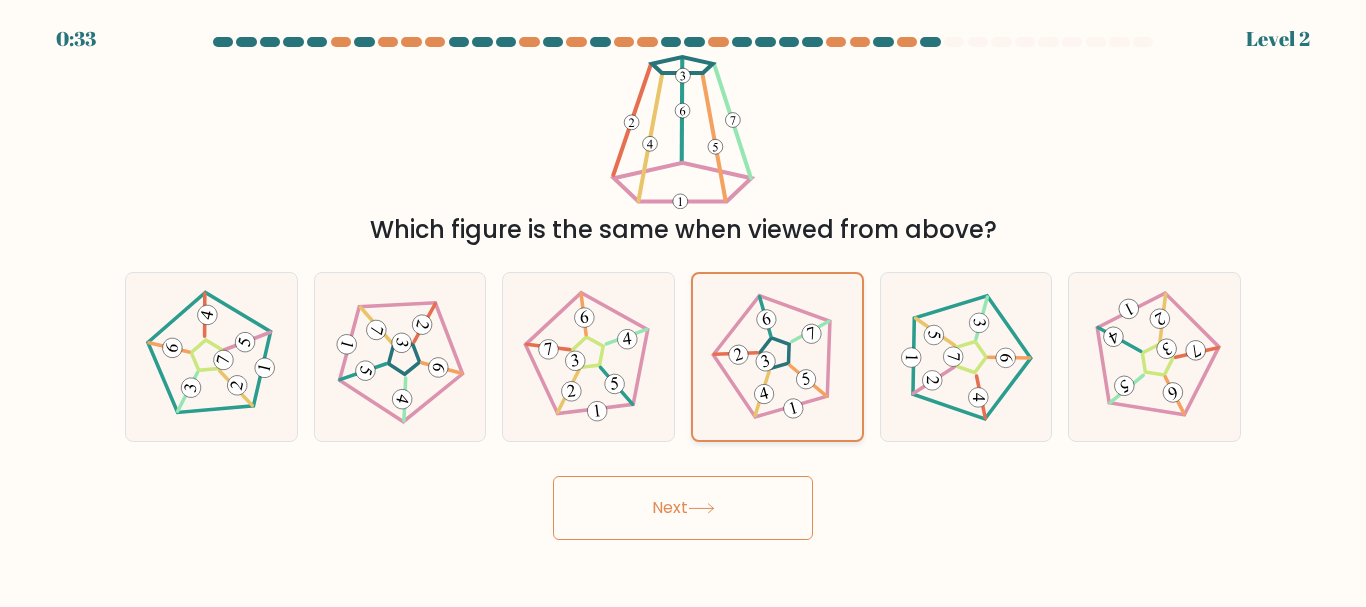 click 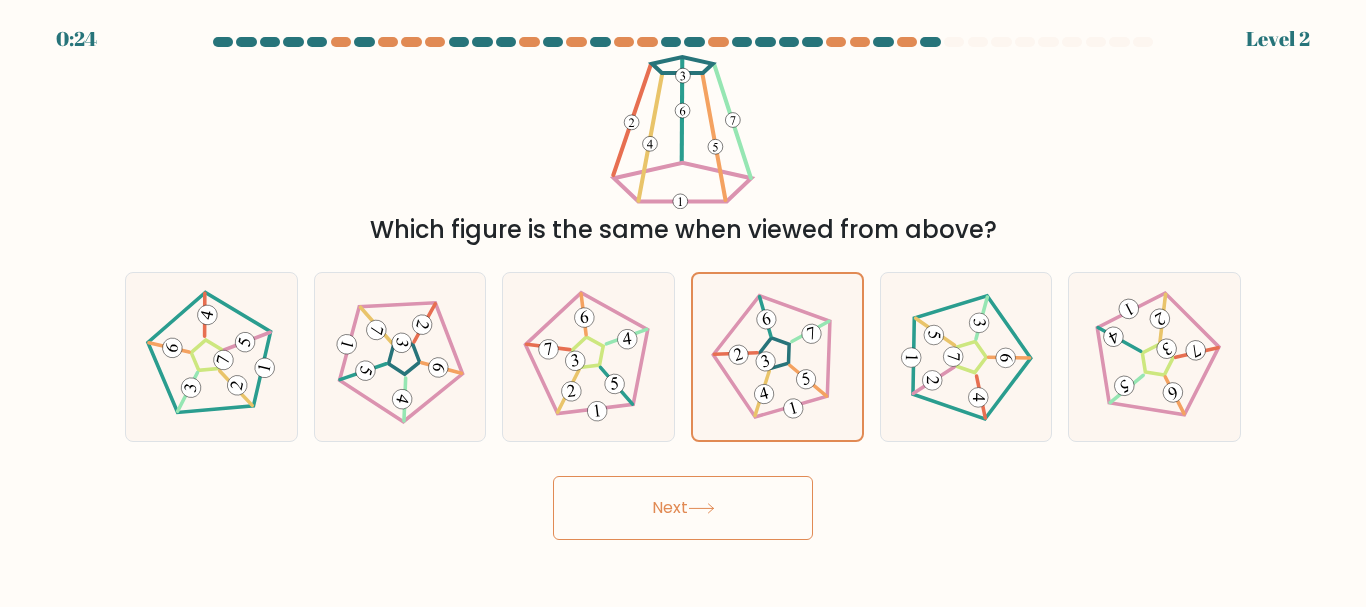 click on "Next" at bounding box center (683, 508) 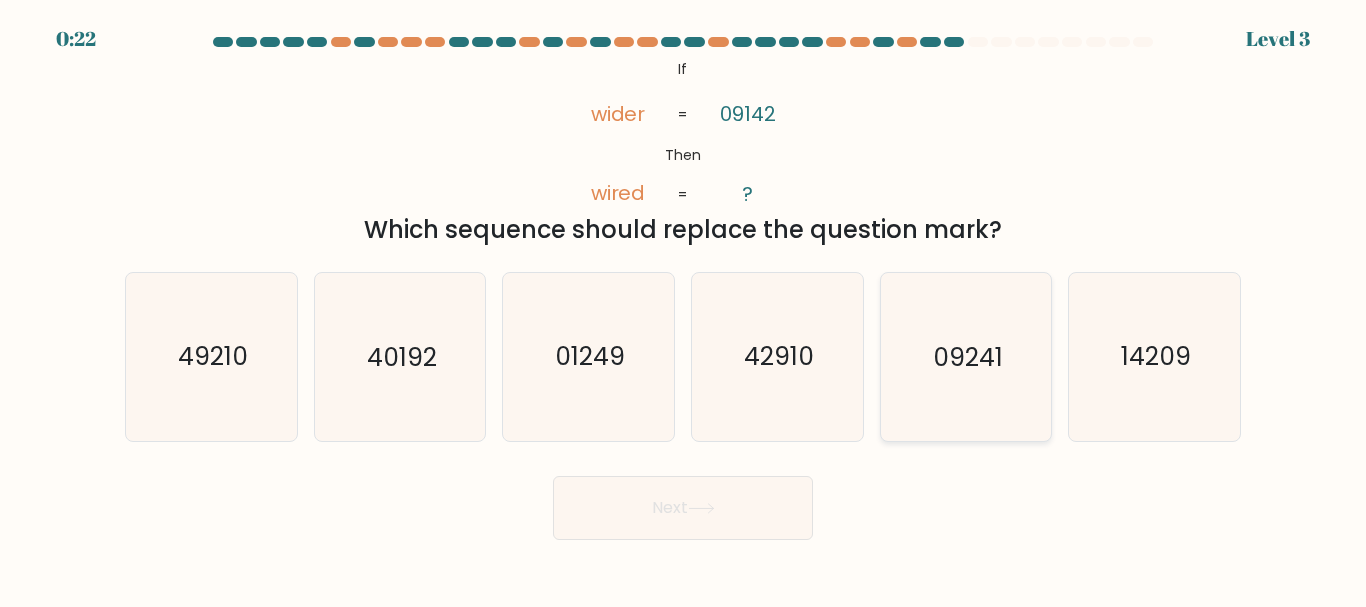 click on "09241" 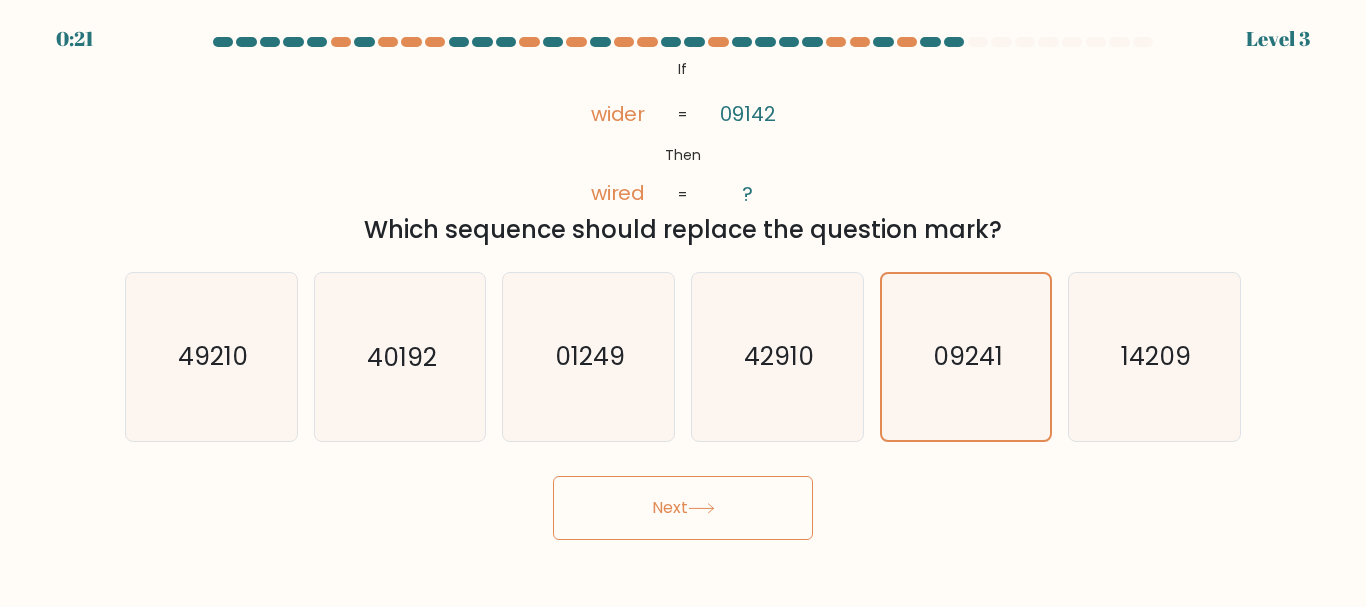 click on "Next" at bounding box center [683, 508] 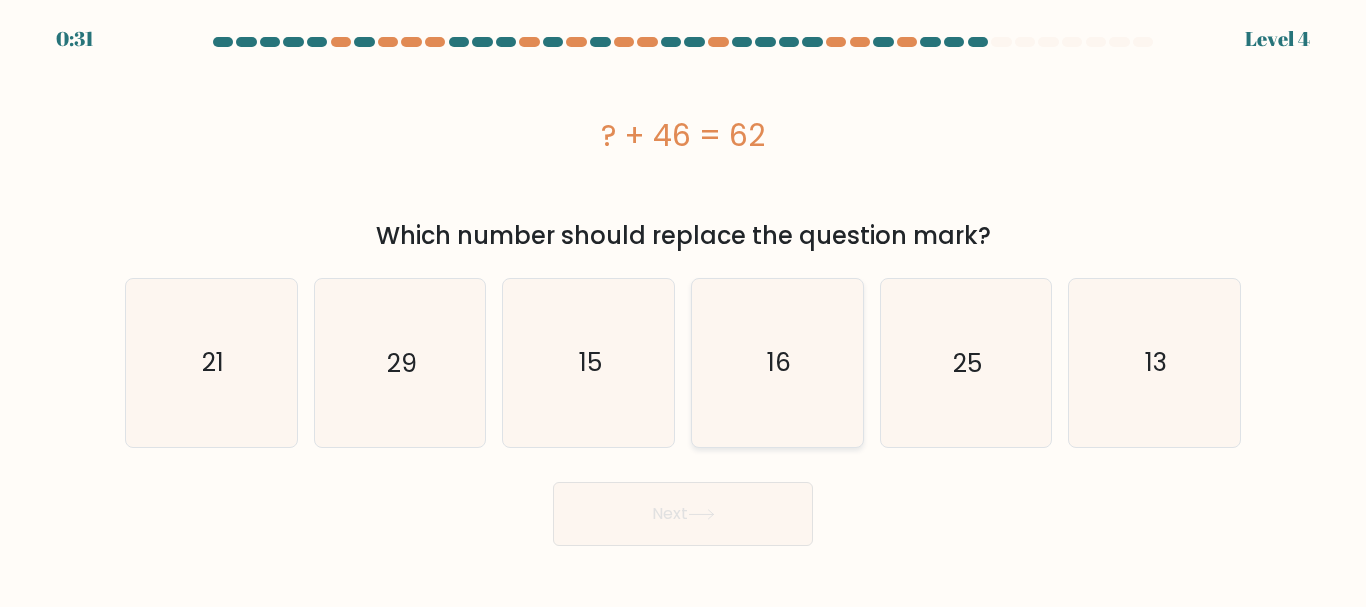 click on "16" 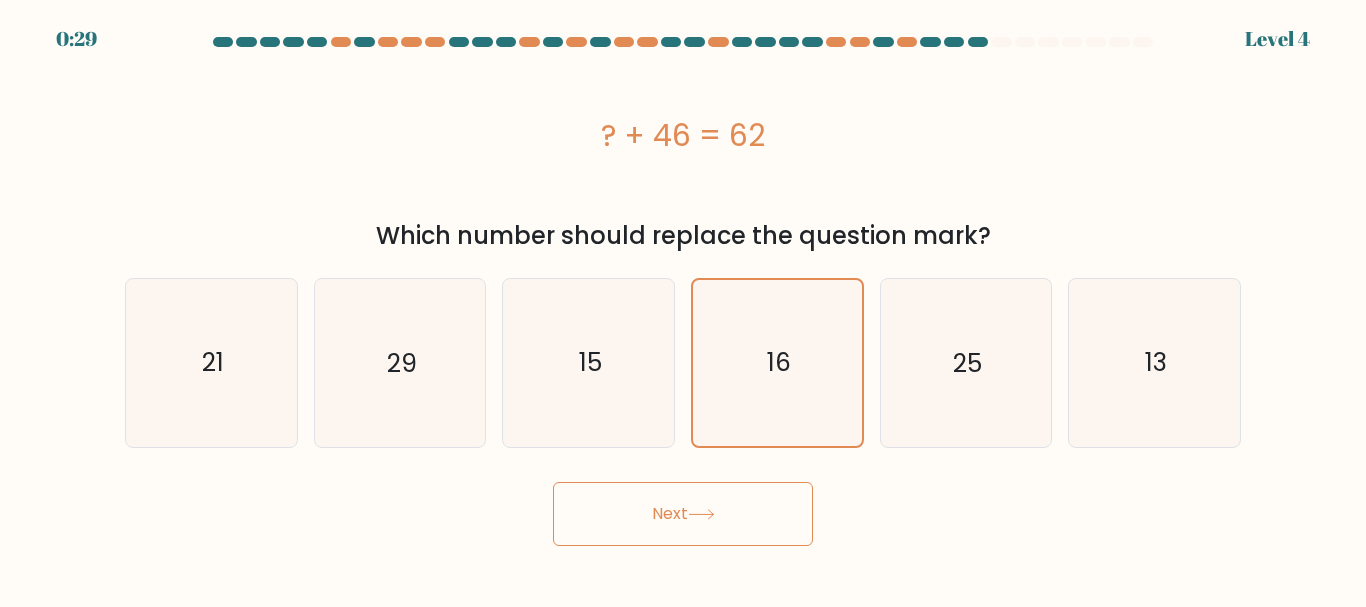 click 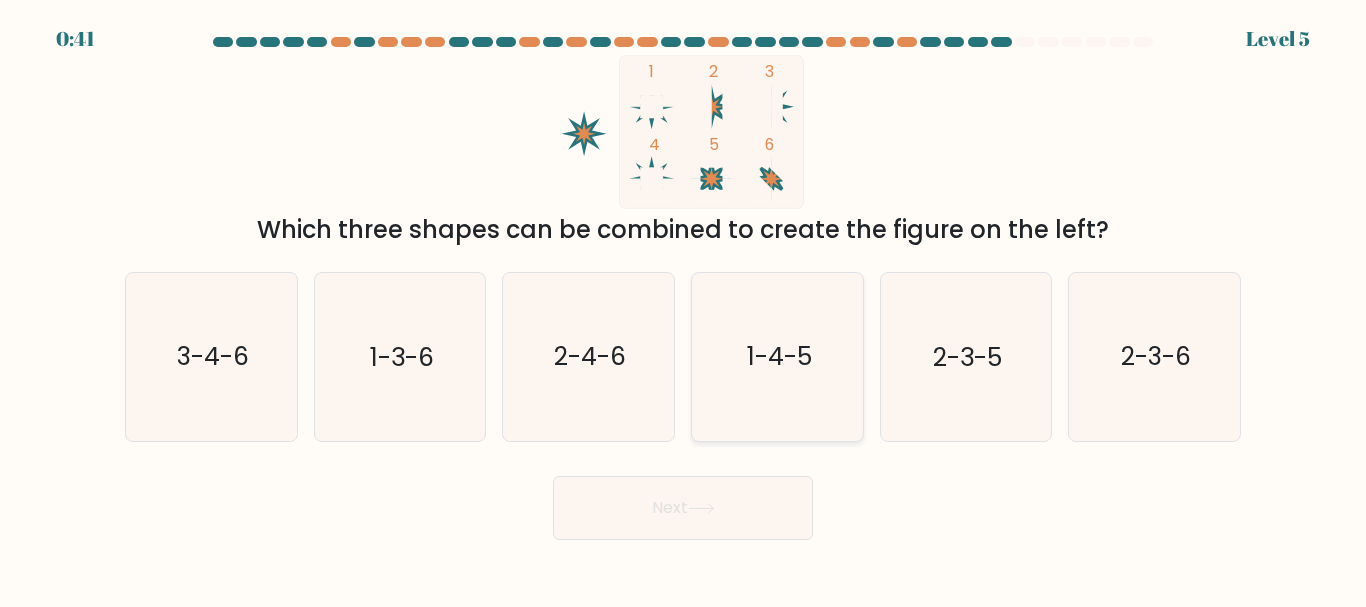 click on "1-4-5" 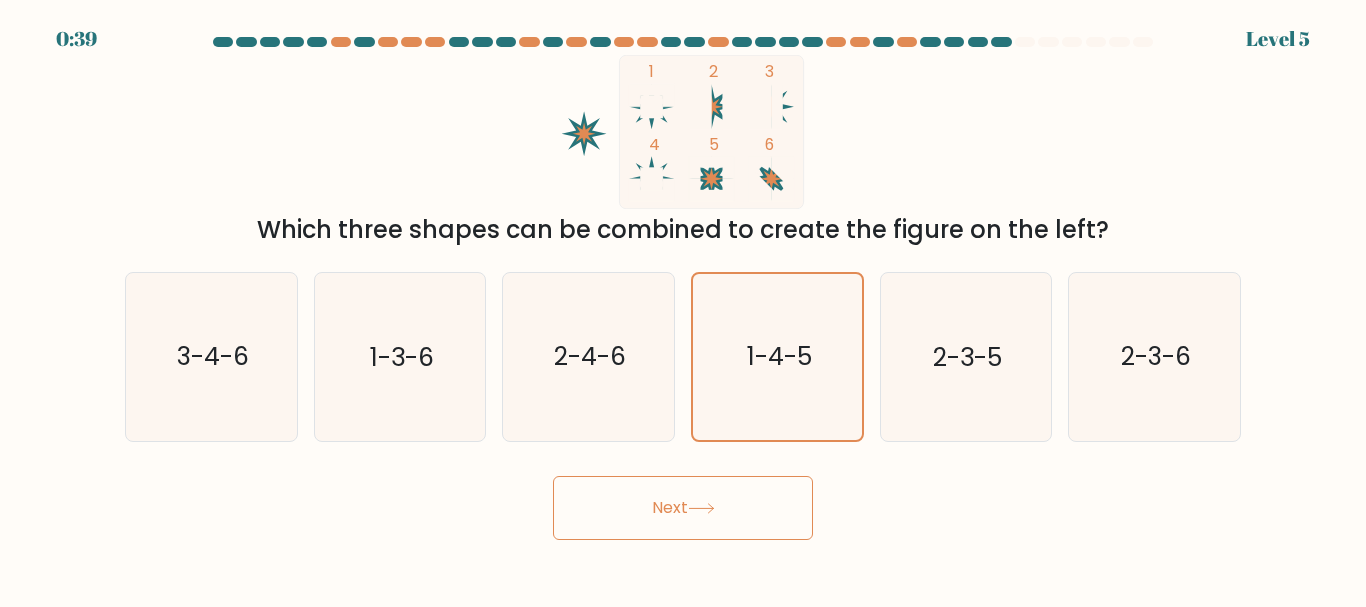 click on "Next" at bounding box center (683, 508) 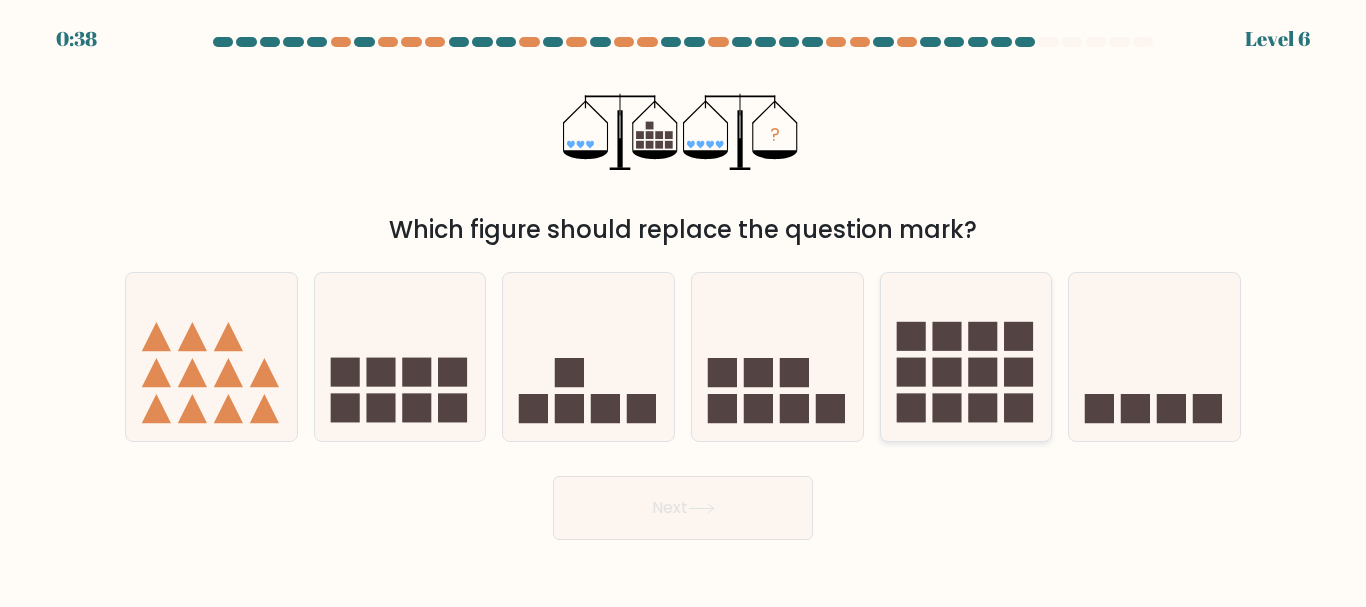 click 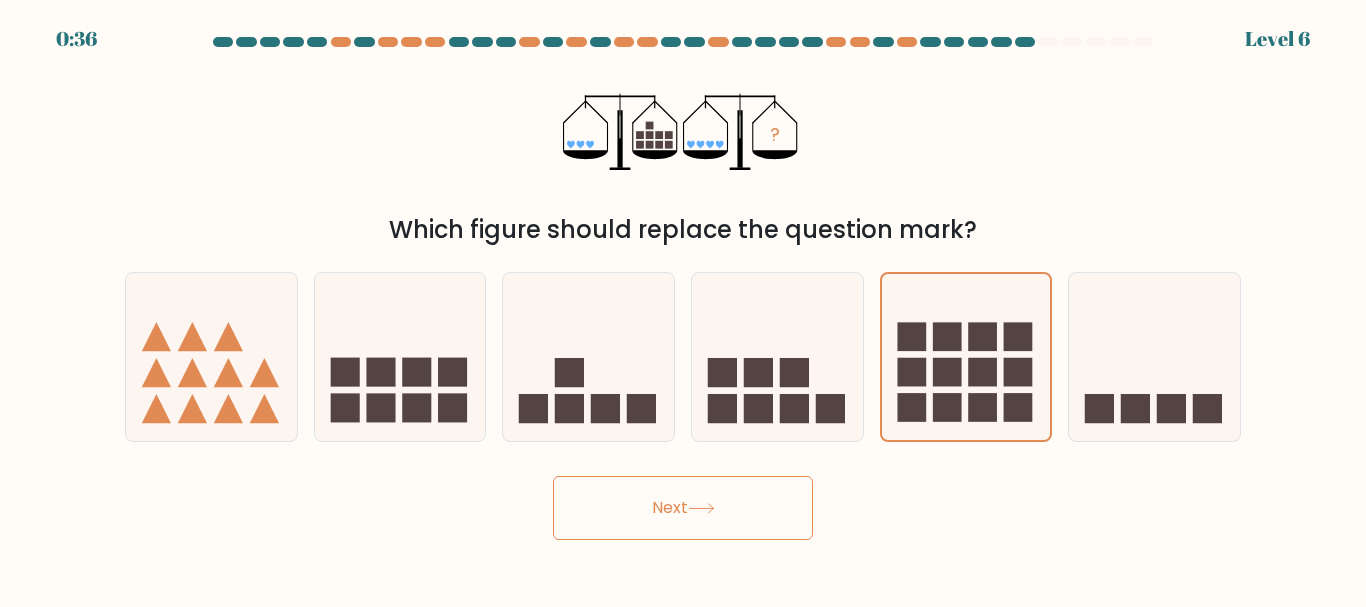 click on "Next" at bounding box center (683, 508) 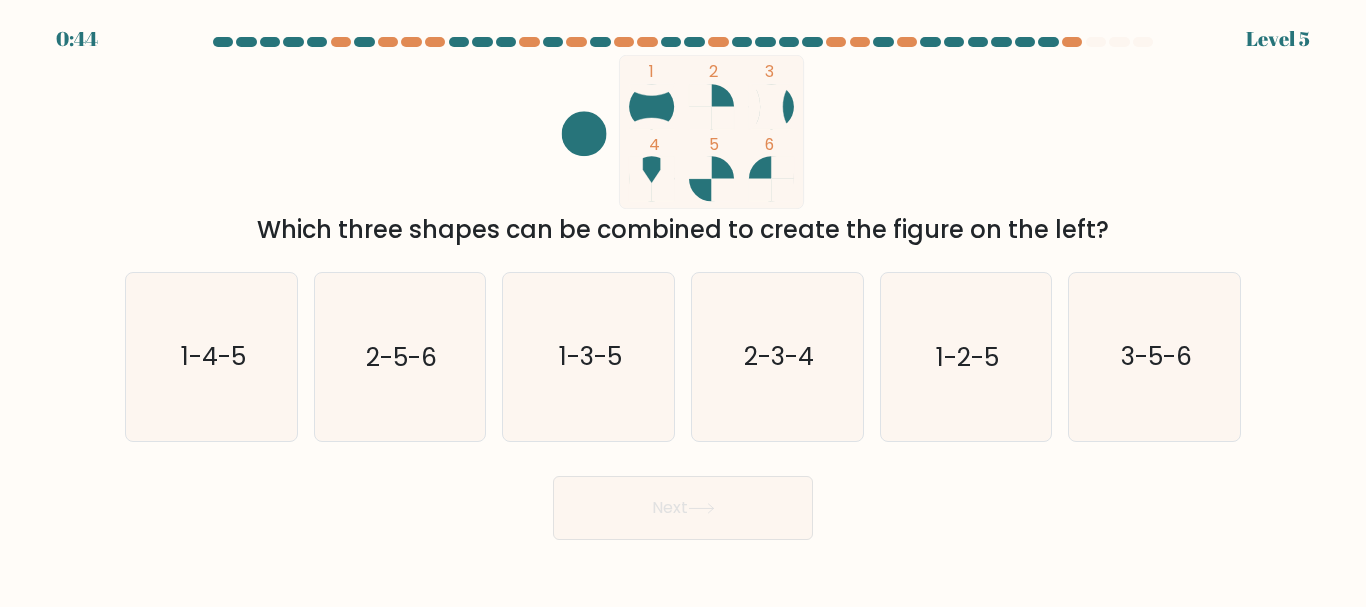 scroll, scrollTop: 0, scrollLeft: 0, axis: both 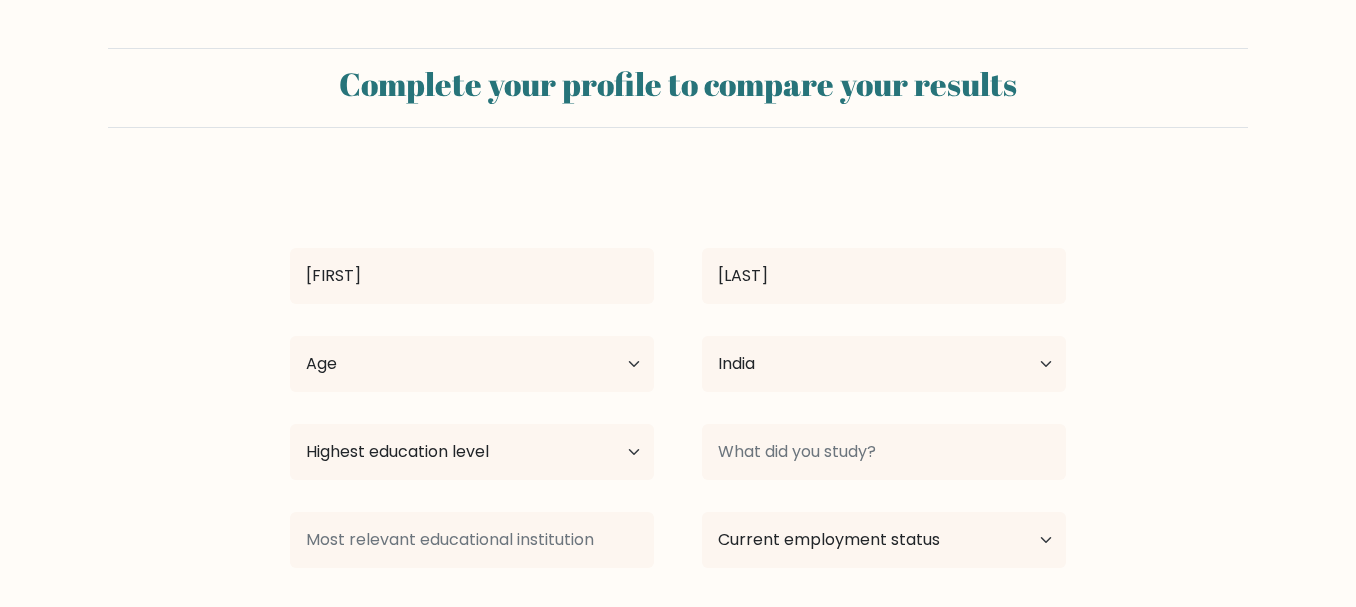 select on "IN" 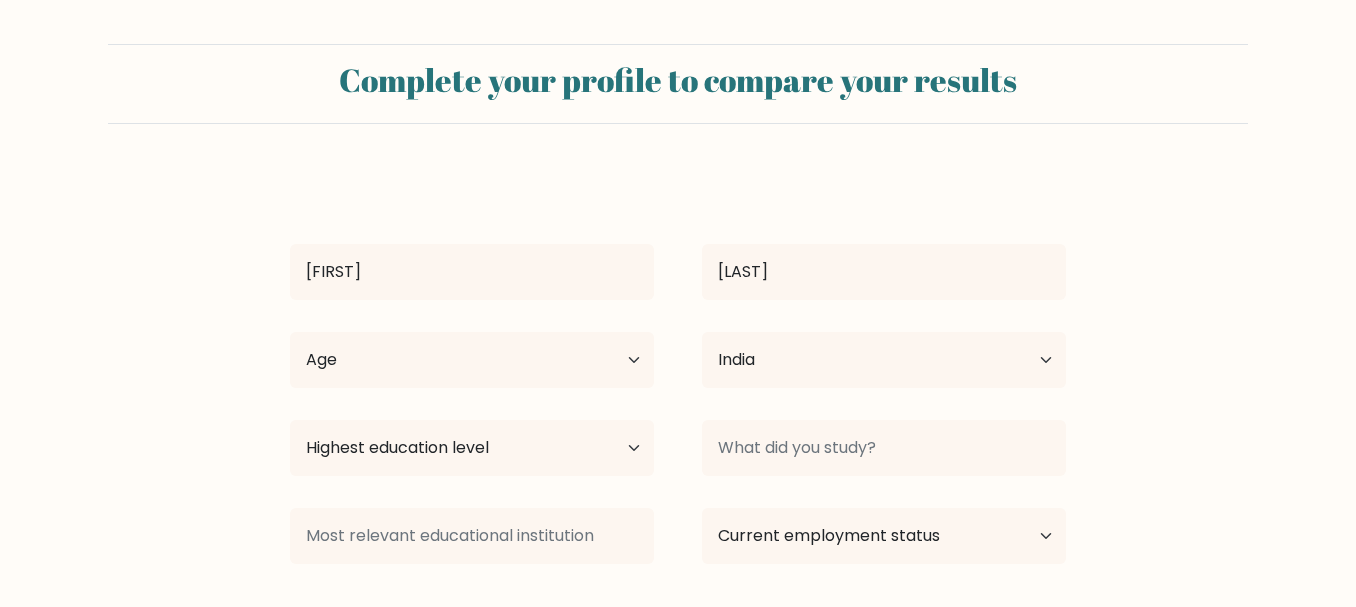 scroll, scrollTop: 0, scrollLeft: 0, axis: both 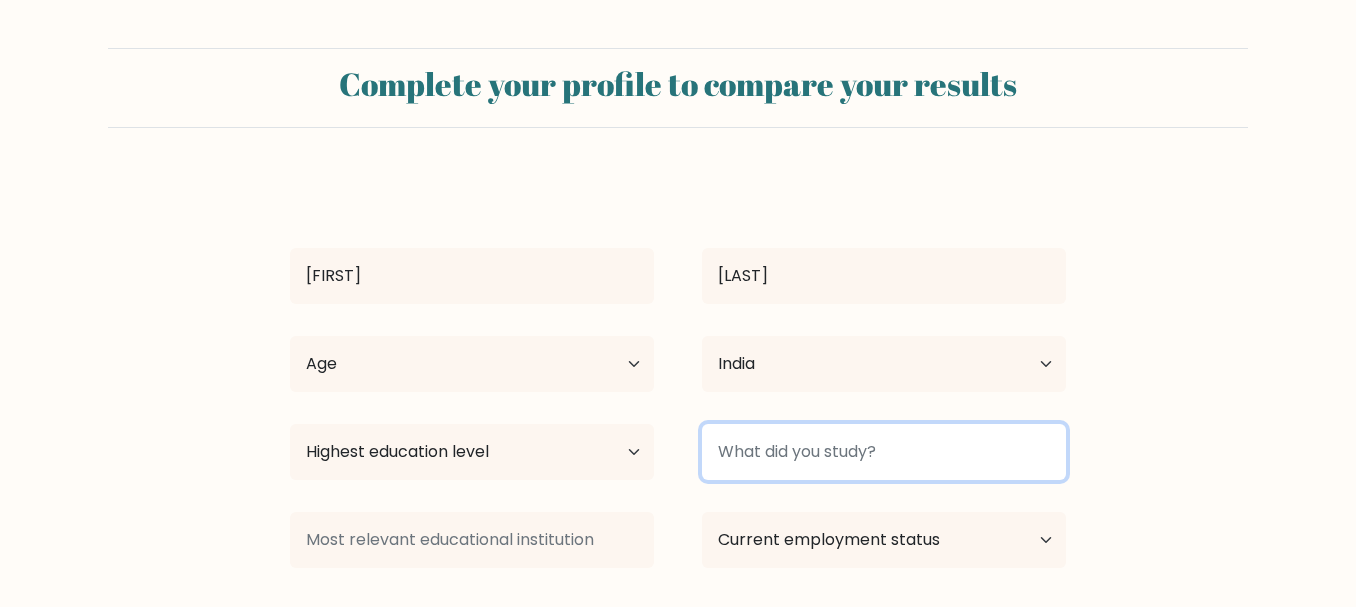 click at bounding box center (884, 452) 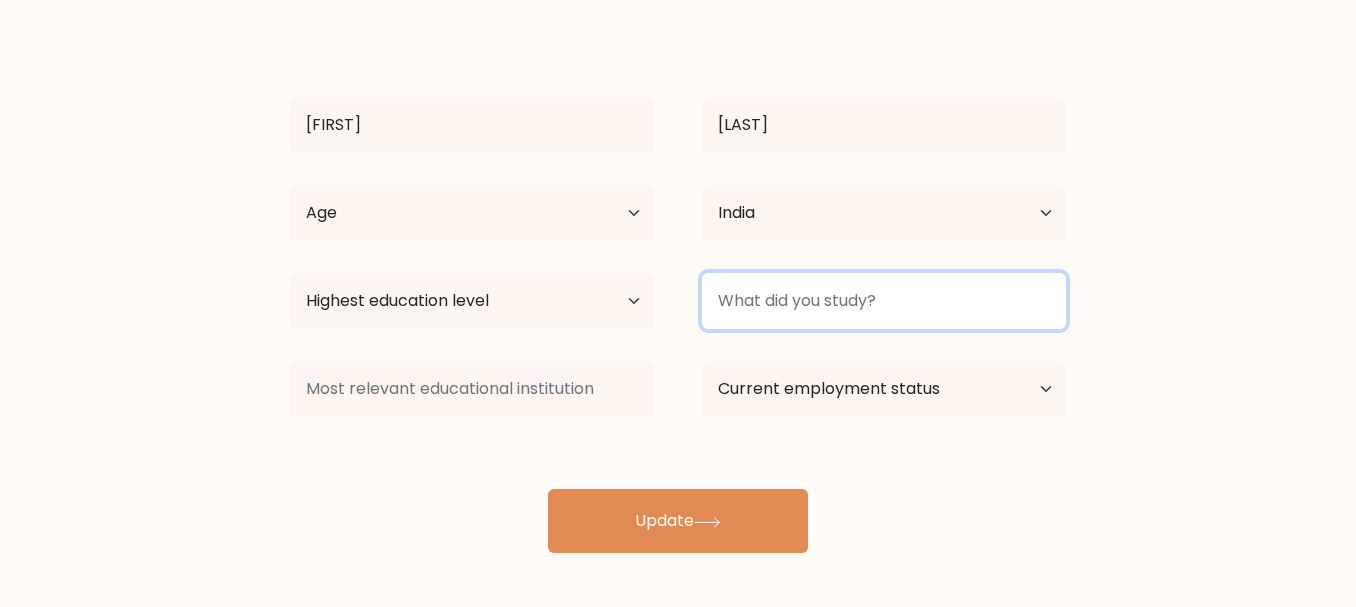 click at bounding box center [884, 301] 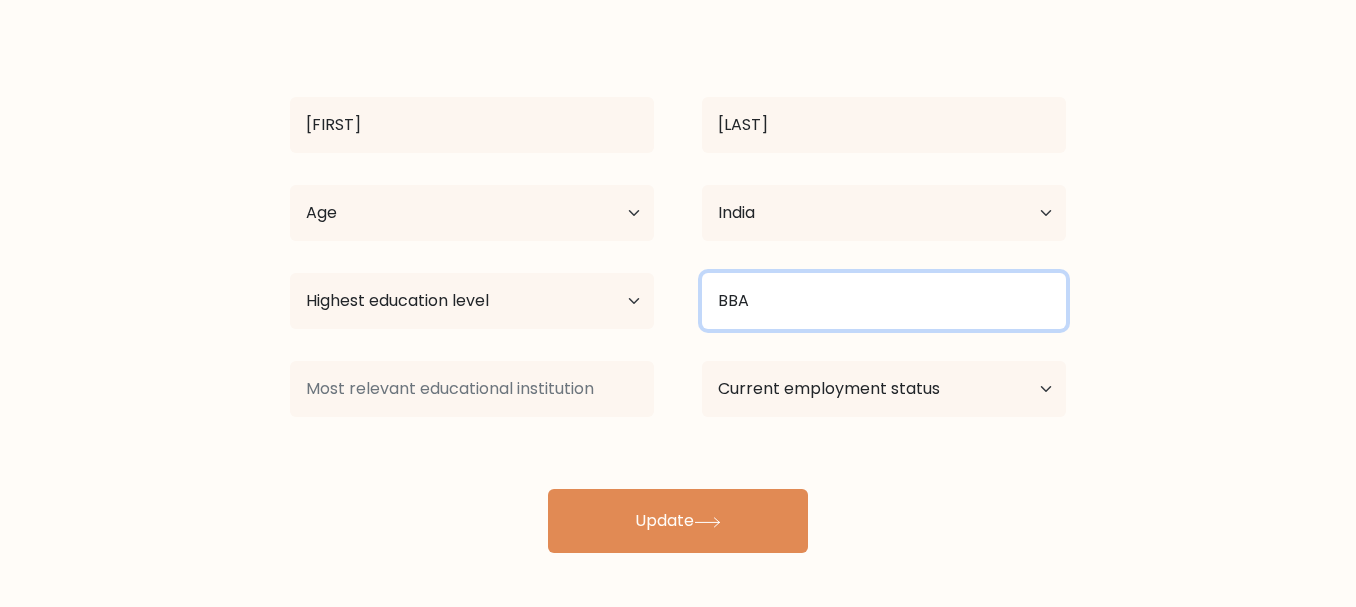 type on "BBA" 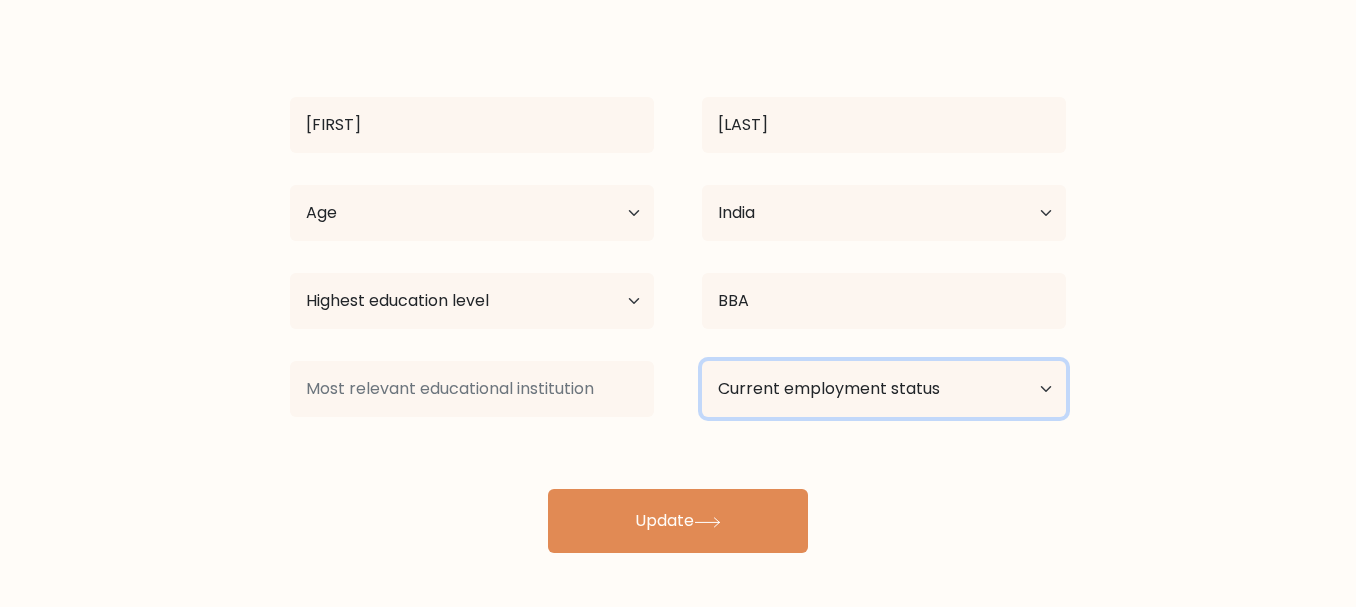 click on "Current employment status
Employed
Student
Retired
Other / prefer not to answer" at bounding box center (884, 389) 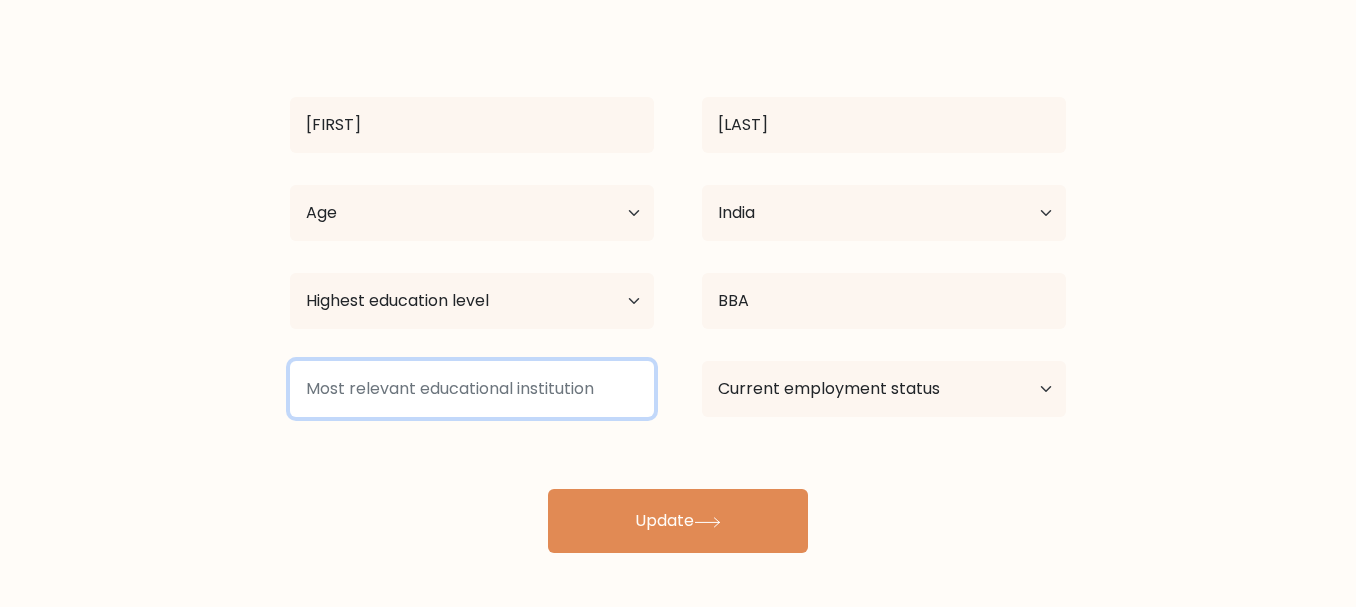 click at bounding box center (472, 389) 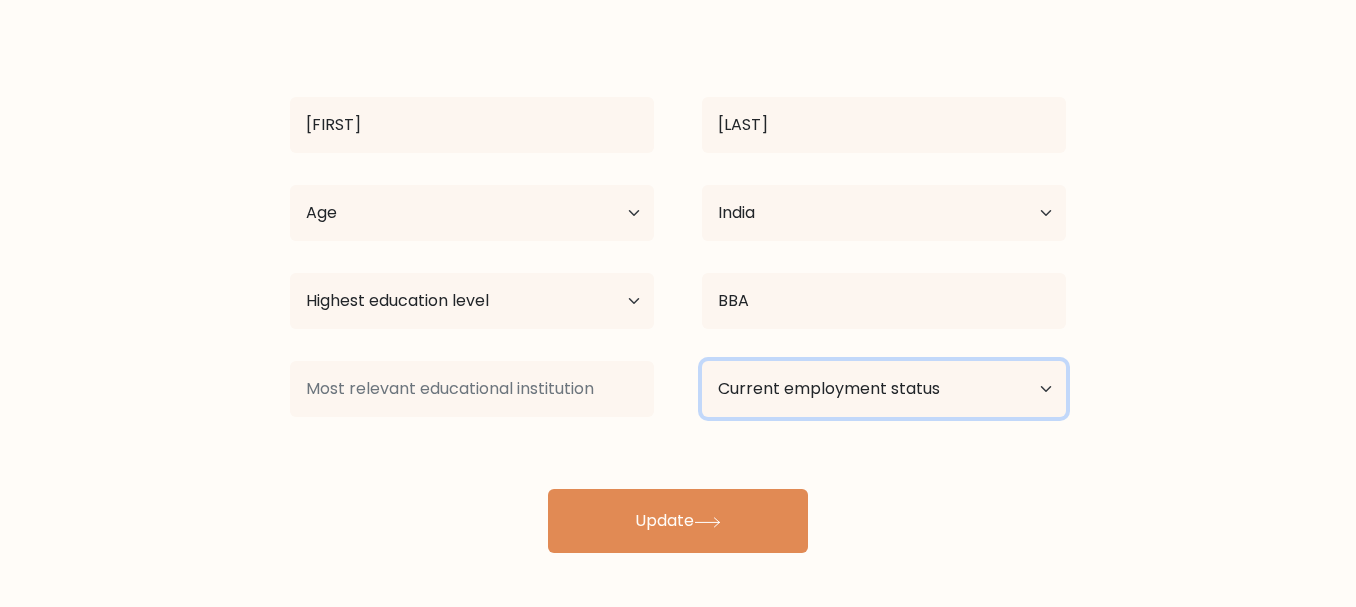 click on "Current employment status
Employed
Student
Retired
Other / prefer not to answer" at bounding box center [884, 389] 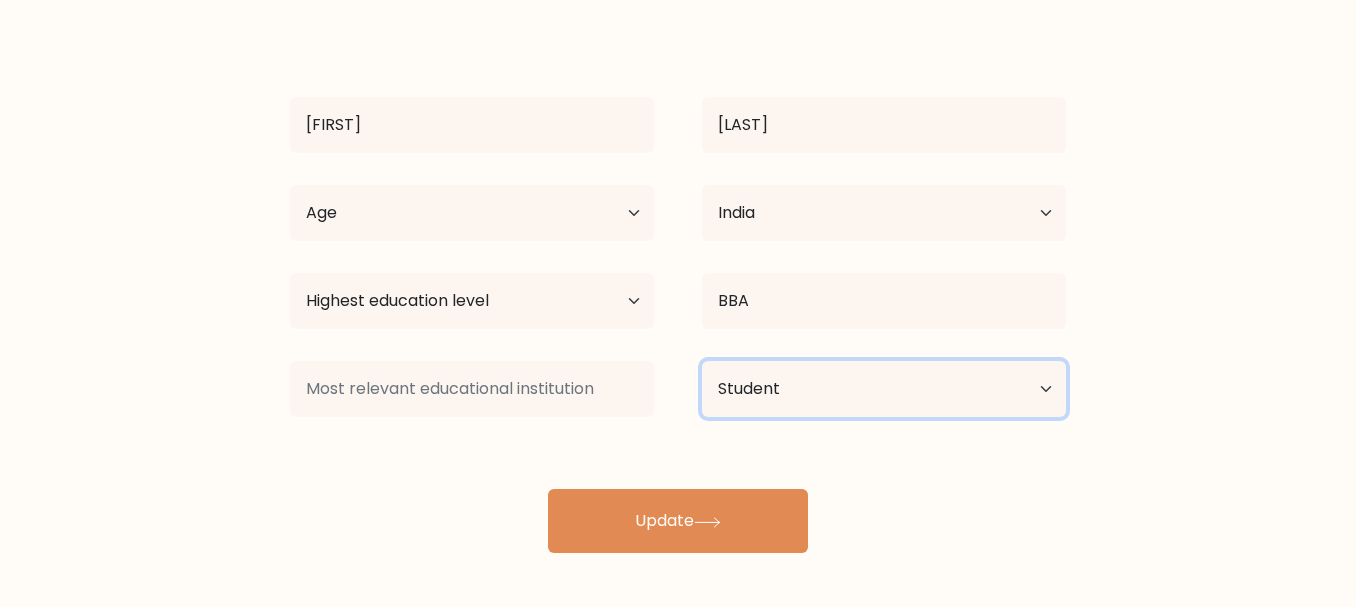 click on "Current employment status
Employed
Student
Retired
Other / prefer not to answer" at bounding box center [884, 389] 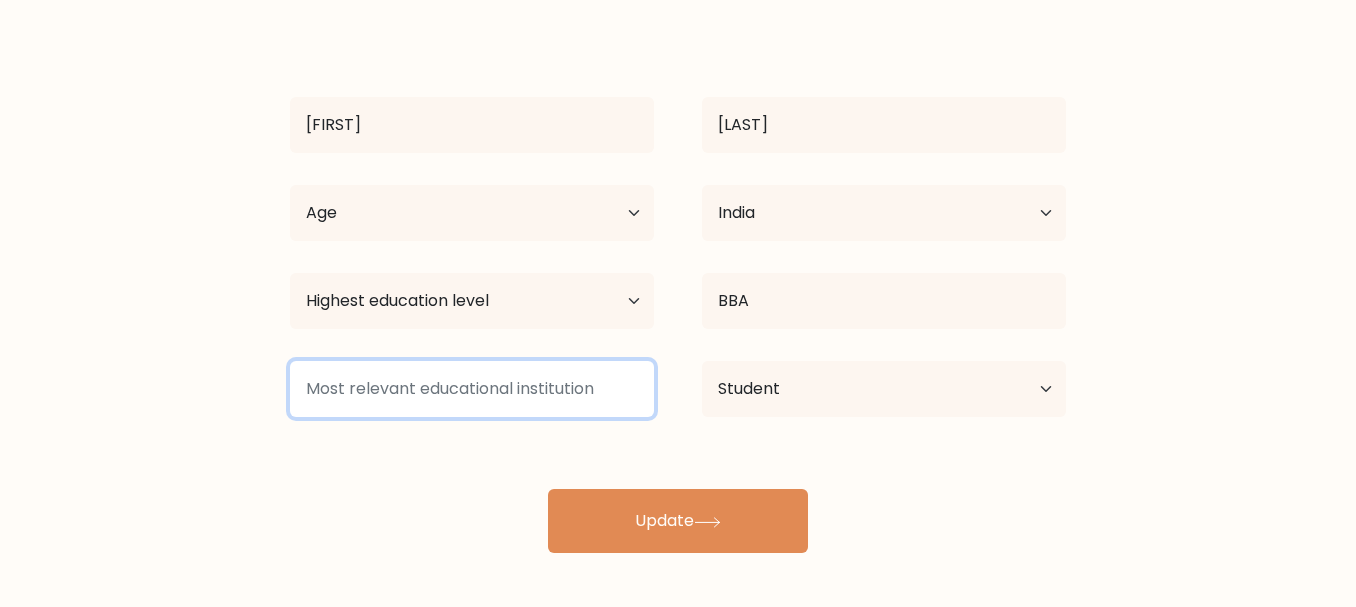 click at bounding box center (472, 389) 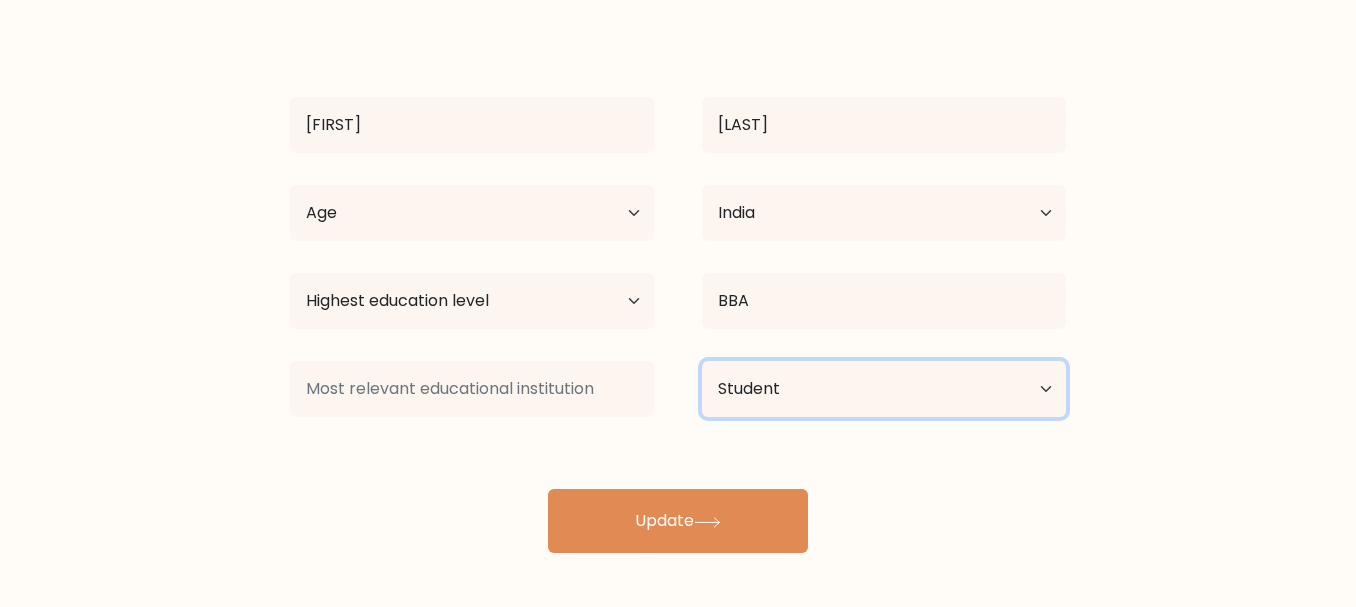 click on "Current employment status
Employed
Student
Retired
Other / prefer not to answer" at bounding box center [884, 389] 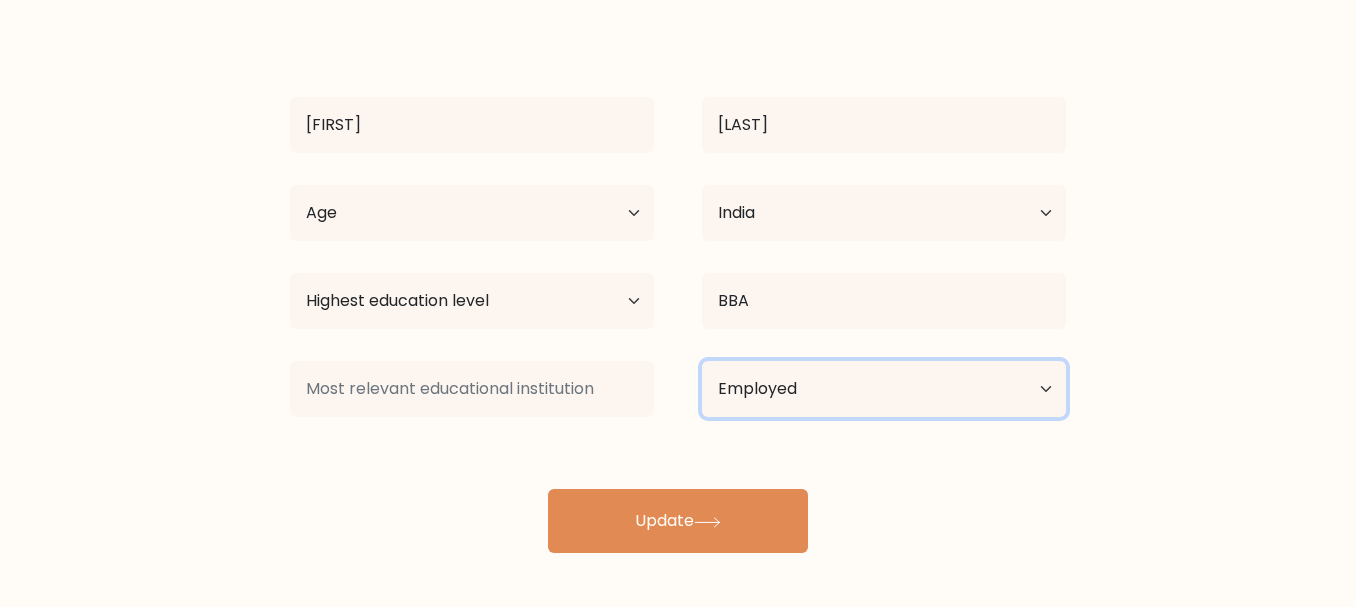 click on "Current employment status
Employed
Student
Retired
Other / prefer not to answer" at bounding box center (884, 389) 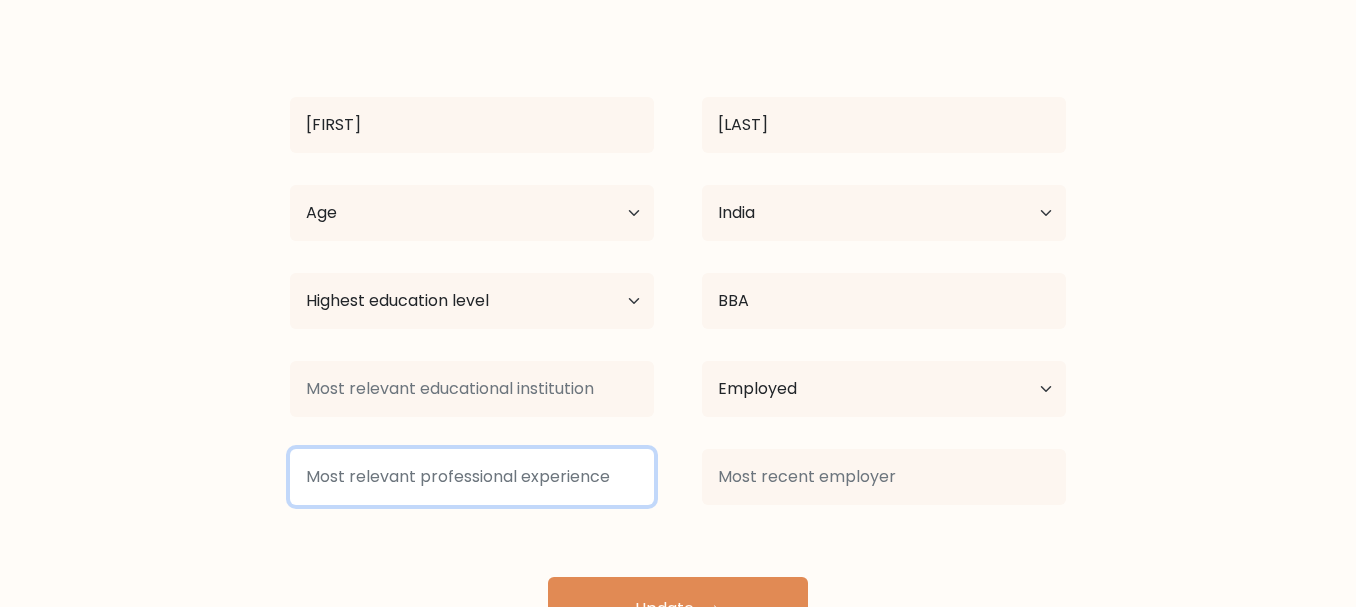 click at bounding box center [472, 477] 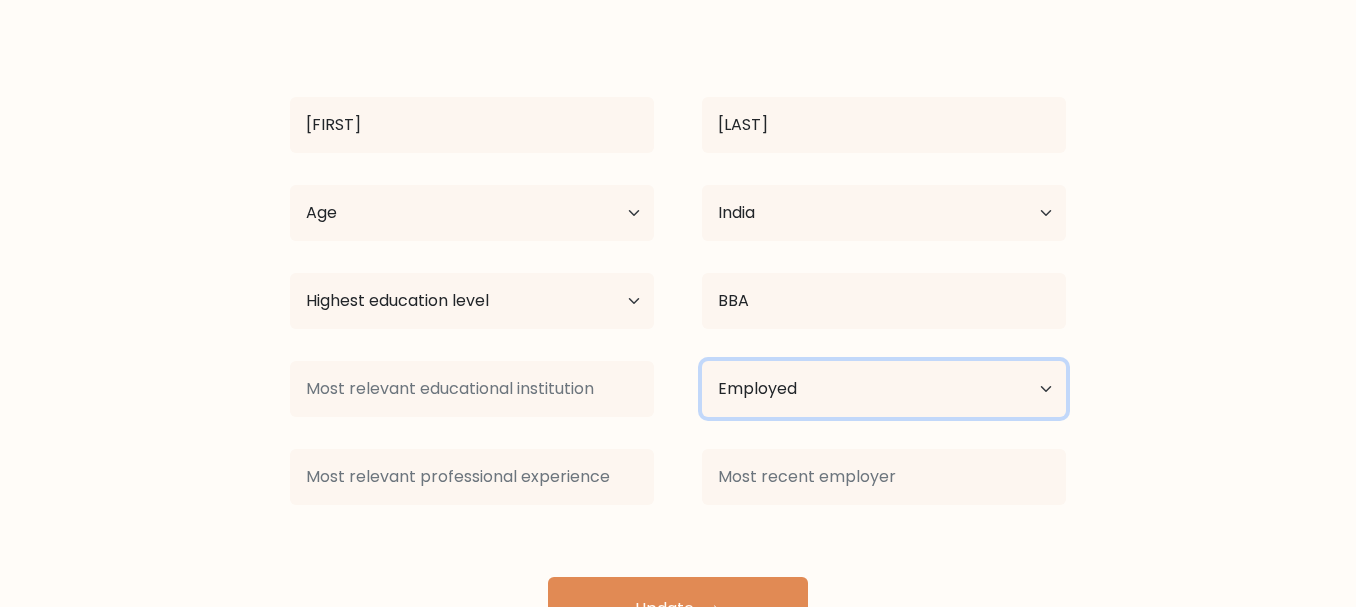 click on "Current employment status
Employed
Student
Retired
Other / prefer not to answer" at bounding box center [884, 389] 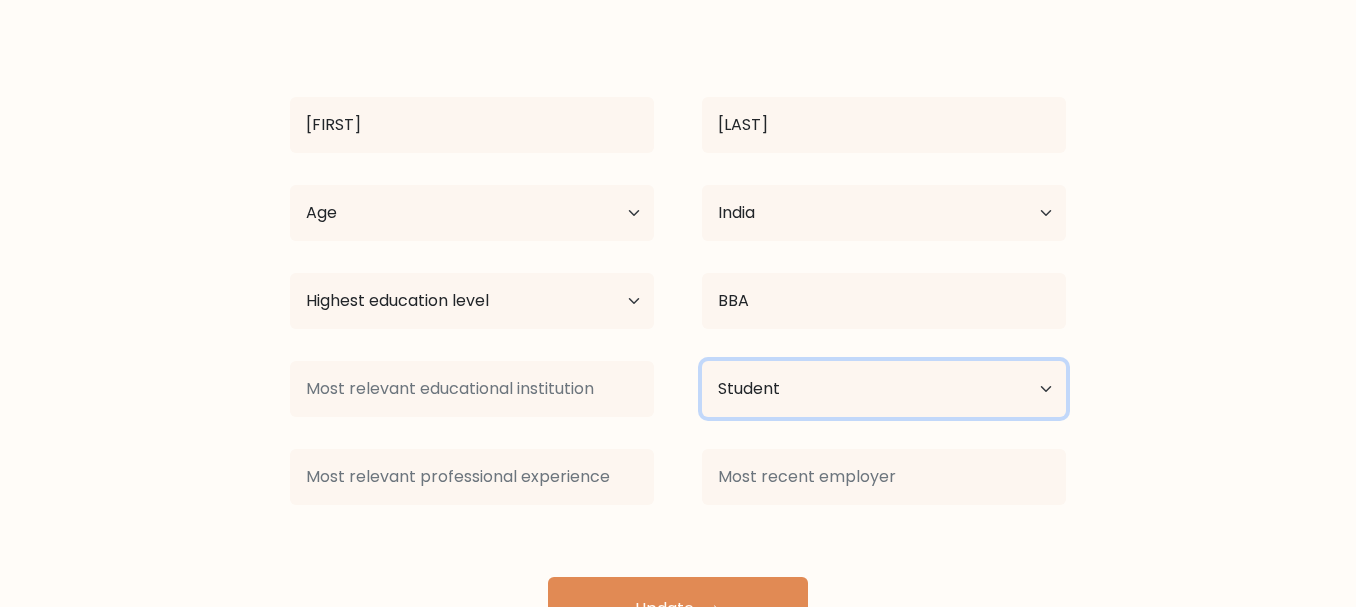 click on "Current employment status
Employed
Student
Retired
Other / prefer not to answer" at bounding box center (884, 389) 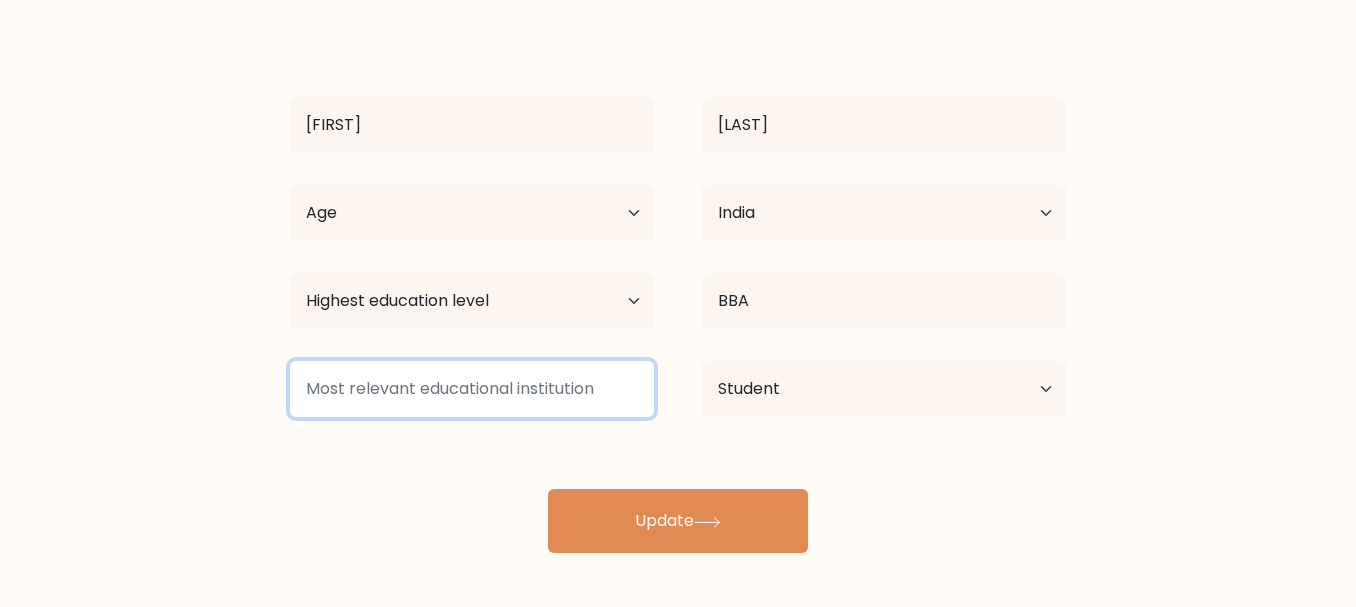 click at bounding box center [472, 389] 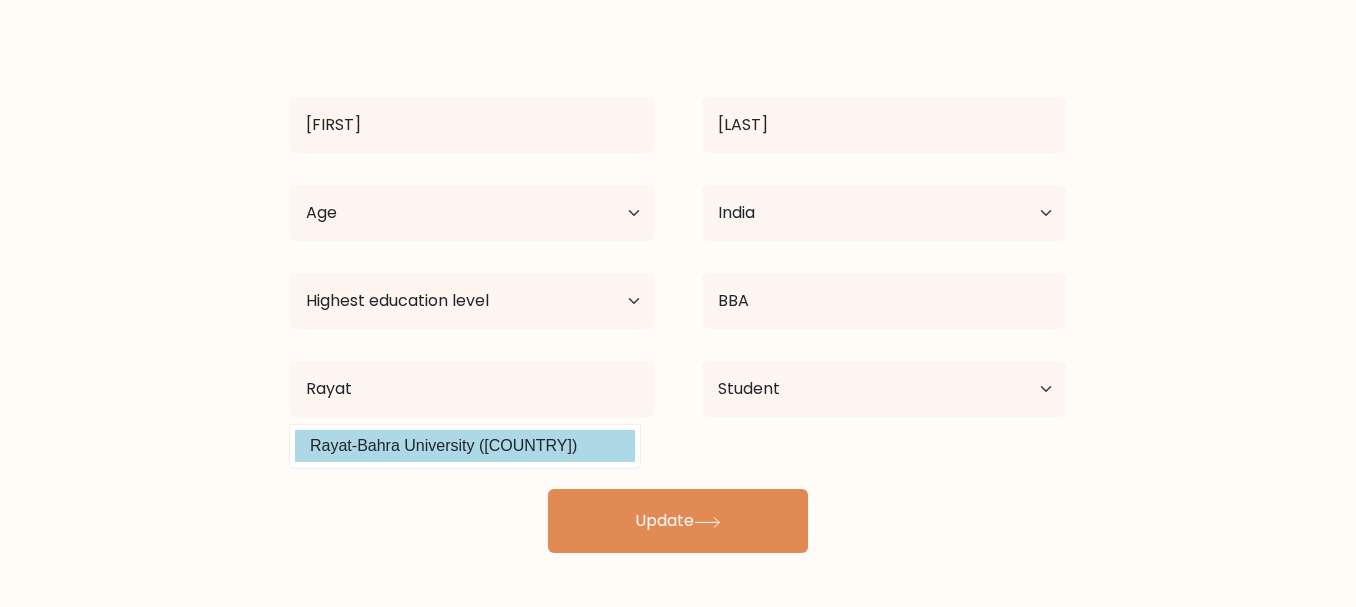 click on "Rayat-Bahra University (India)" at bounding box center (465, 446) 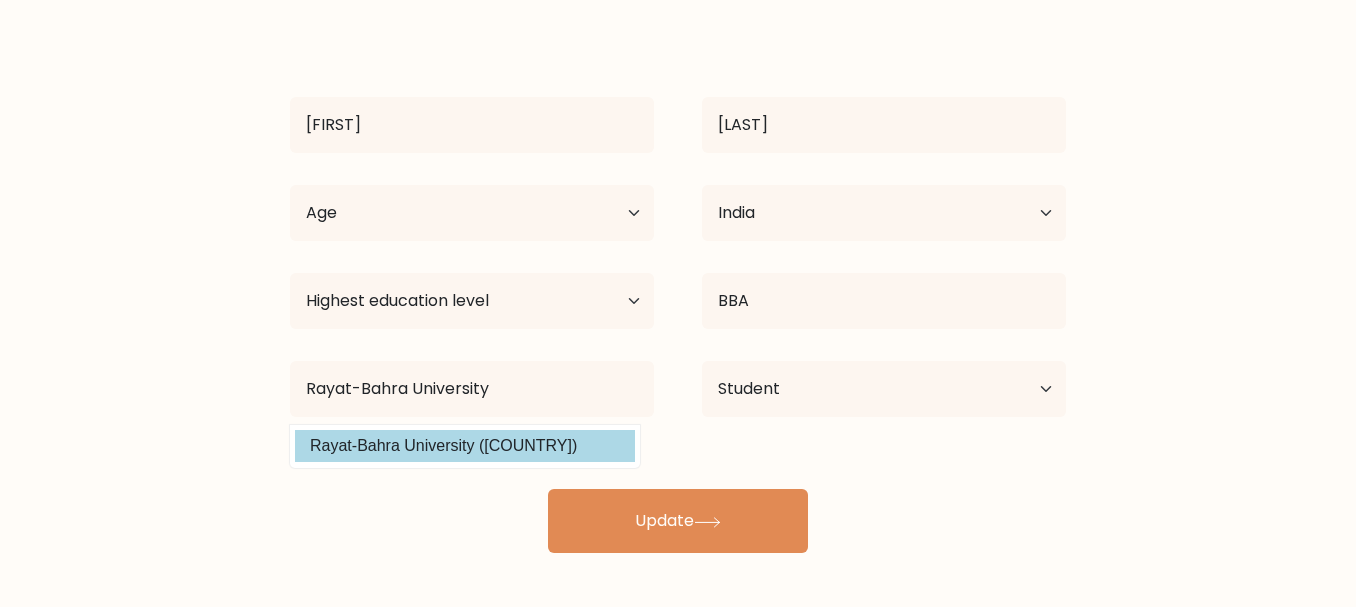 click on "puneet
sood
Age
Under 18 years old
18-24 years old
25-34 years old
35-44 years old
45-54 years old
55-64 years old
65 years old and above
Country
Afghanistan
Albania
Algeria
American Samoa
Andorra
Angola
Anguilla
Antarctica
Antigua and Barbuda
Argentina
Armenia
Aruba
Australia
Austria
Azerbaijan
Bahamas
Bahrain
Bangladesh
Barbados
Belarus
Belgium
Belize
Benin
Bermuda
Bhutan
Bolivia" at bounding box center (678, 289) 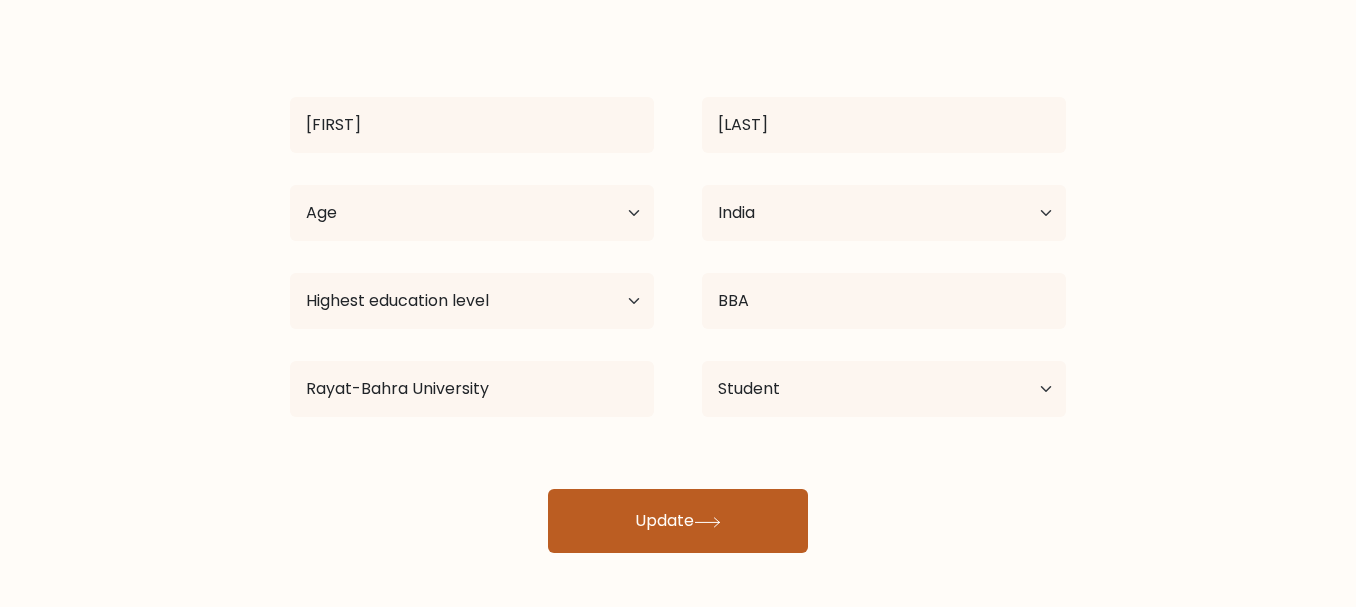 click on "Update" at bounding box center [678, 521] 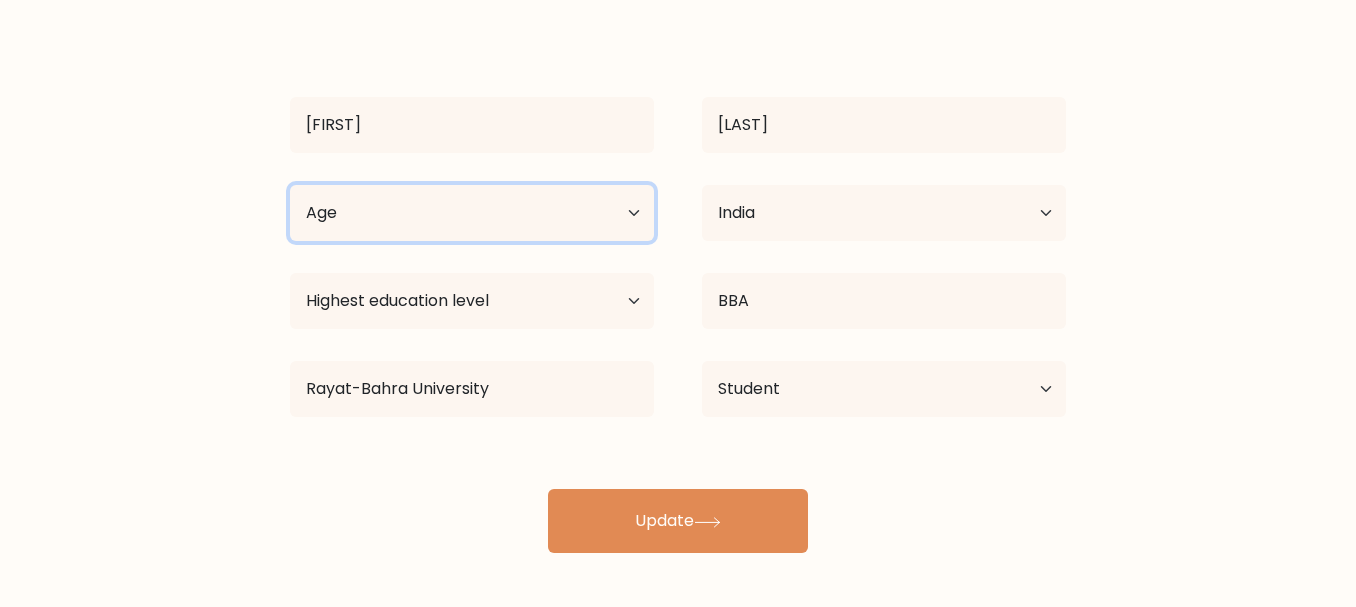 click on "Age
Under 18 years old
18-24 years old
25-34 years old
35-44 years old
45-54 years old
55-64 years old
65 years old and above" at bounding box center (472, 213) 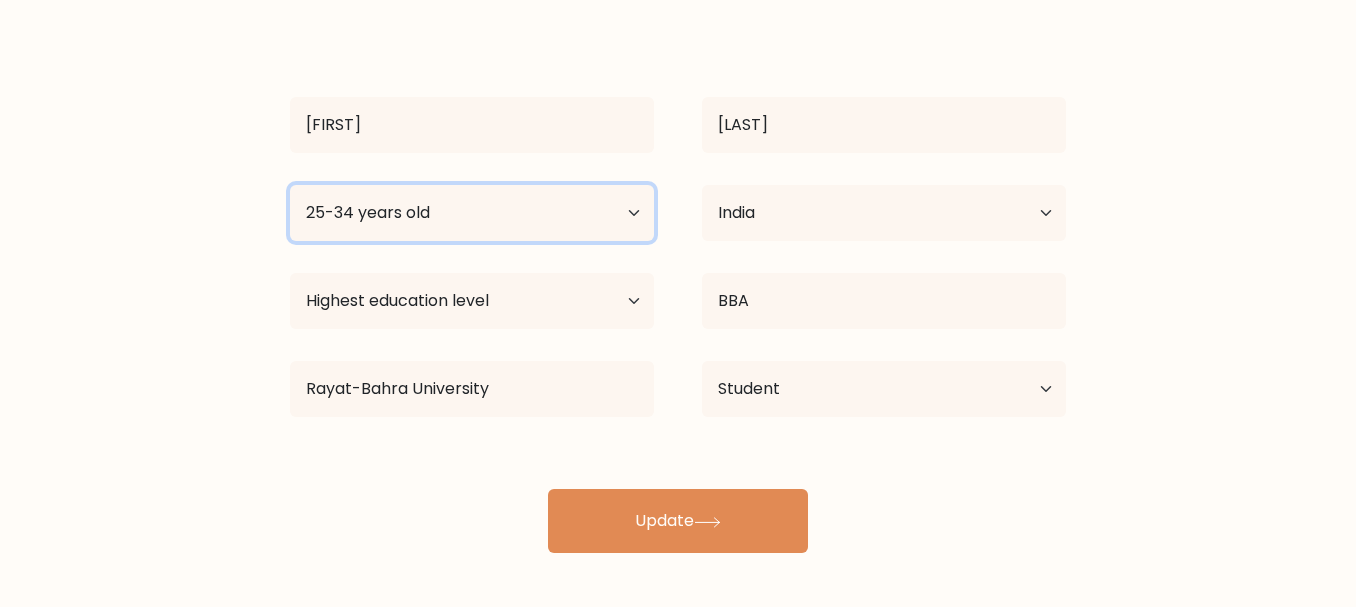 click on "Age
Under 18 years old
18-24 years old
25-34 years old
35-44 years old
45-54 years old
55-64 years old
65 years old and above" at bounding box center [472, 213] 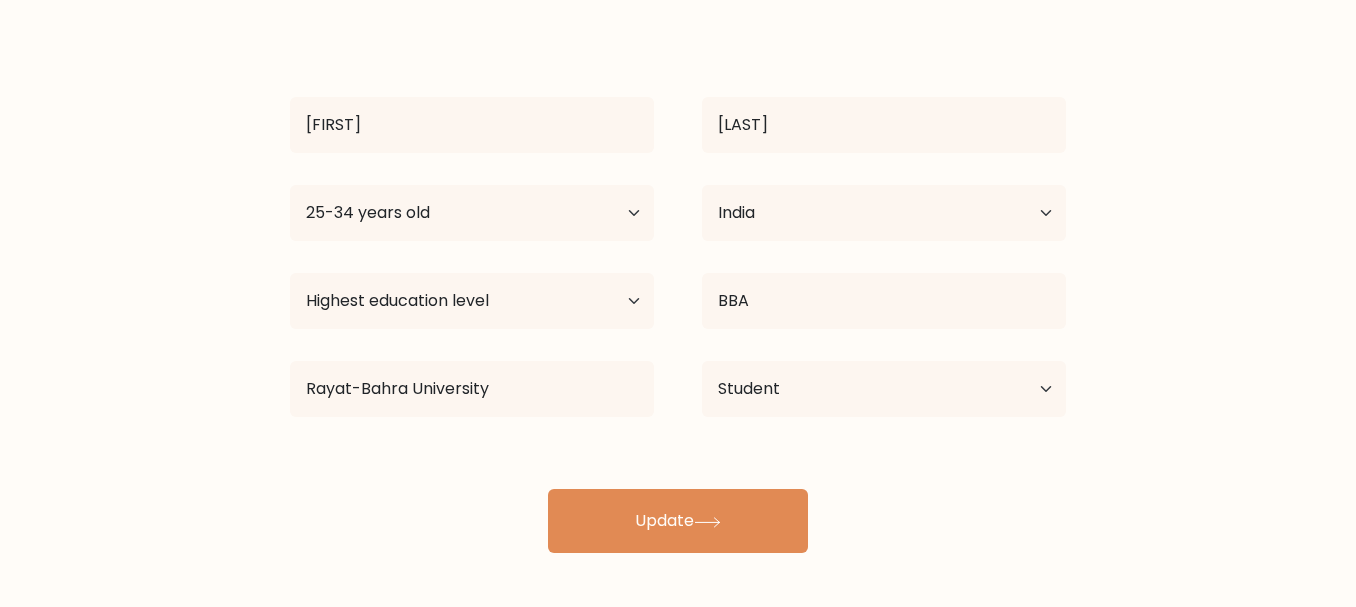 click on "sood" at bounding box center (884, 125) 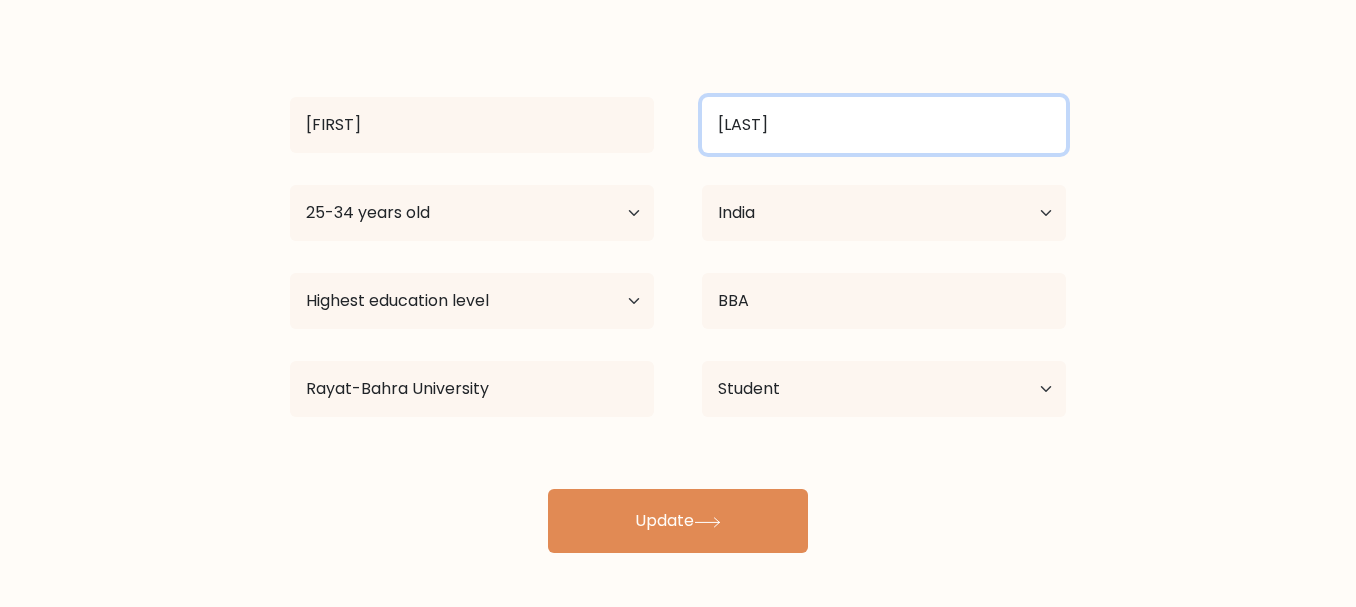 click on "sood" at bounding box center (884, 125) 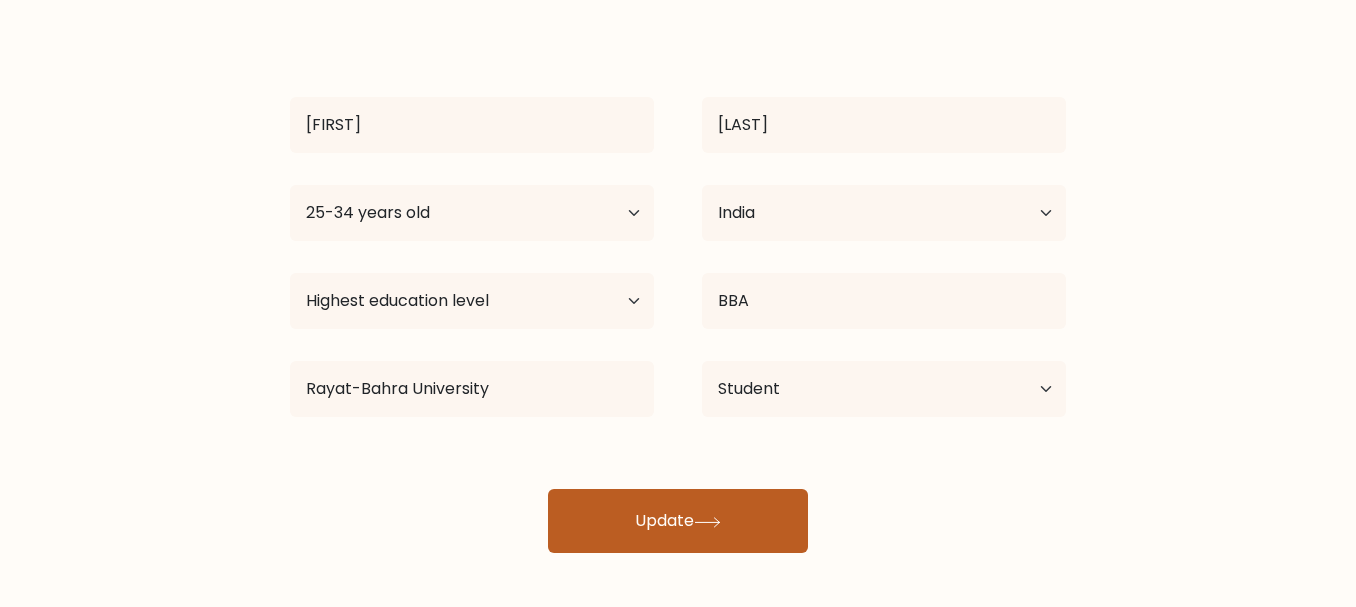 click on "Update" at bounding box center (678, 521) 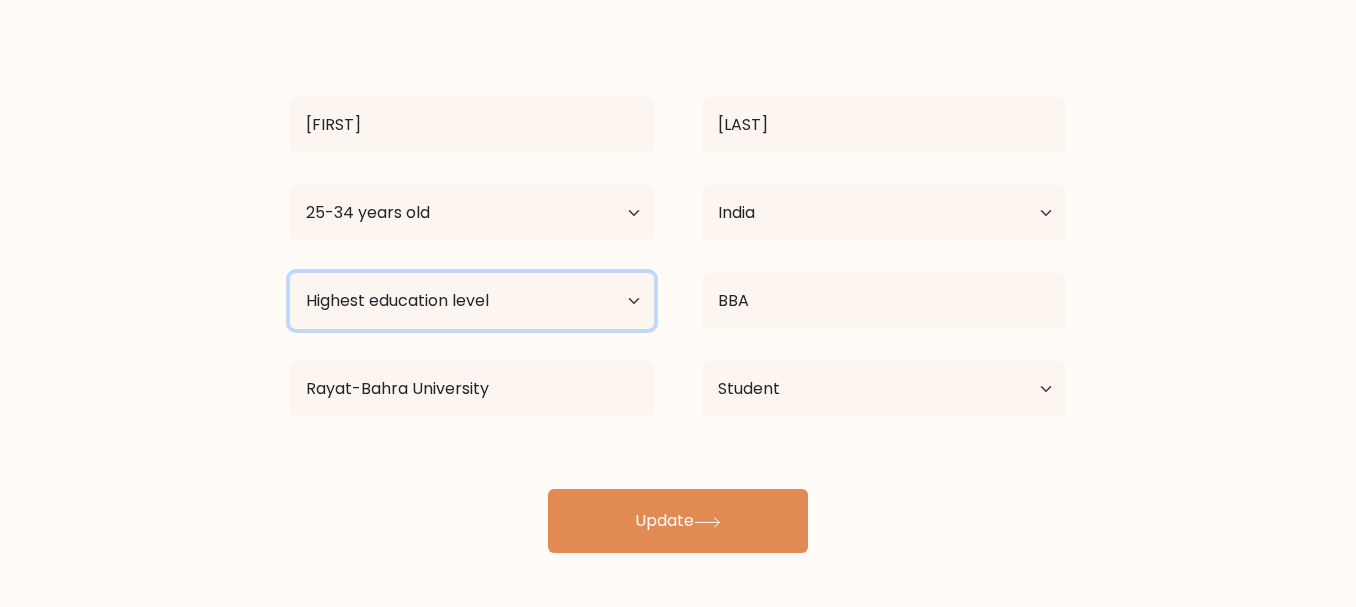 click on "Highest education level
No schooling
Primary
Lower Secondary
Upper Secondary
Occupation Specific
Bachelor's degree
Master's degree
Doctoral degree" at bounding box center [472, 301] 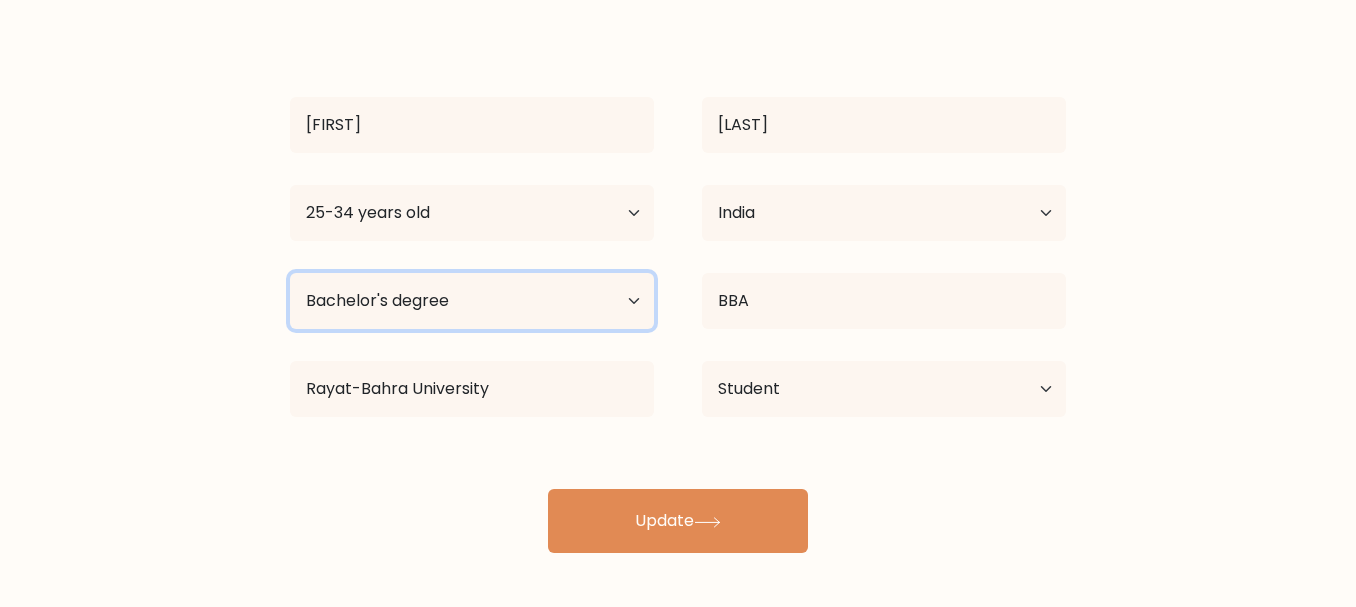 click on "Highest education level
No schooling
Primary
Lower Secondary
Upper Secondary
Occupation Specific
Bachelor's degree
Master's degree
Doctoral degree" at bounding box center (472, 301) 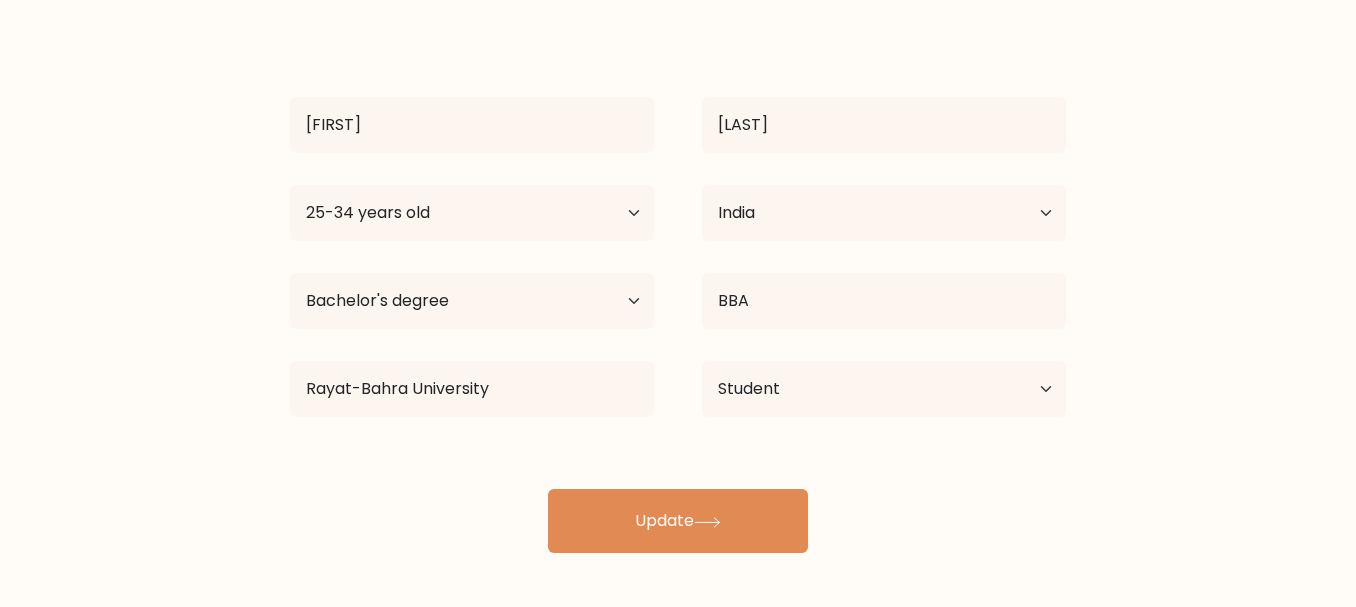 click on "puneet
sood
Age
Under 18 years old
18-24 years old
25-34 years old
35-44 years old
45-54 years old
55-64 years old
65 years old and above
Country
Afghanistan
Albania
Algeria
American Samoa
Andorra
Angola
Anguilla
Antarctica
Antigua and Barbuda
Argentina
Armenia
Aruba
Australia
Austria
Azerbaijan
Bahamas
Bahrain
Bangladesh
Barbados
Belarus
Belgium
Belize
Benin
Bermuda
Bhutan
Bolivia" at bounding box center (678, 289) 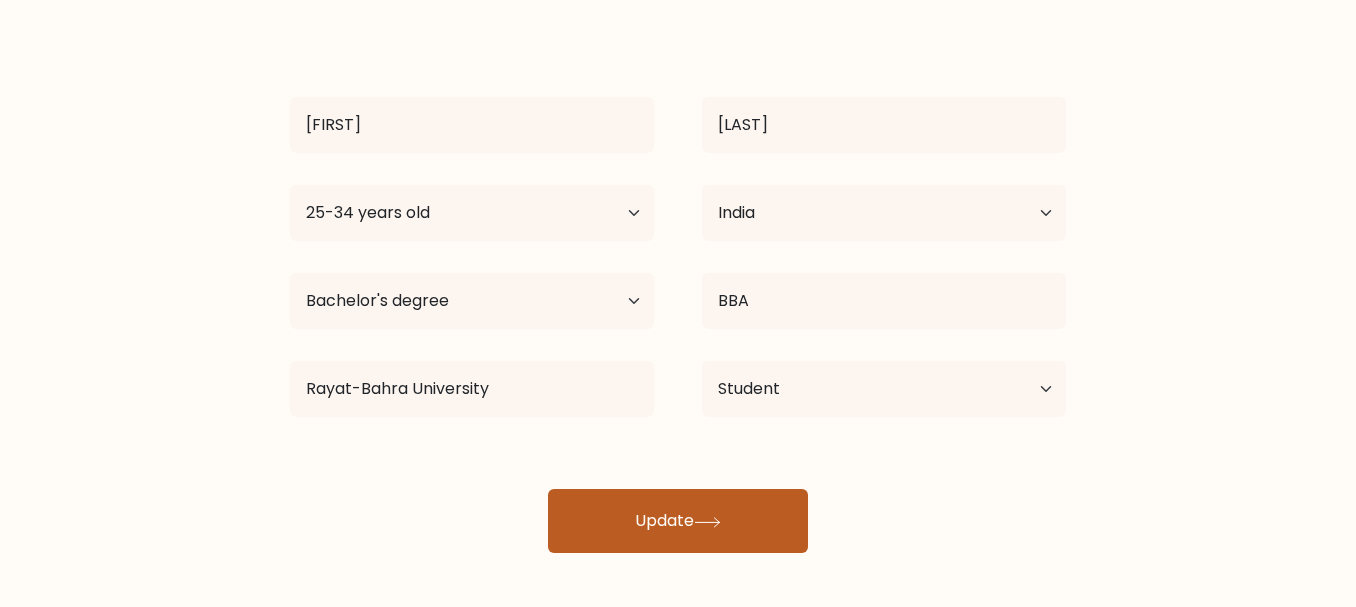 click 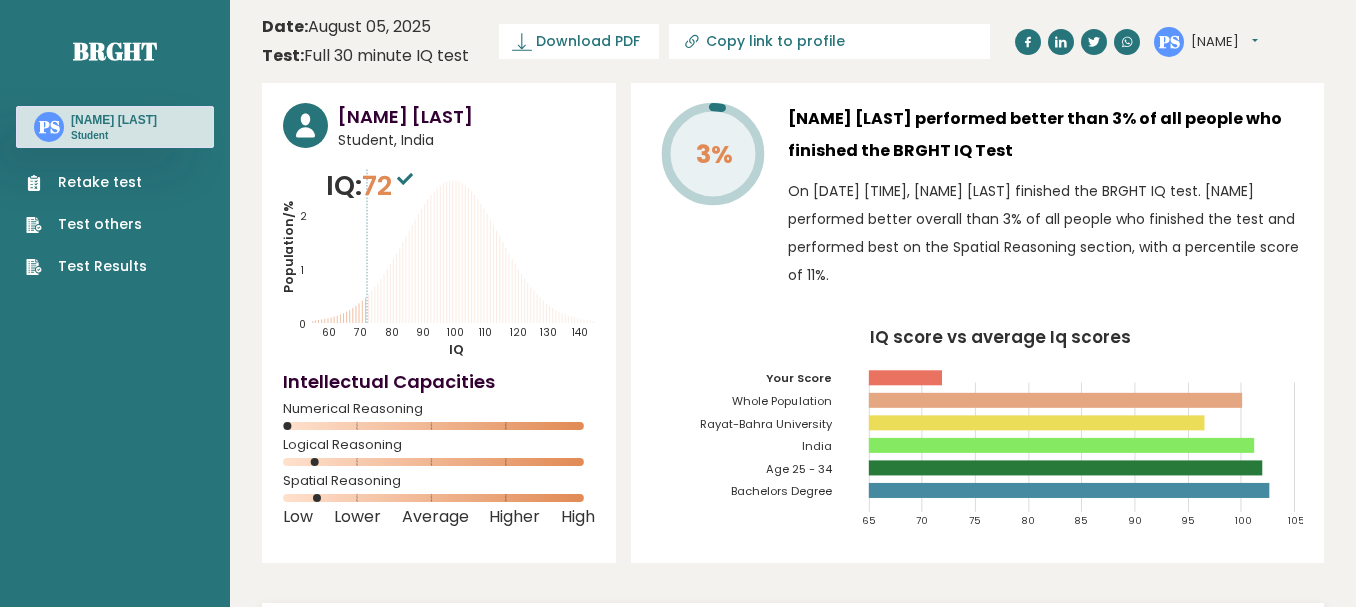 scroll, scrollTop: 0, scrollLeft: 0, axis: both 